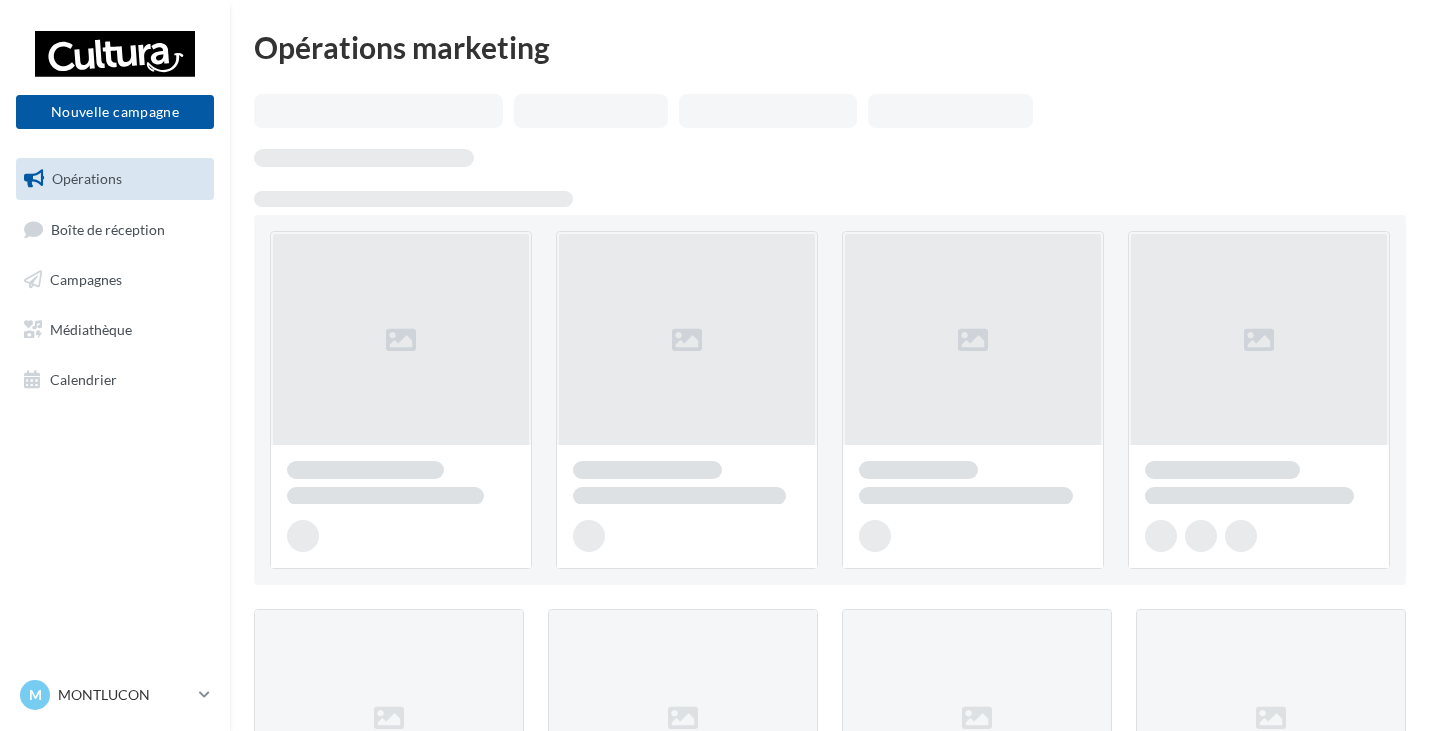 scroll, scrollTop: 0, scrollLeft: 0, axis: both 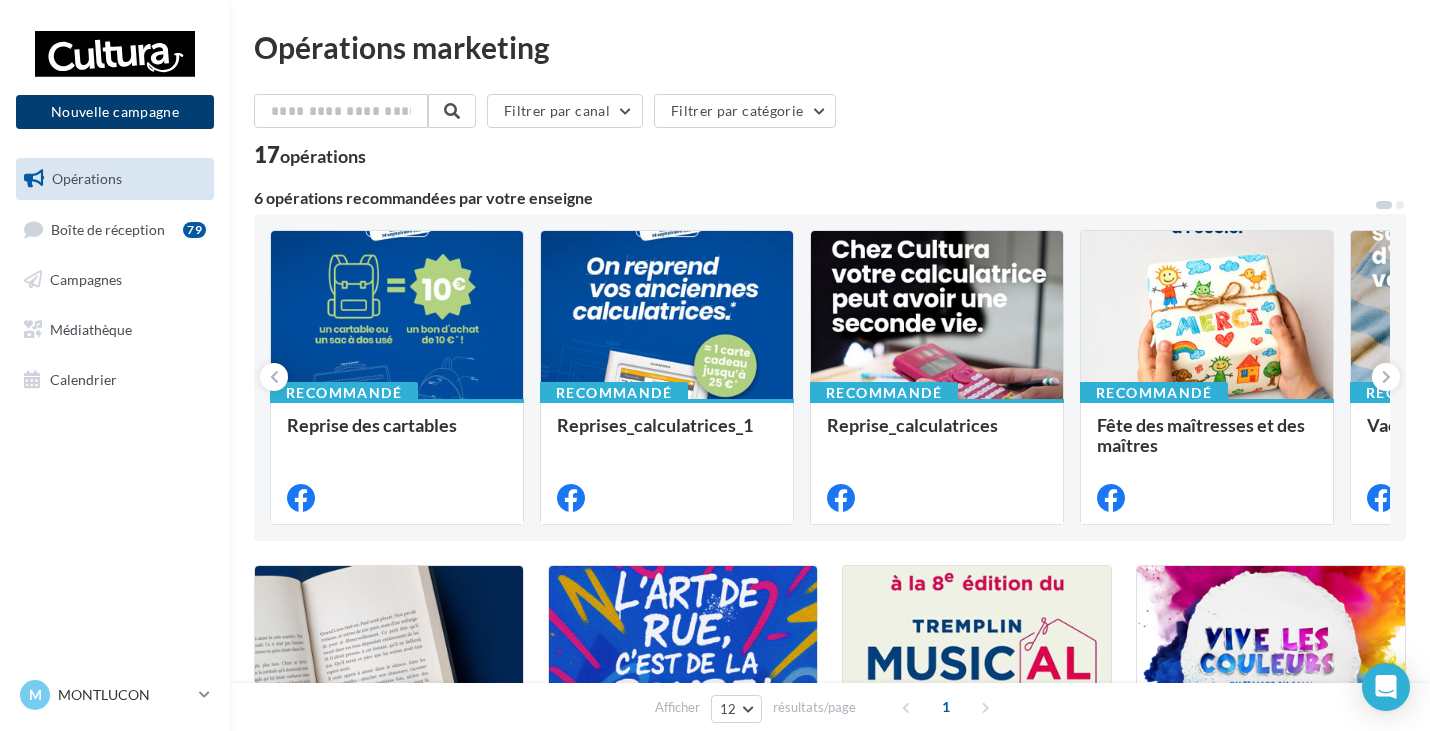 click on "Nouvelle campagne" at bounding box center (115, 112) 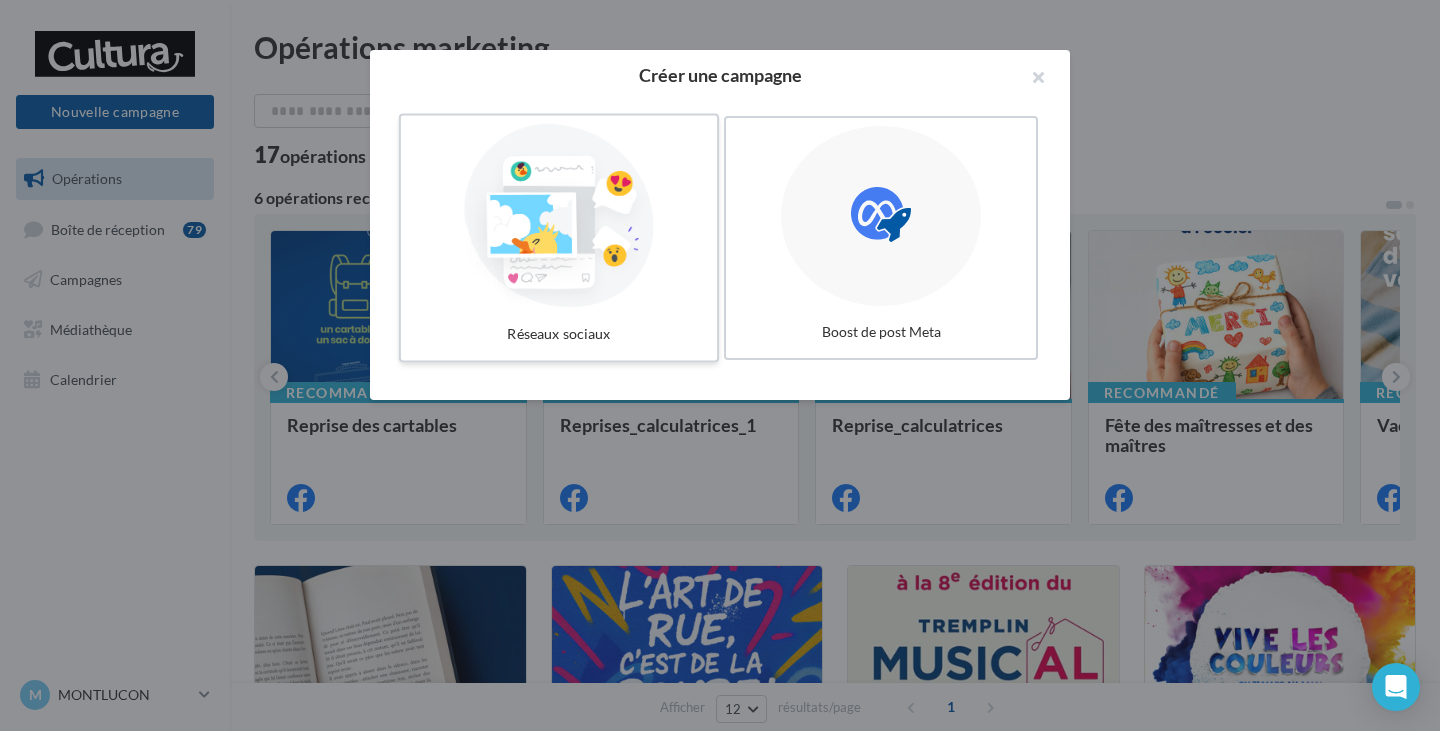 click at bounding box center [559, 216] 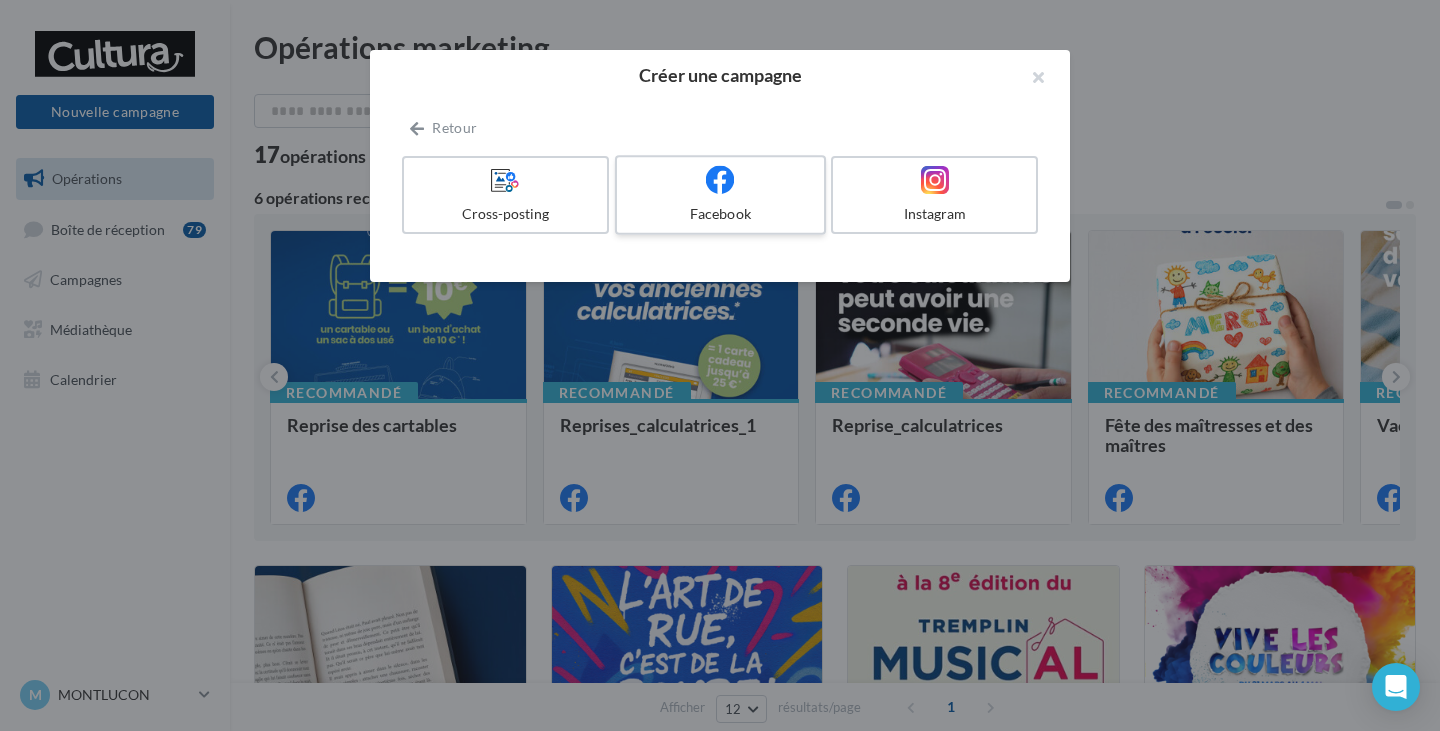 click at bounding box center [720, 180] 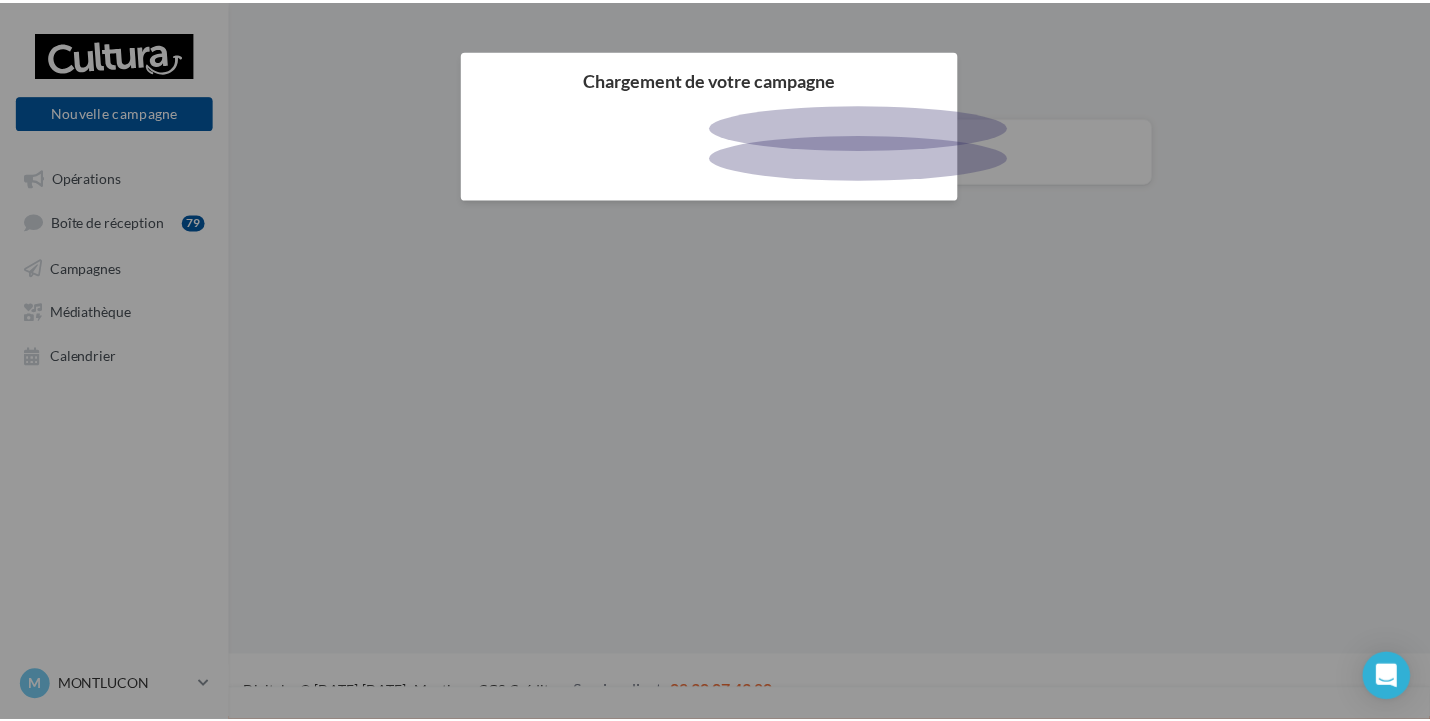 scroll, scrollTop: 0, scrollLeft: 0, axis: both 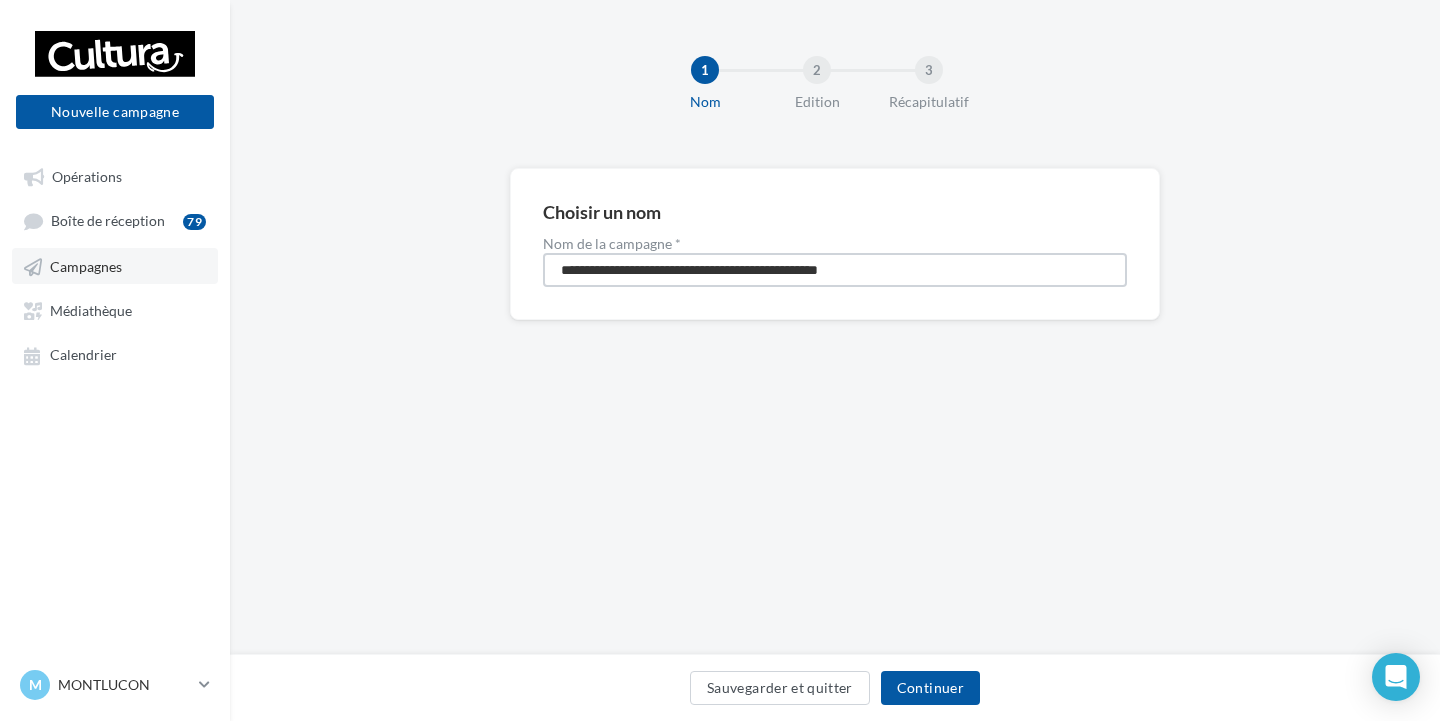 drag, startPoint x: 921, startPoint y: 265, endPoint x: 217, endPoint y: 268, distance: 704.0064 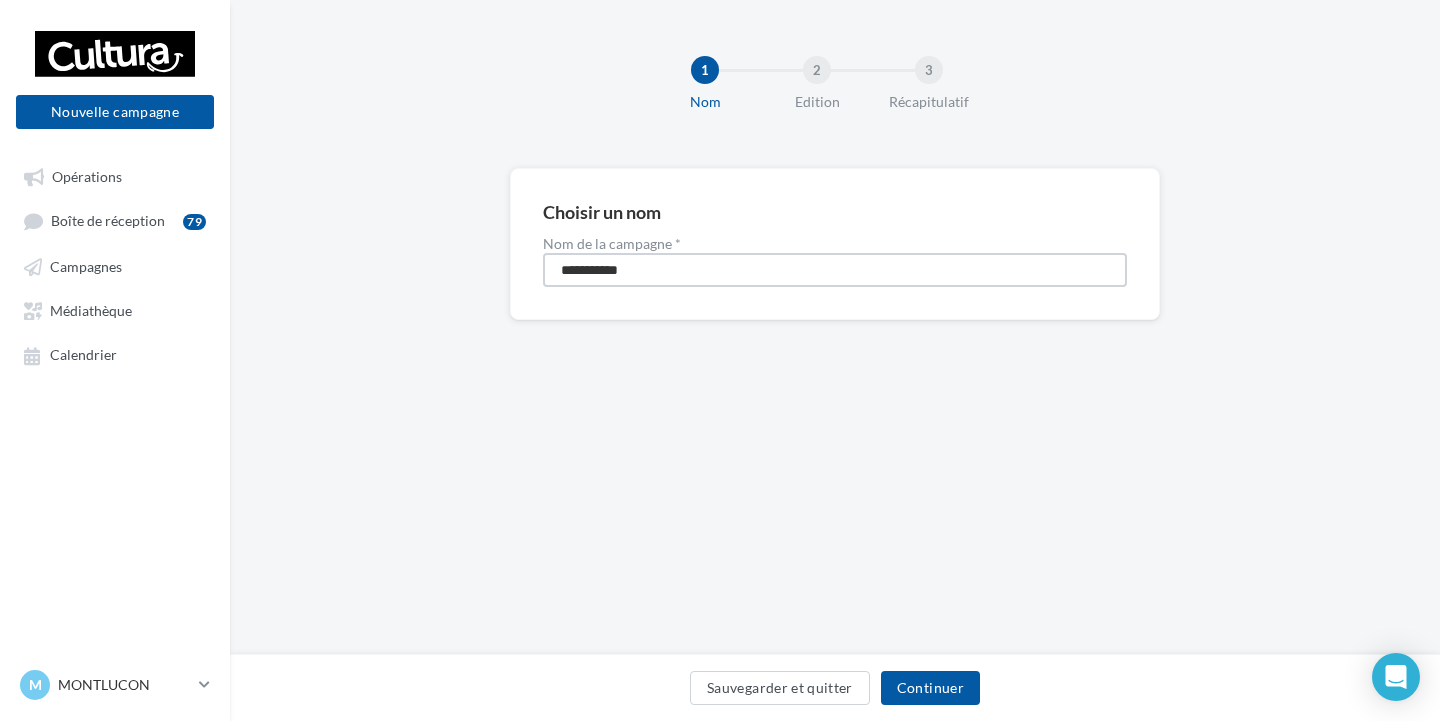 click on "**********" at bounding box center (835, 270) 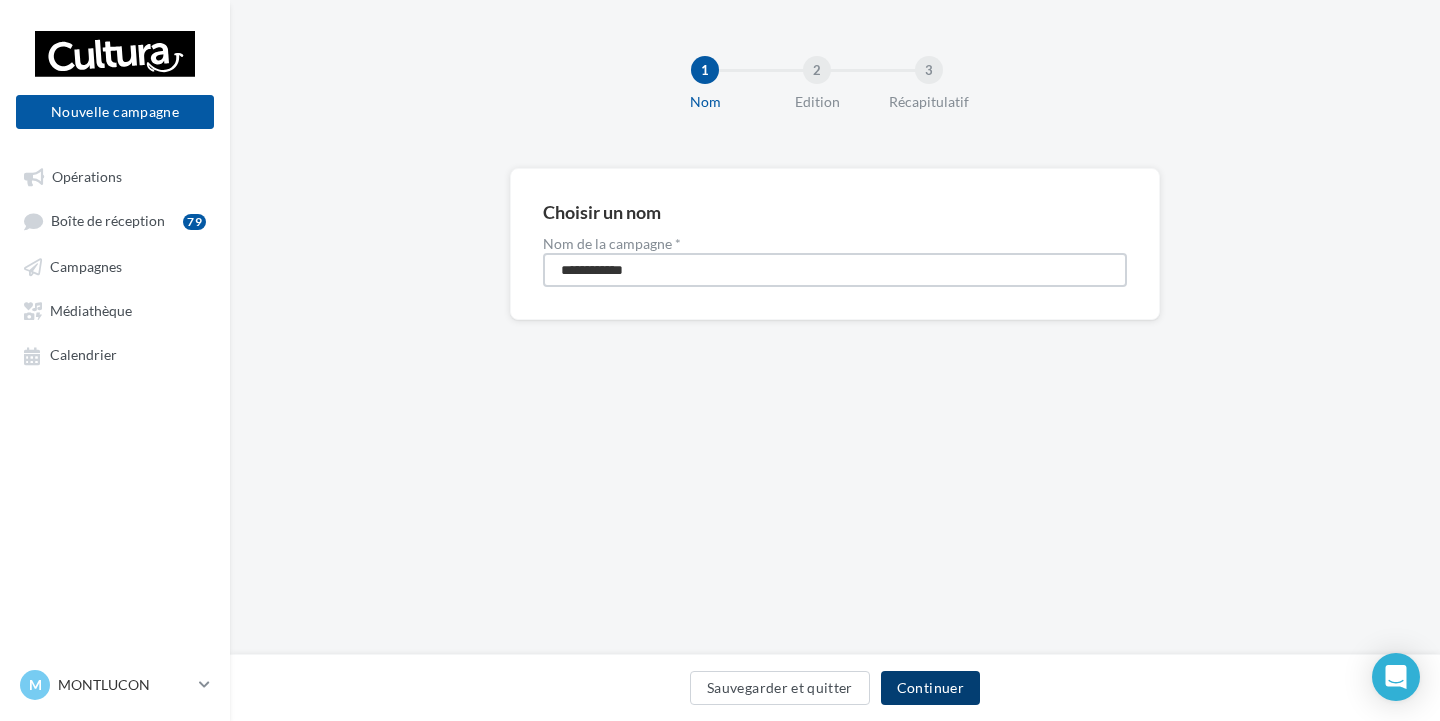 type on "**********" 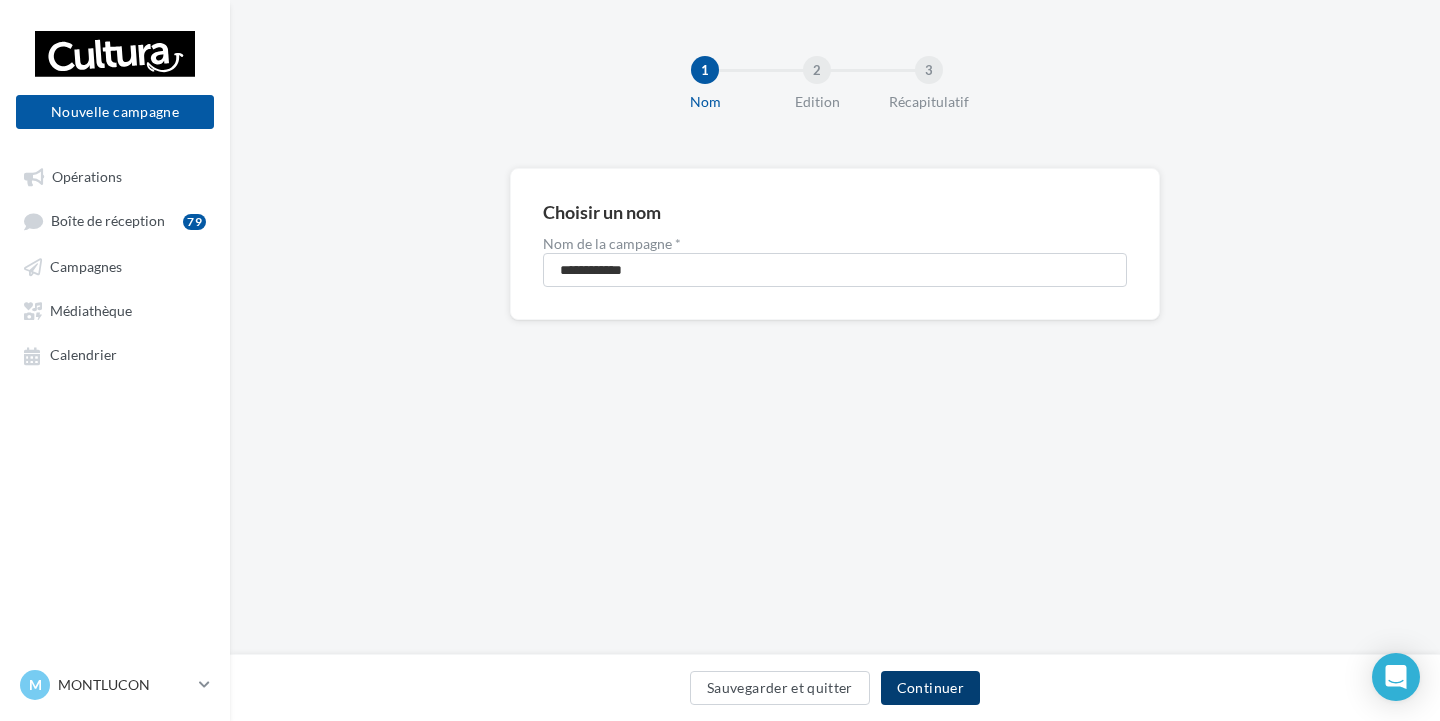click on "Continuer" at bounding box center (930, 688) 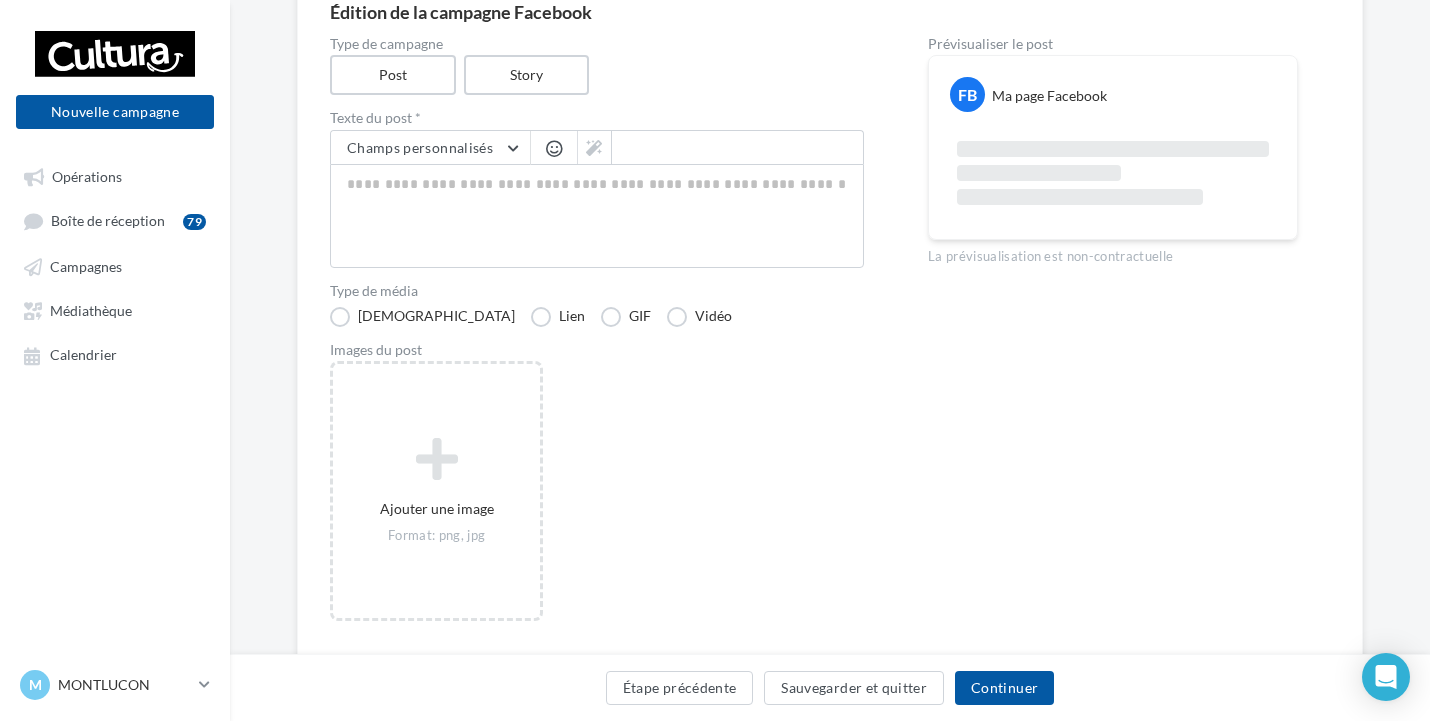 scroll, scrollTop: 200, scrollLeft: 0, axis: vertical 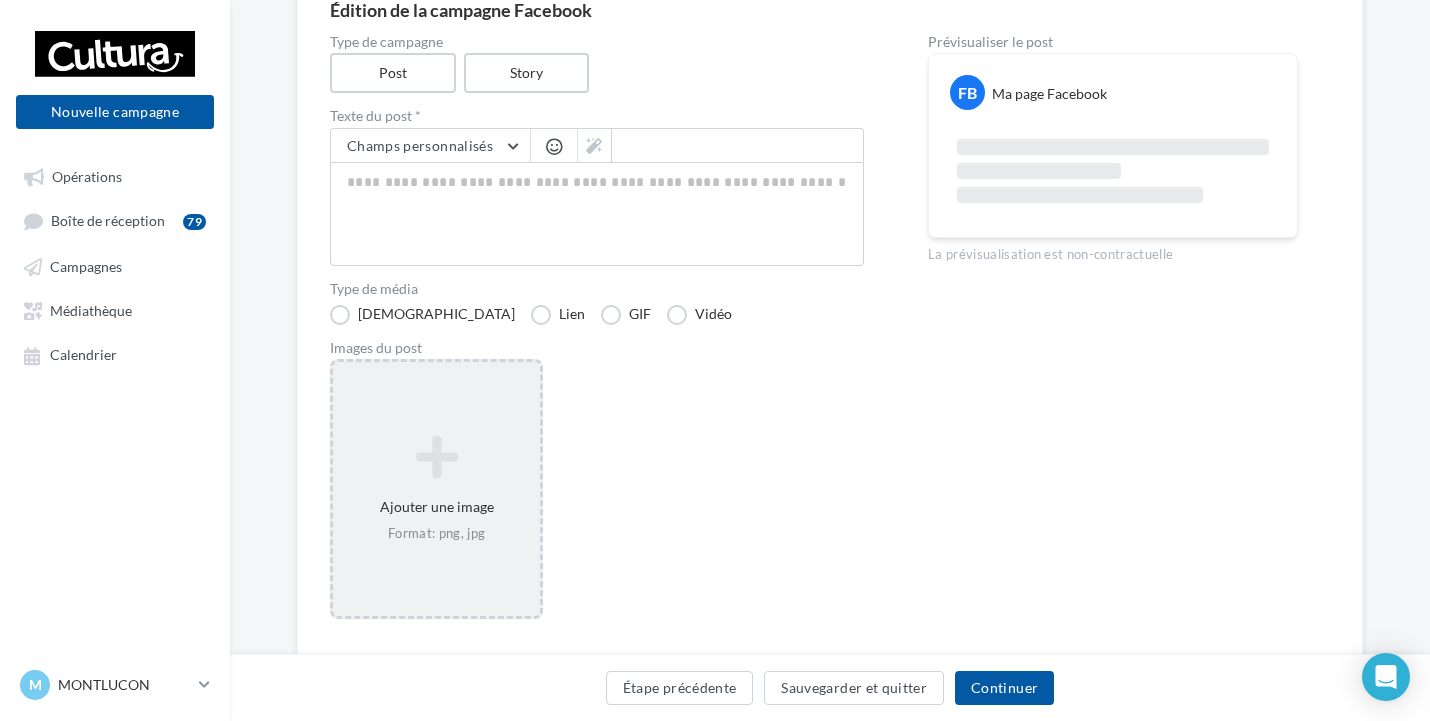 click on "Ajouter une image     Format: png, jpg" at bounding box center (436, 489) 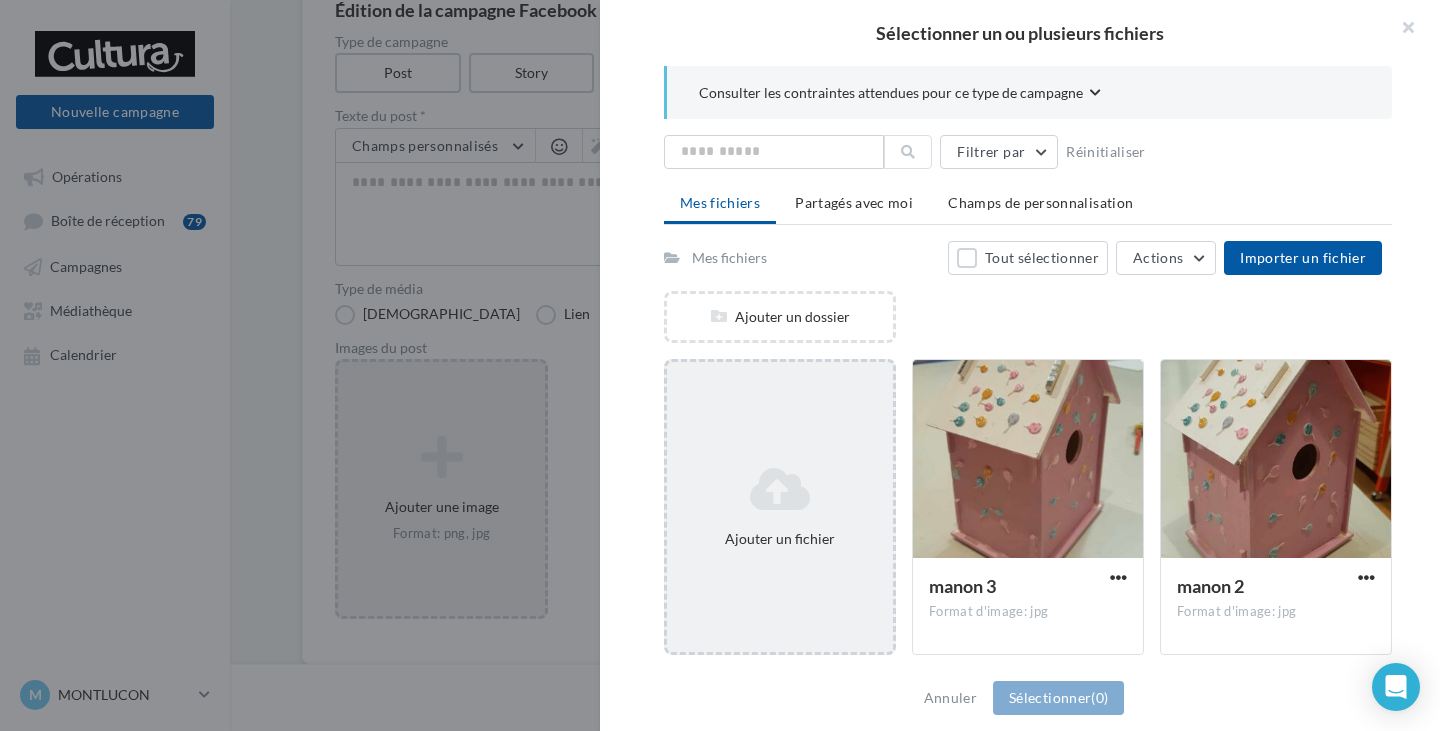 click on "Ajouter un fichier" at bounding box center (780, 507) 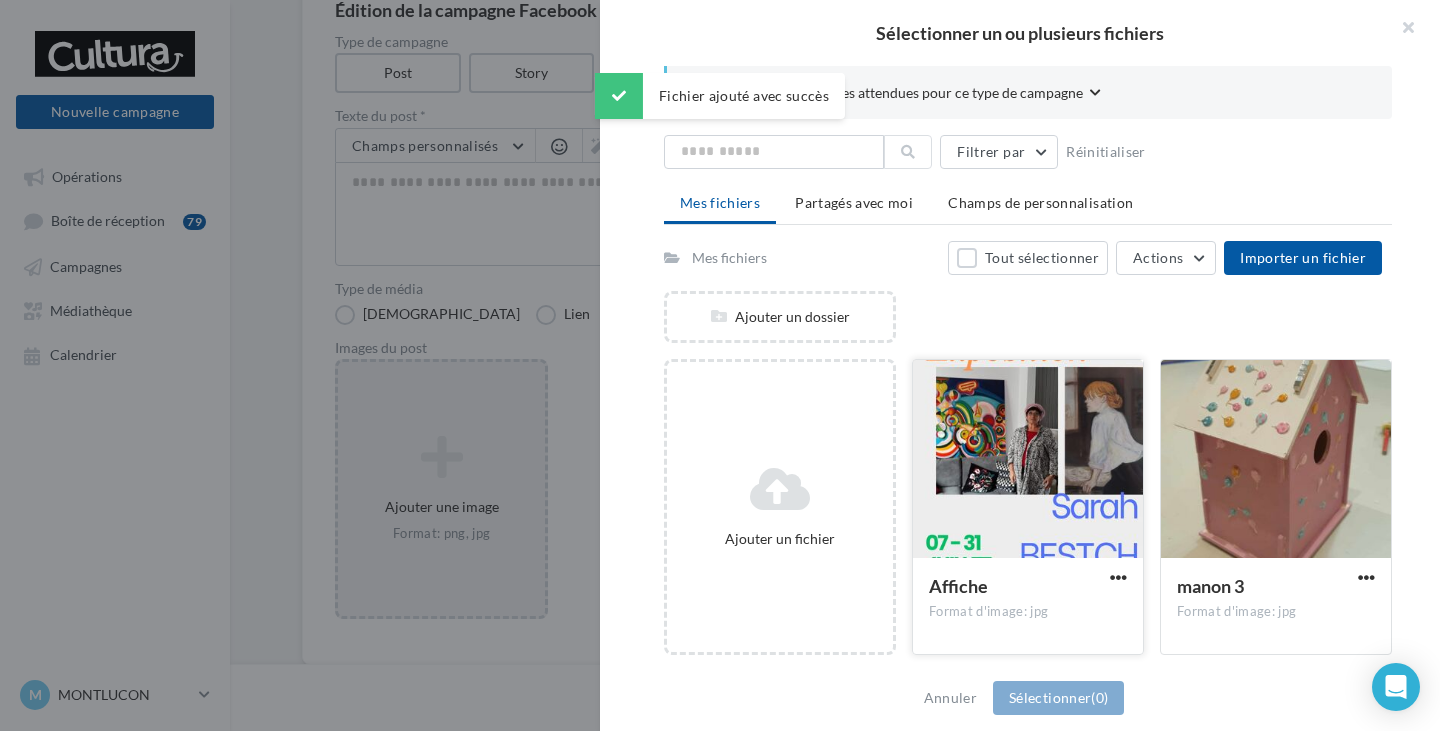click at bounding box center (1028, 460) 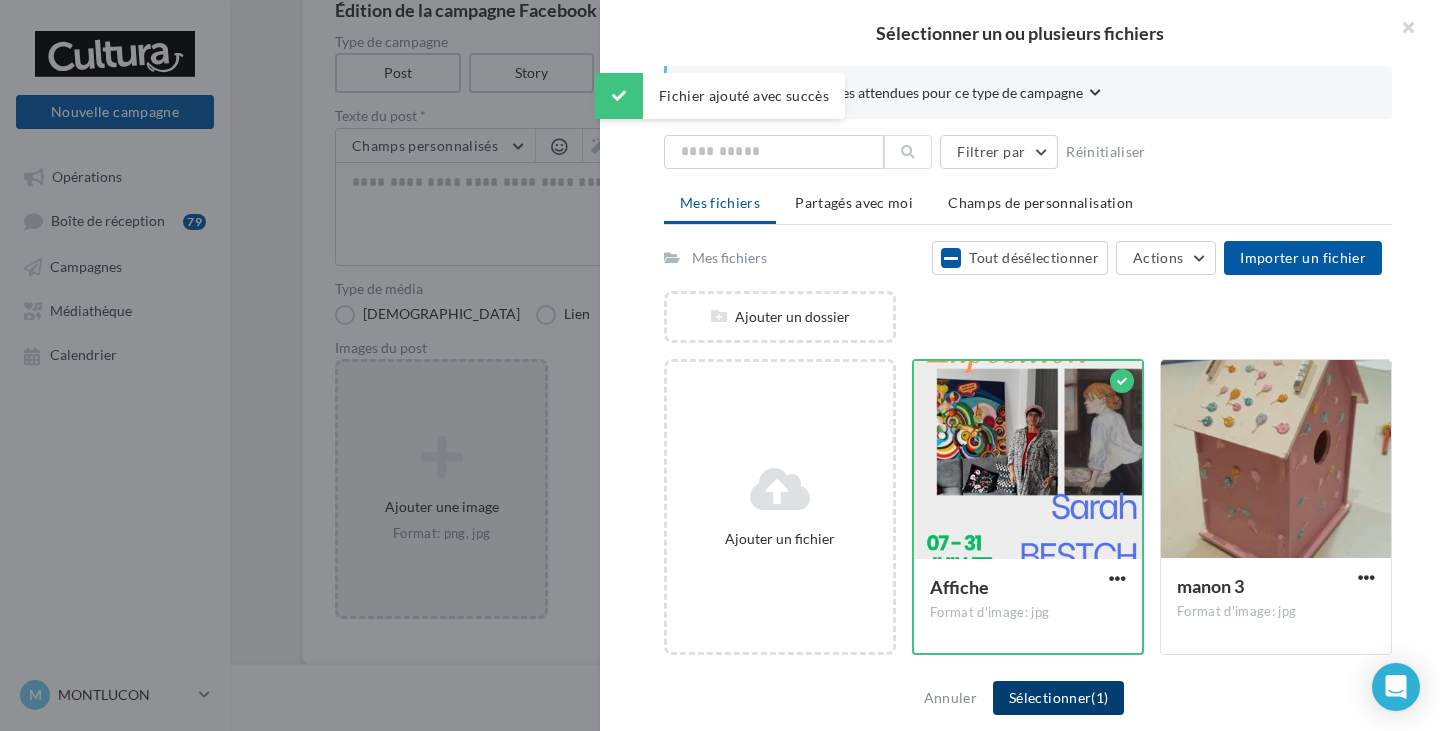 click on "Sélectionner   (1)" at bounding box center [1058, 698] 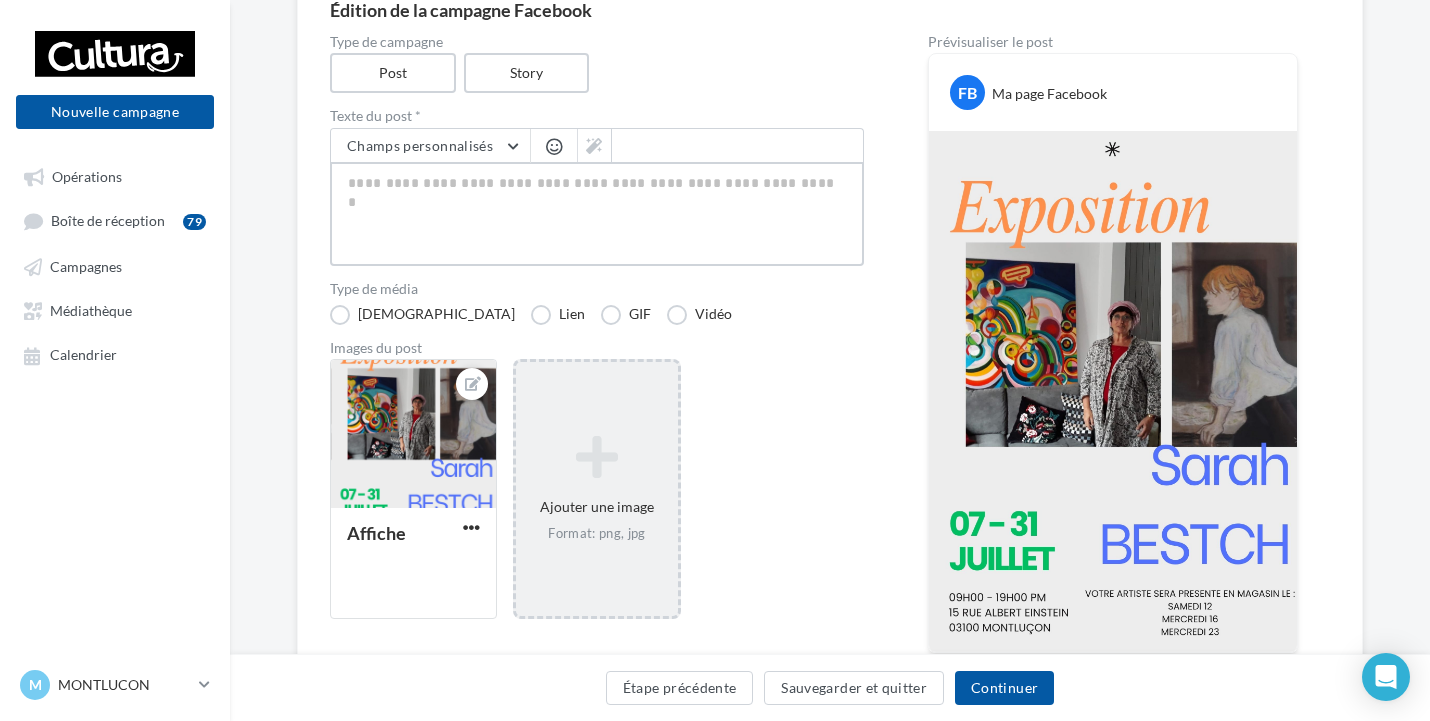 click at bounding box center [597, 214] 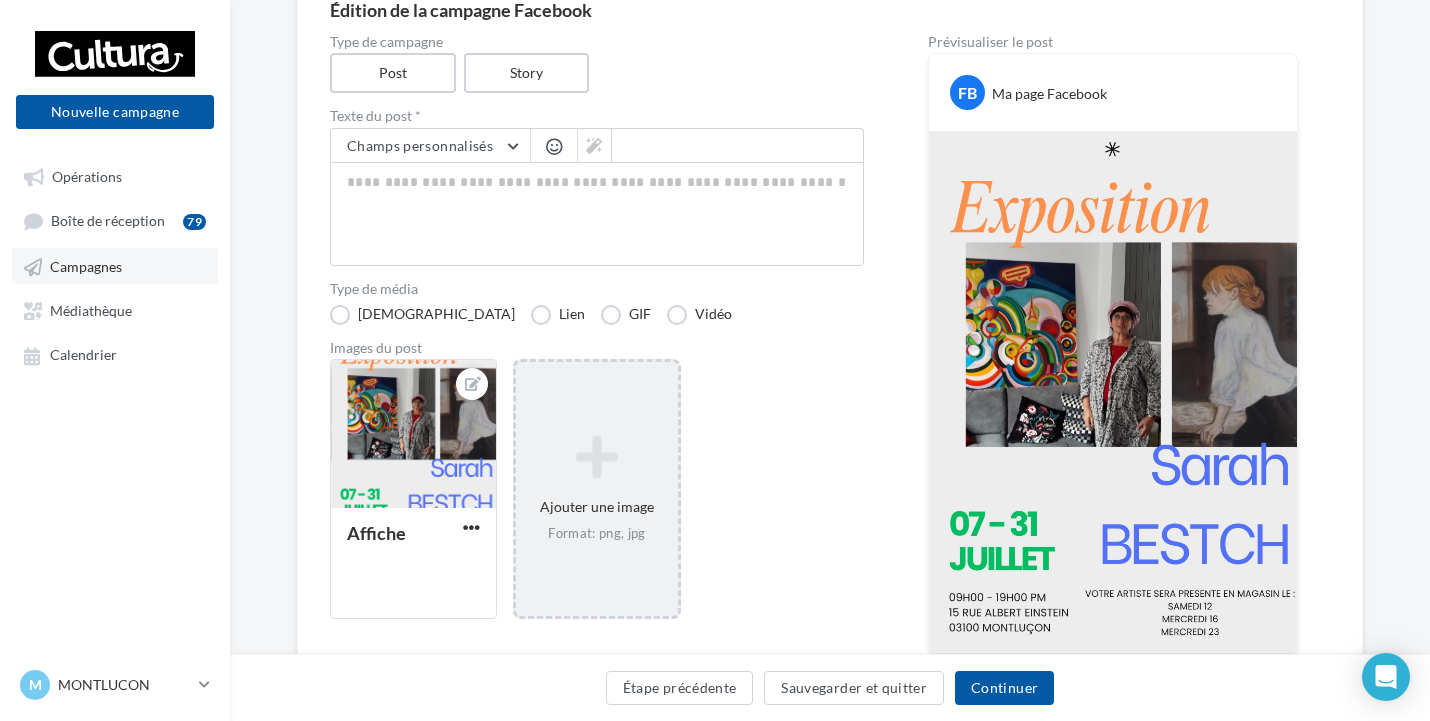 click on "Campagnes" at bounding box center (86, 266) 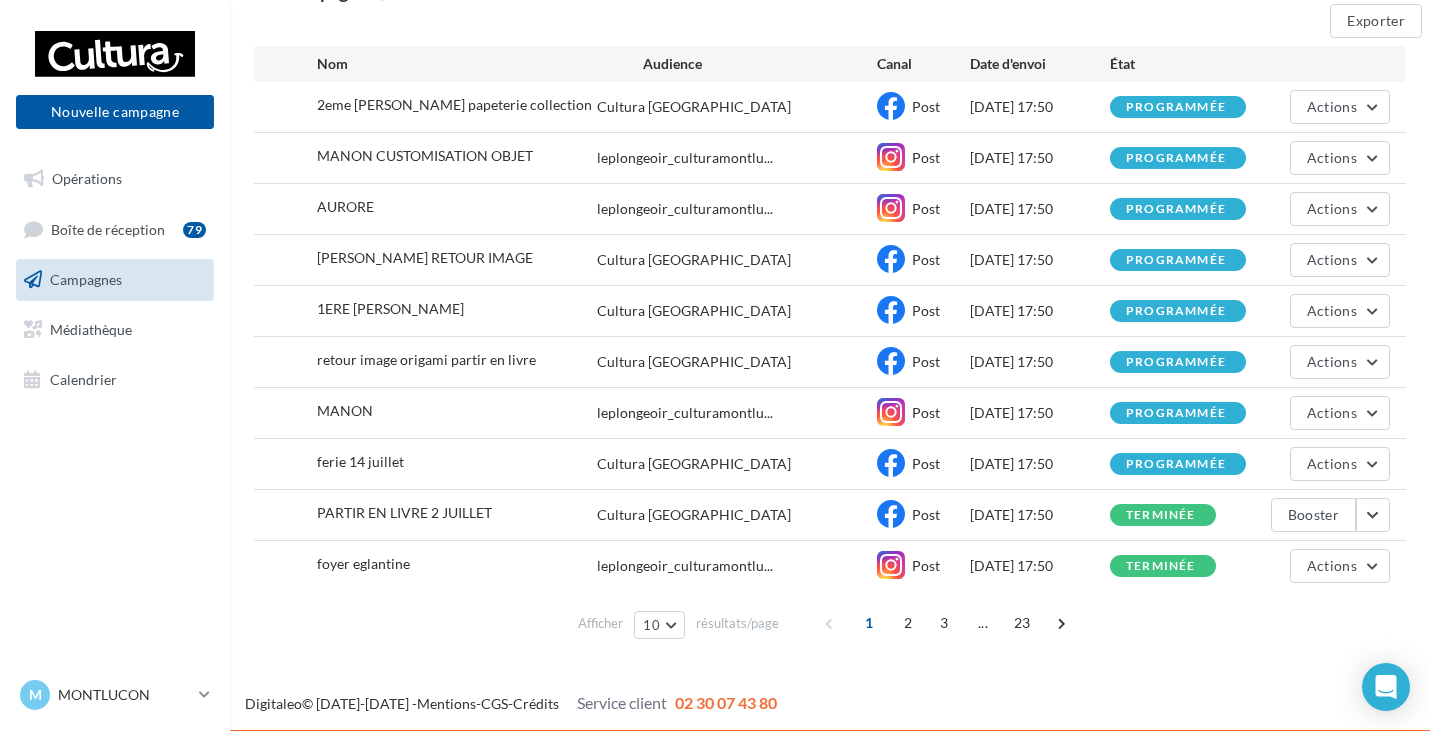 scroll, scrollTop: 195, scrollLeft: 0, axis: vertical 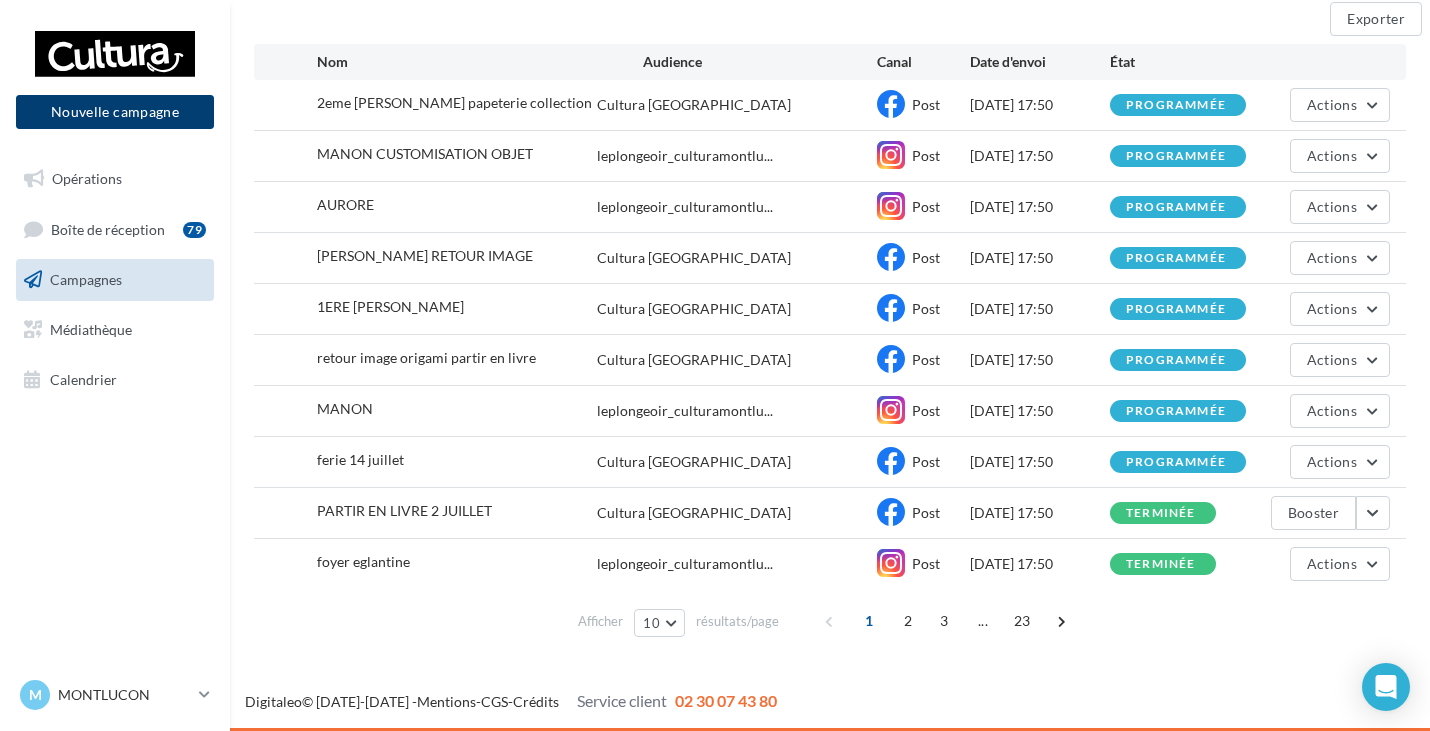 click on "Nouvelle campagne" at bounding box center (115, 112) 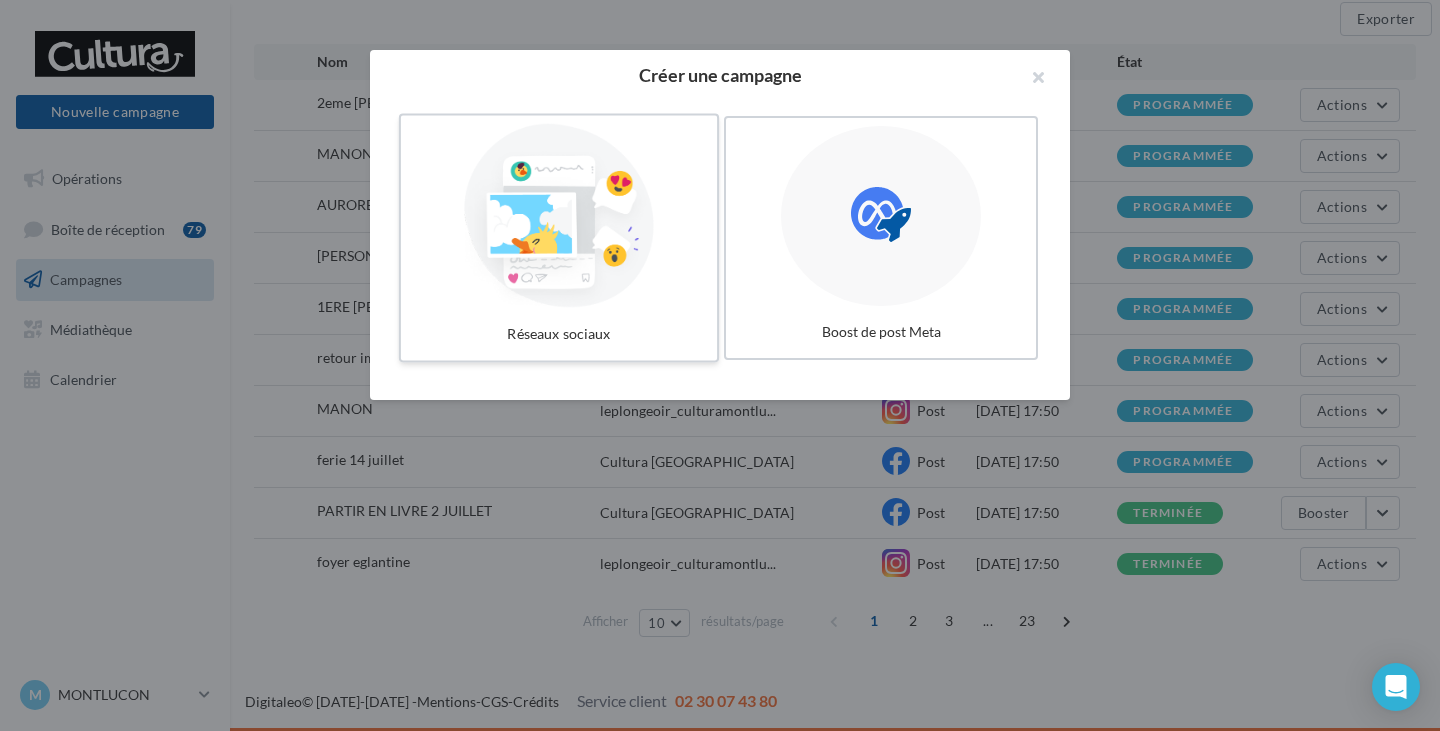 click at bounding box center (559, 216) 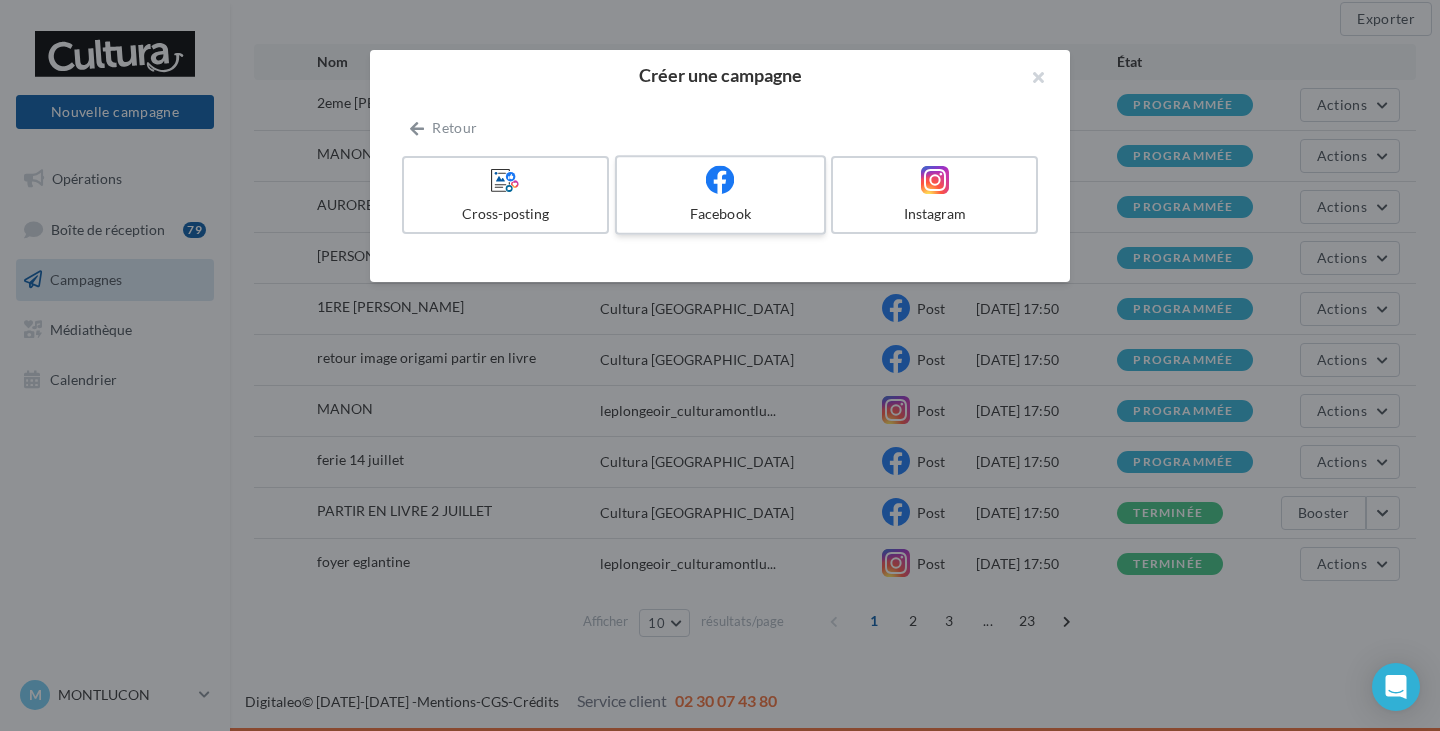 click at bounding box center [720, 180] 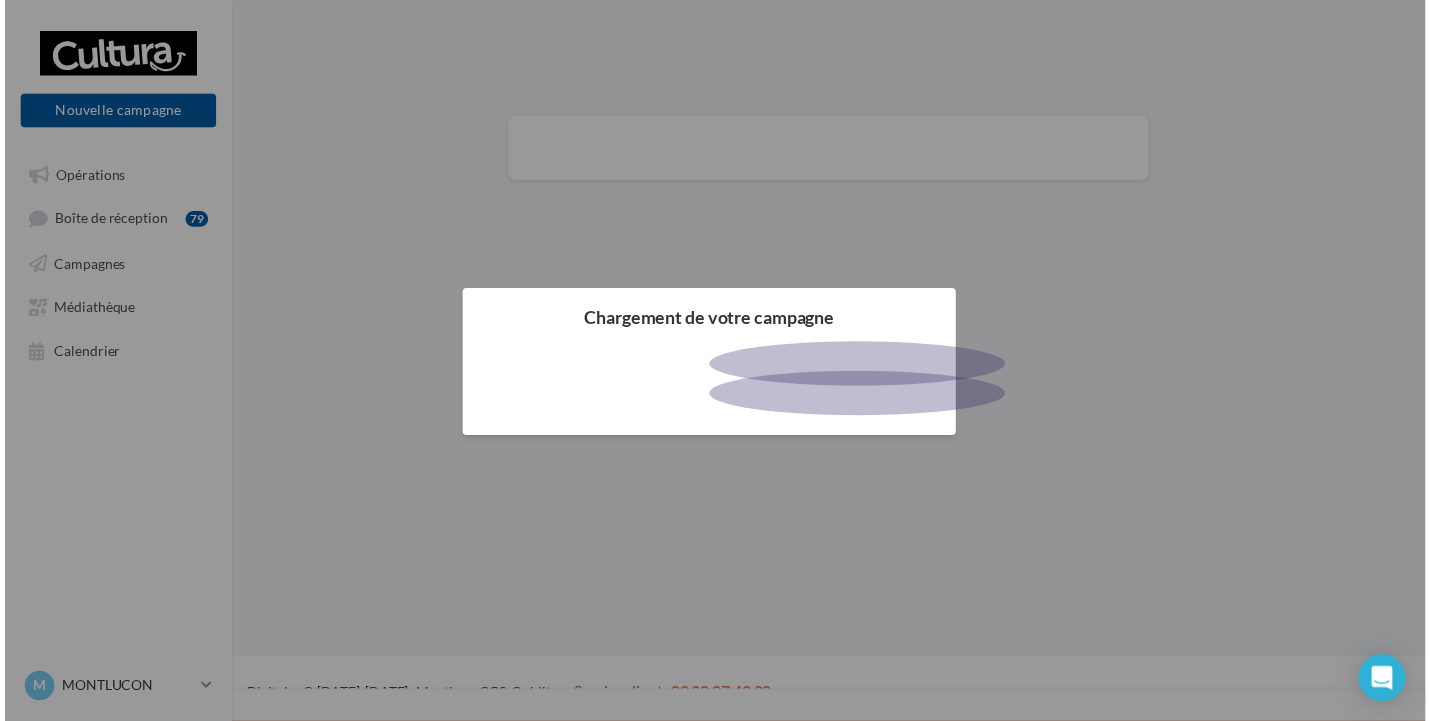 scroll, scrollTop: 0, scrollLeft: 0, axis: both 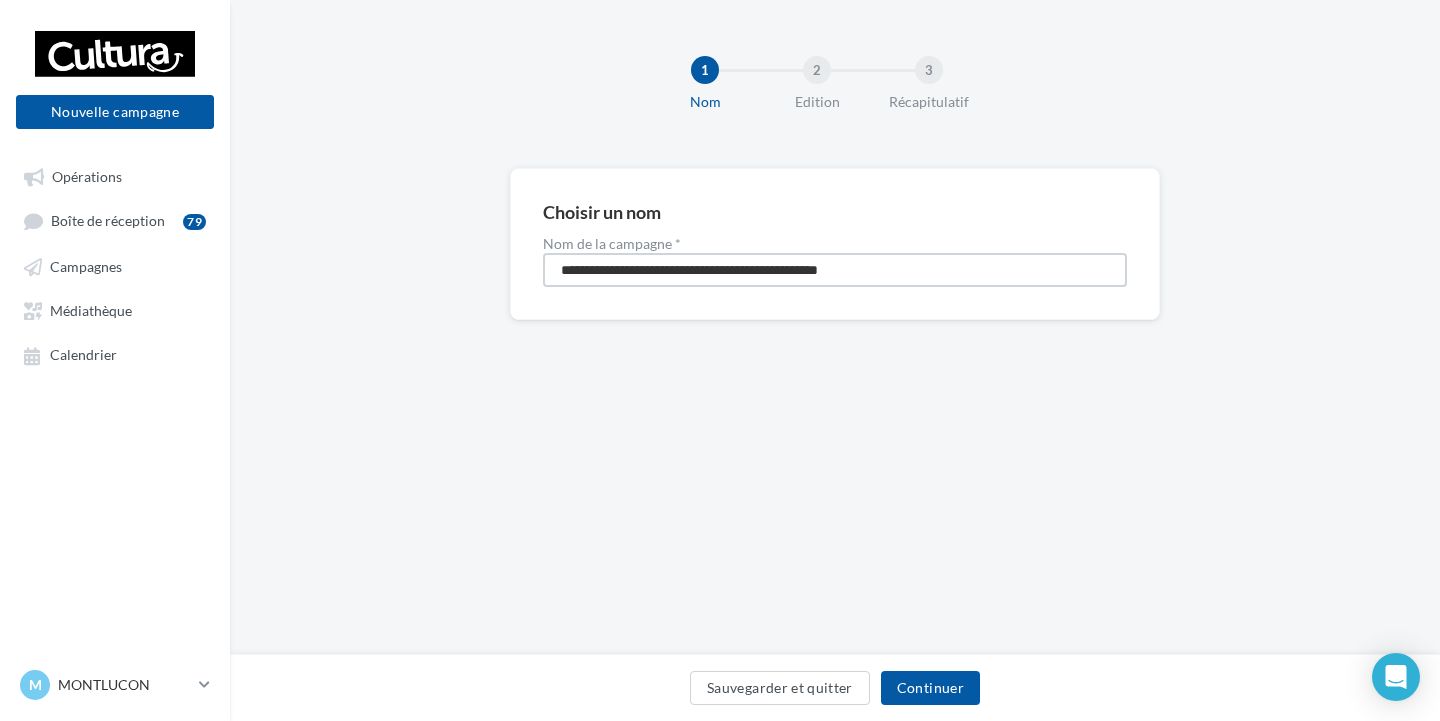 drag, startPoint x: 908, startPoint y: 268, endPoint x: 0, endPoint y: 276, distance: 908.0352 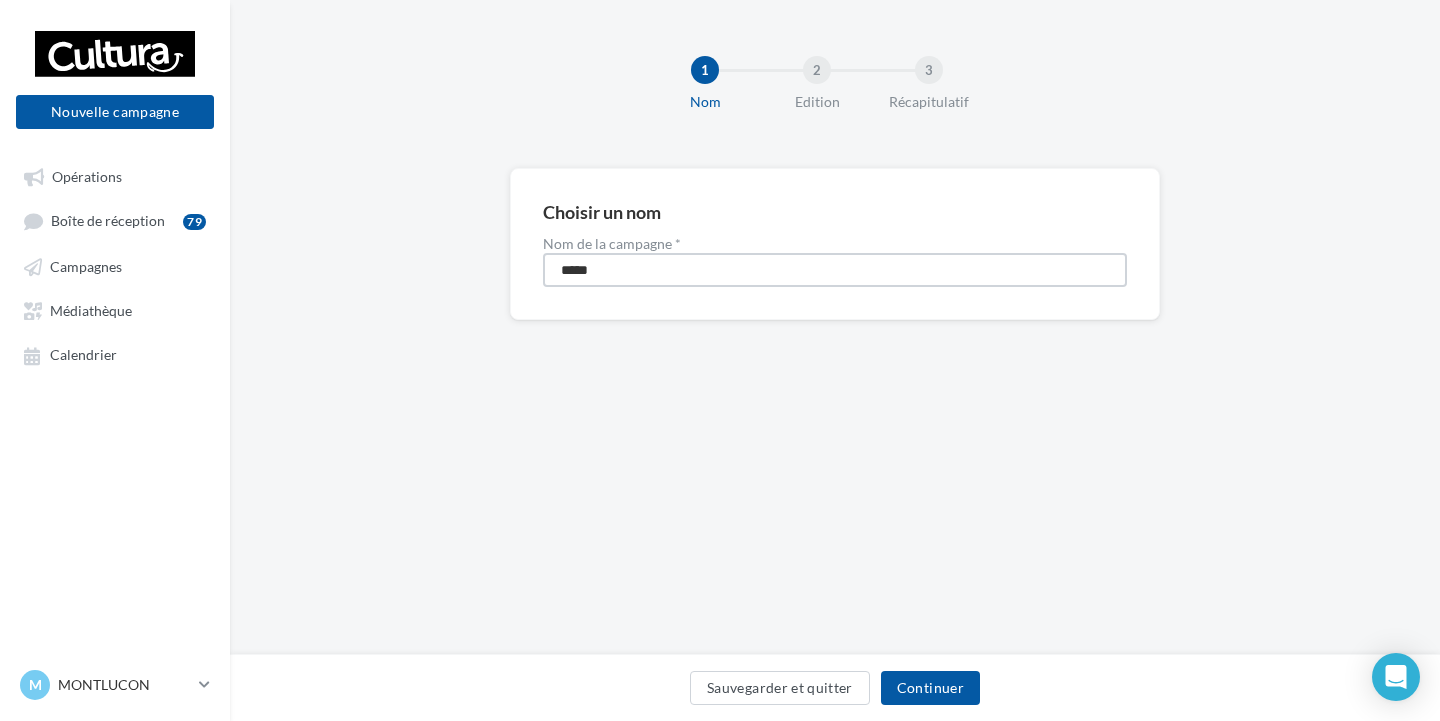 type on "**********" 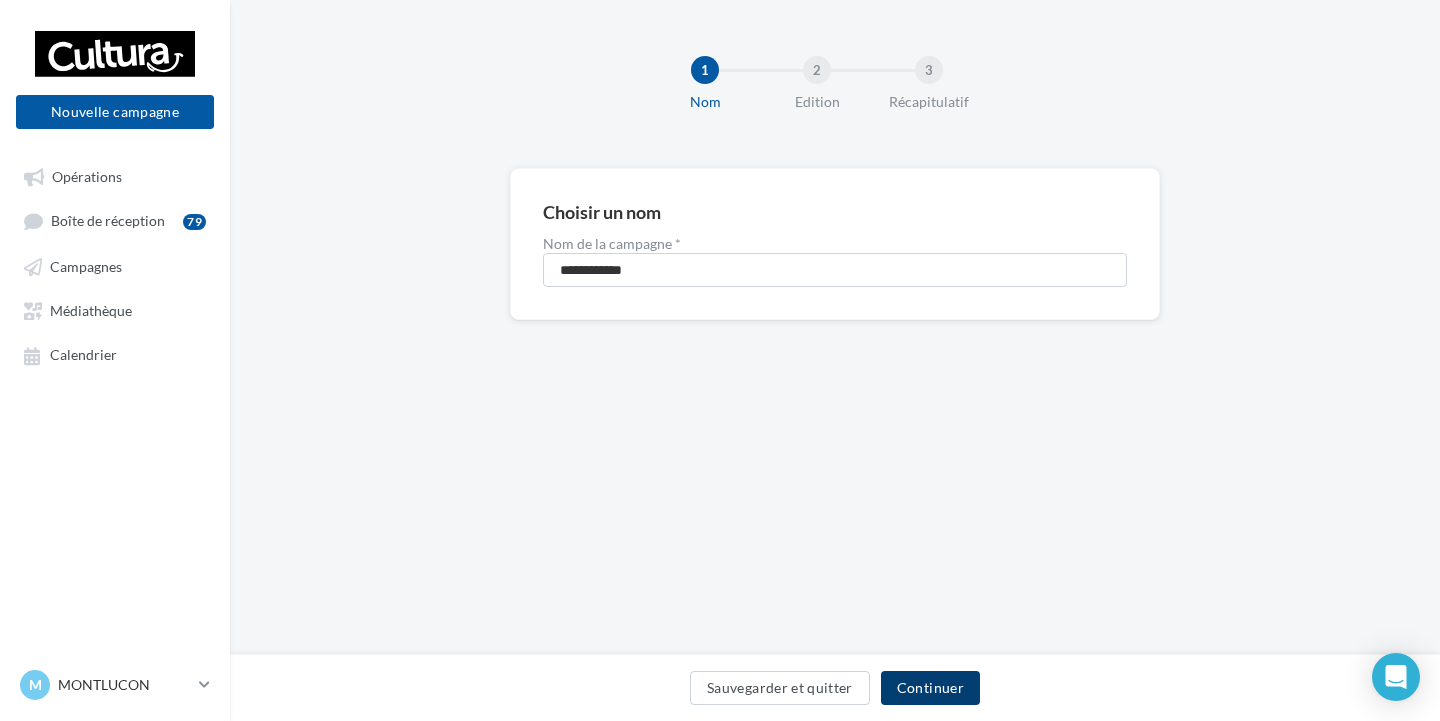 click on "Continuer" at bounding box center [930, 688] 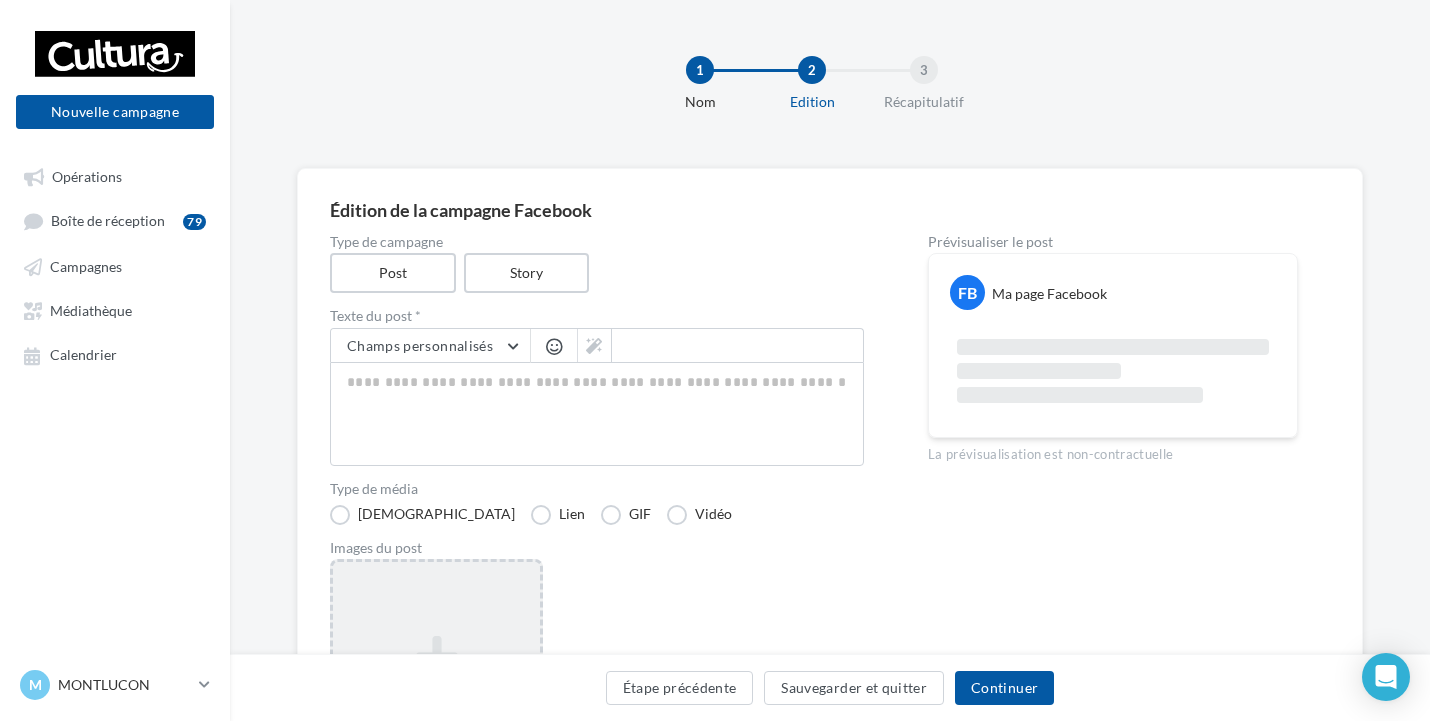 click on "Ajouter une image     Format: png, jpg" at bounding box center [436, 689] 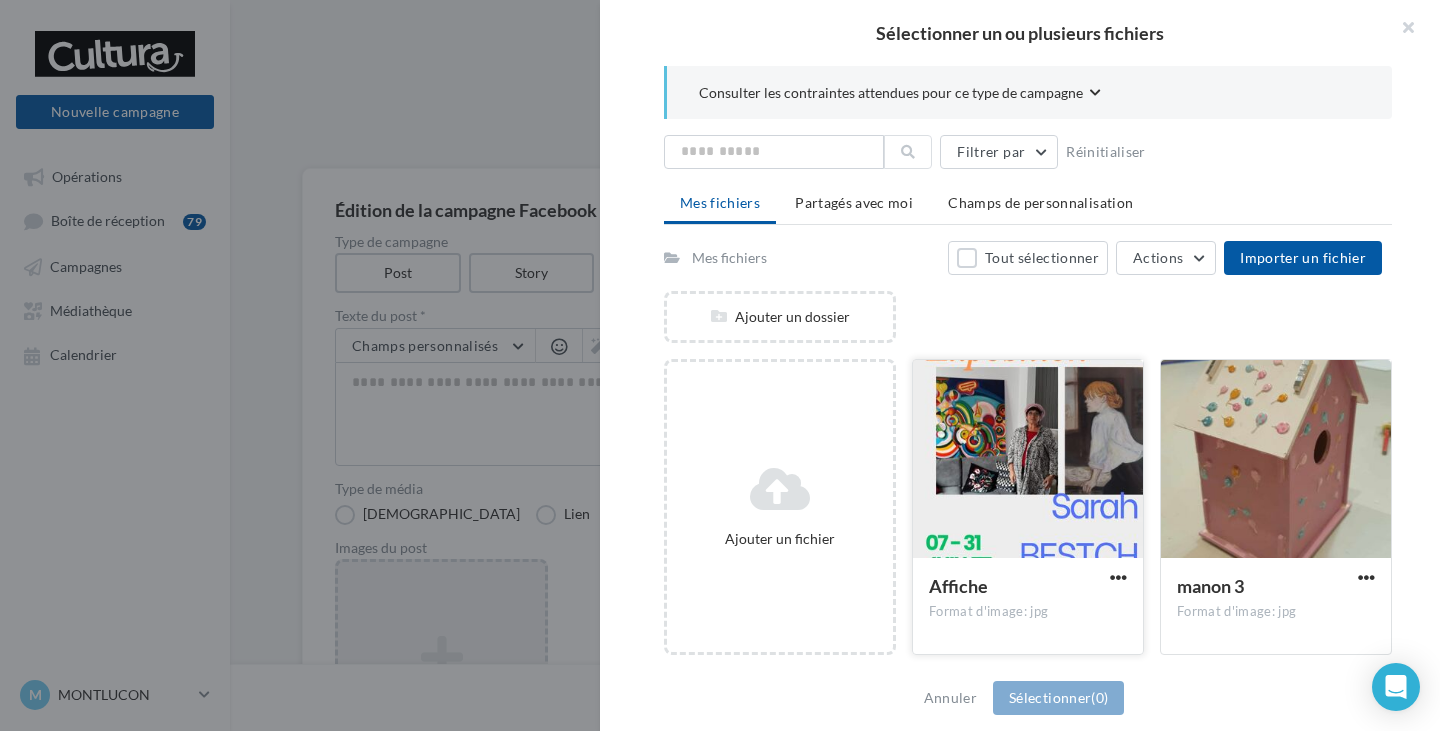 click at bounding box center (1028, 460) 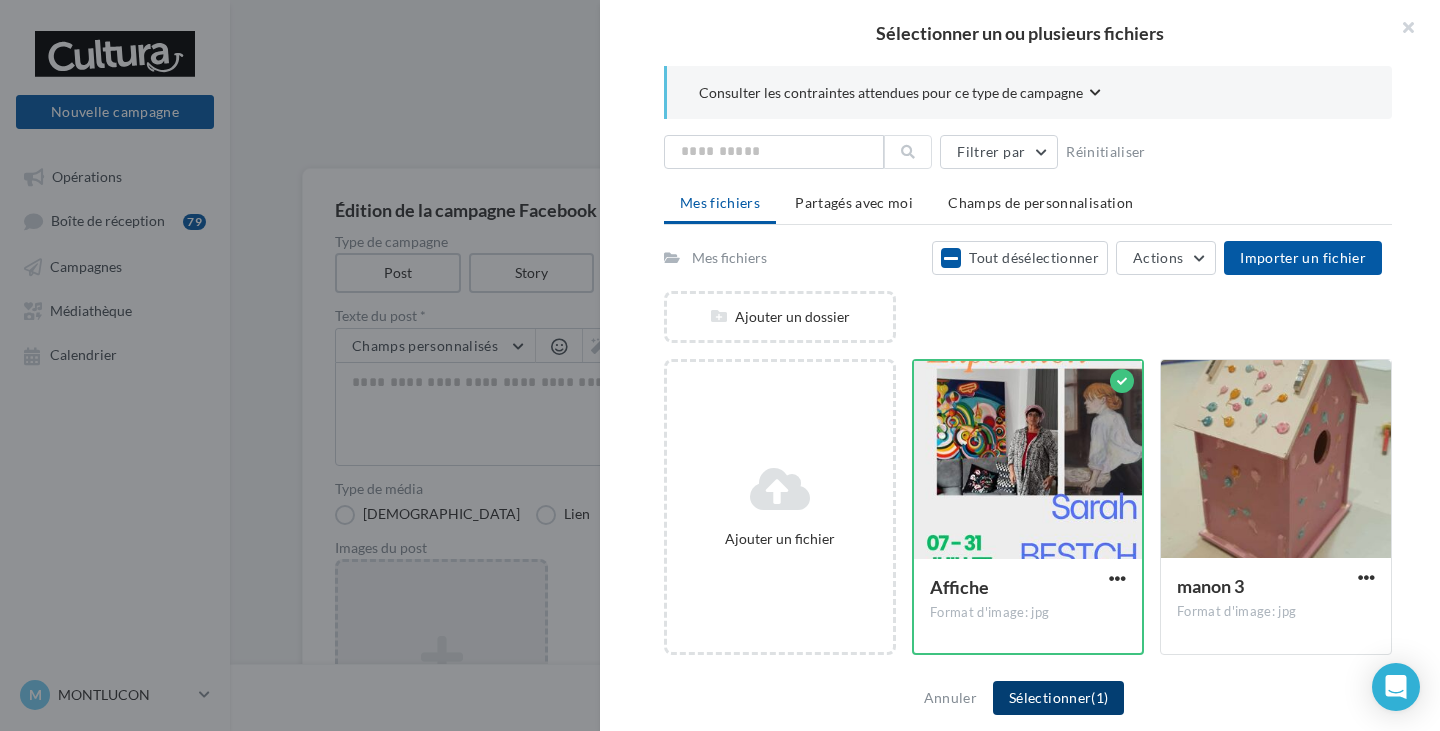 click on "Sélectionner   (1)" at bounding box center (1058, 698) 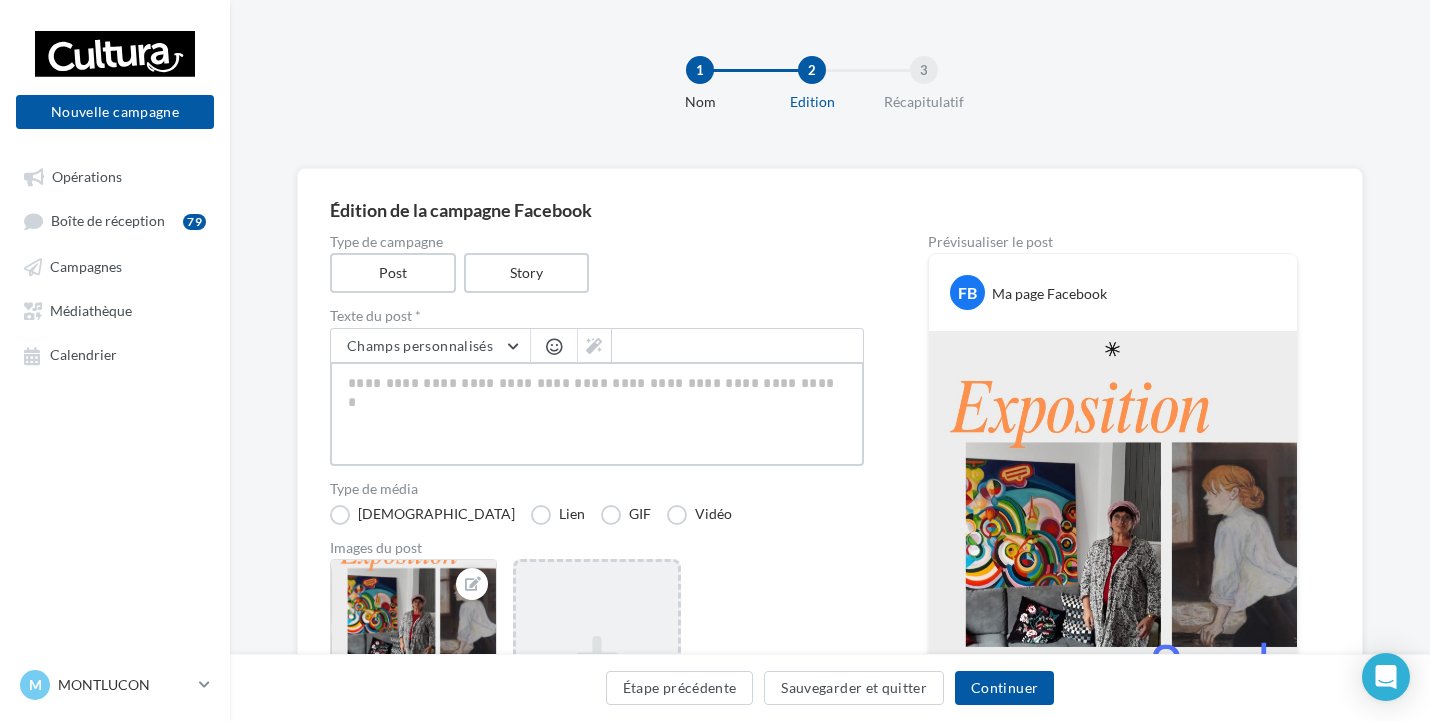 click at bounding box center (597, 414) 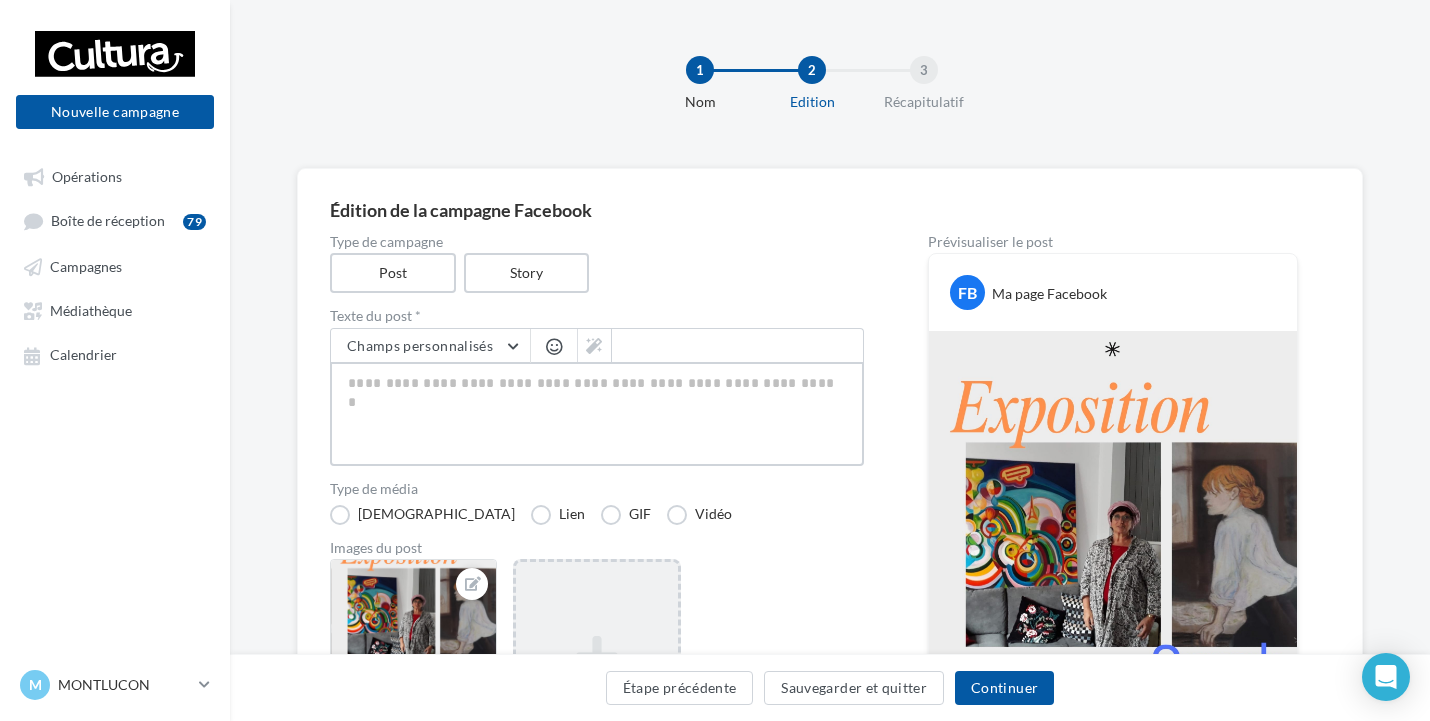 paste on "**********" 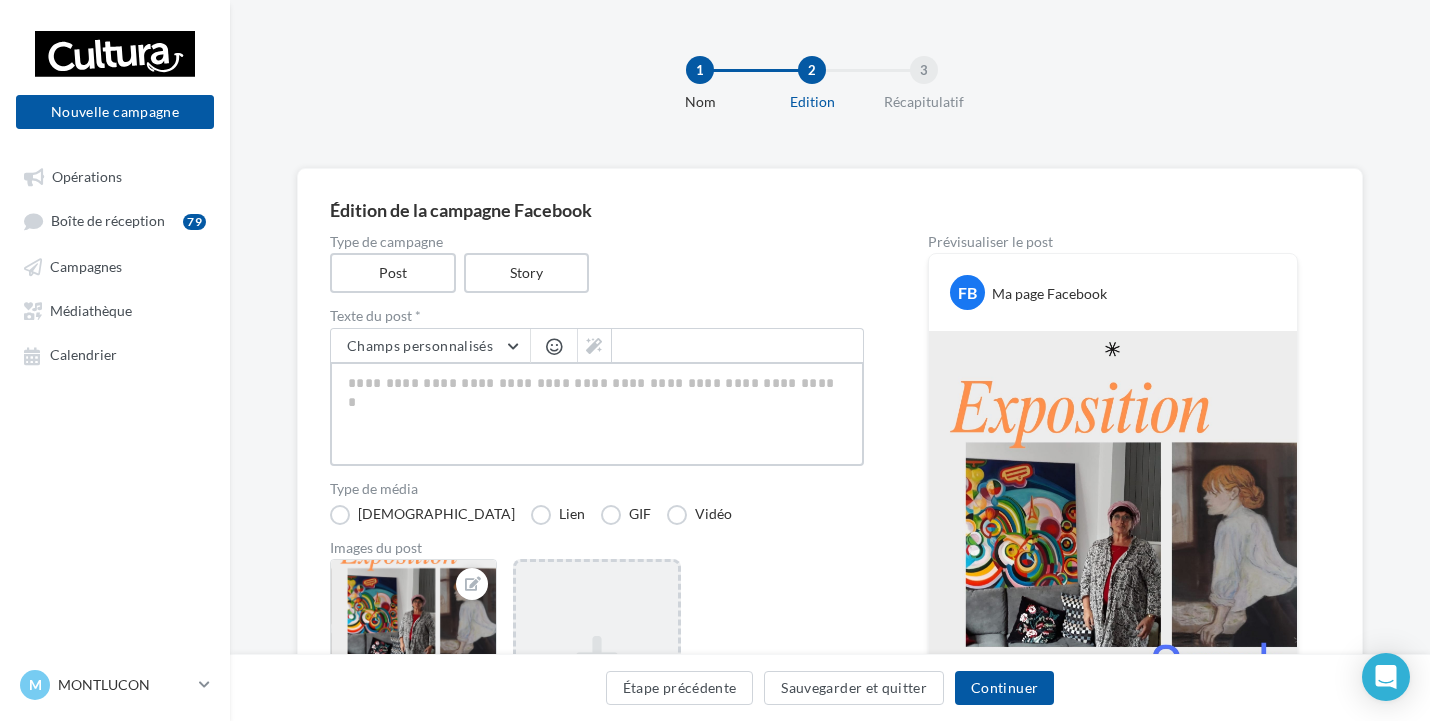 type on "**********" 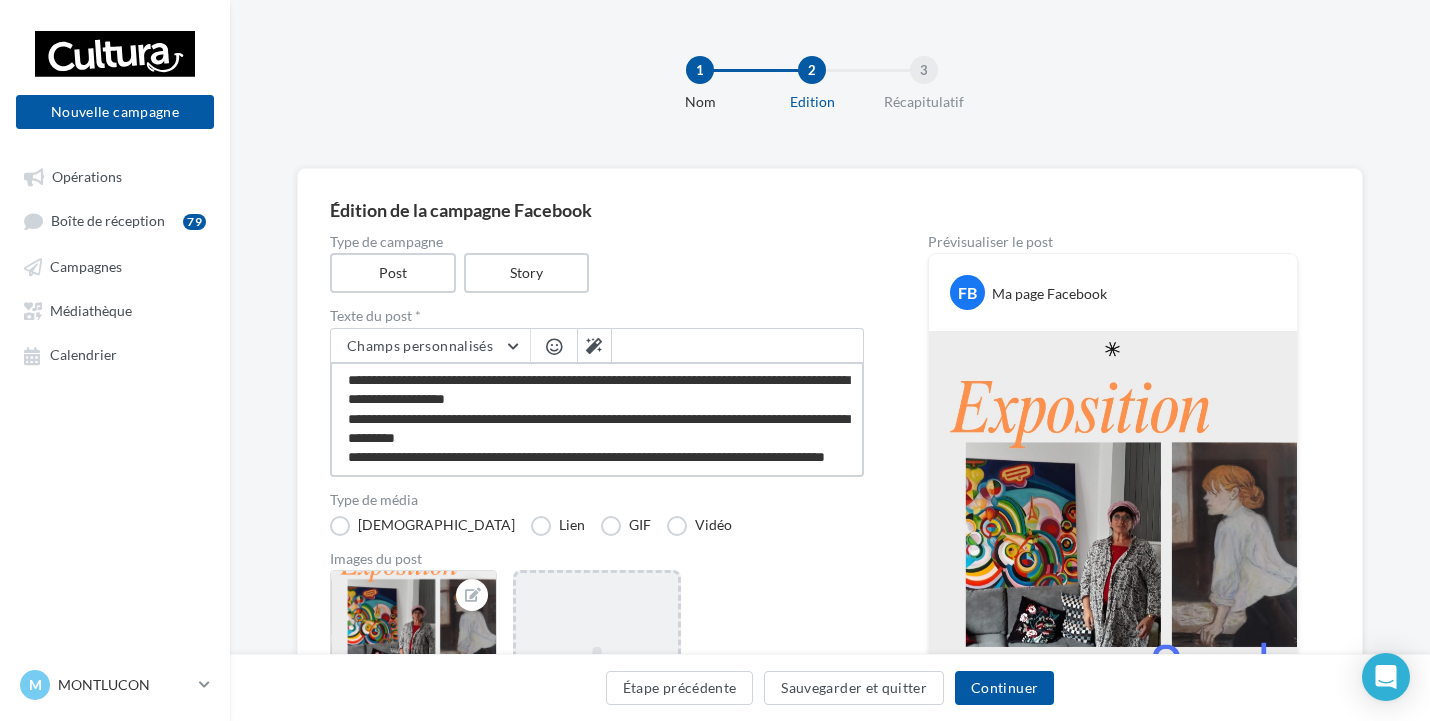 scroll, scrollTop: 0, scrollLeft: 0, axis: both 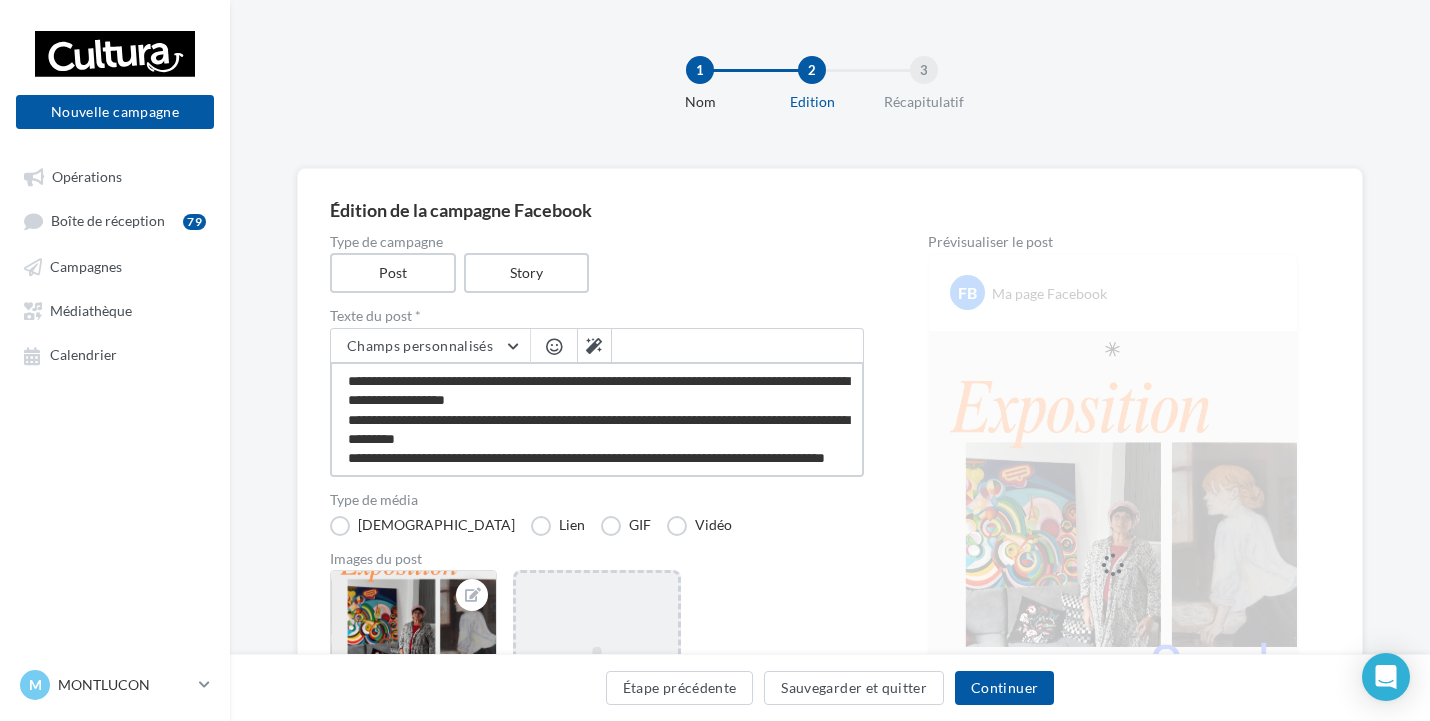 click on "**********" at bounding box center [597, 419] 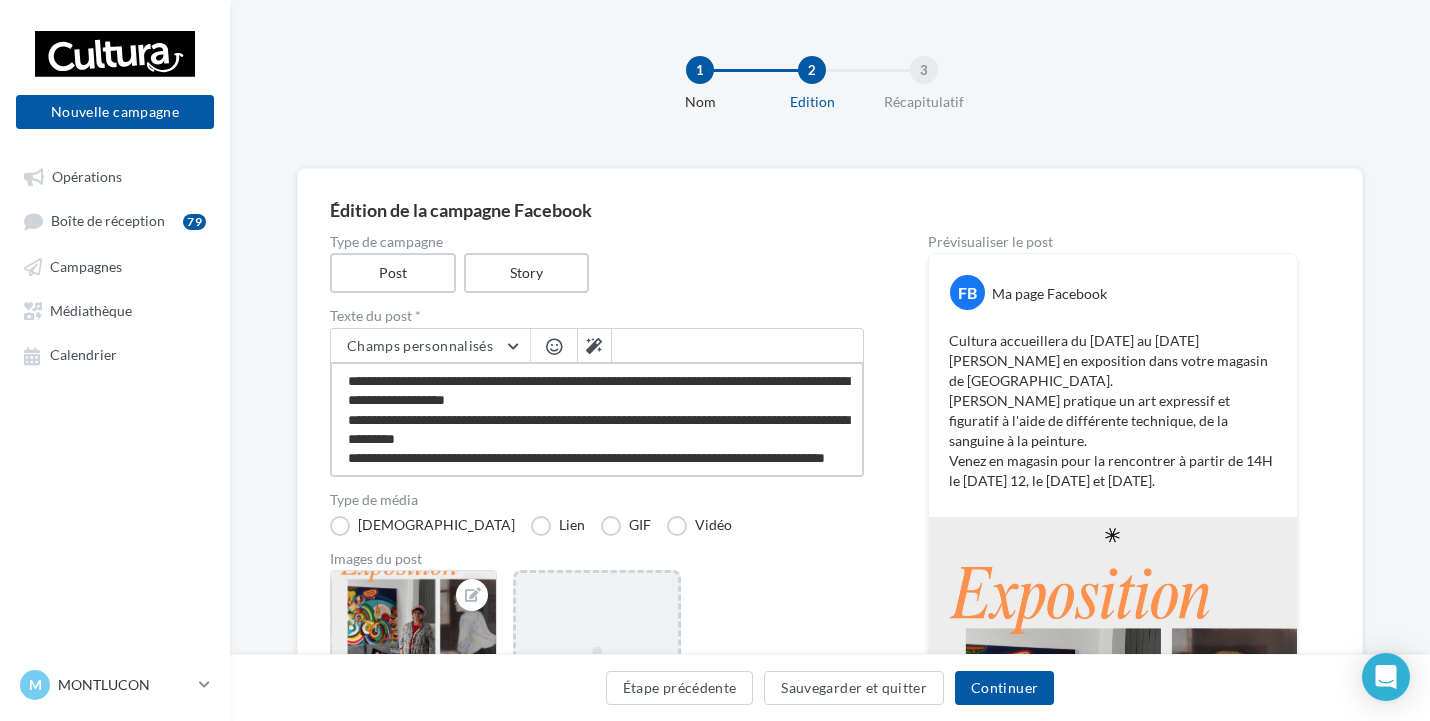 type on "**********" 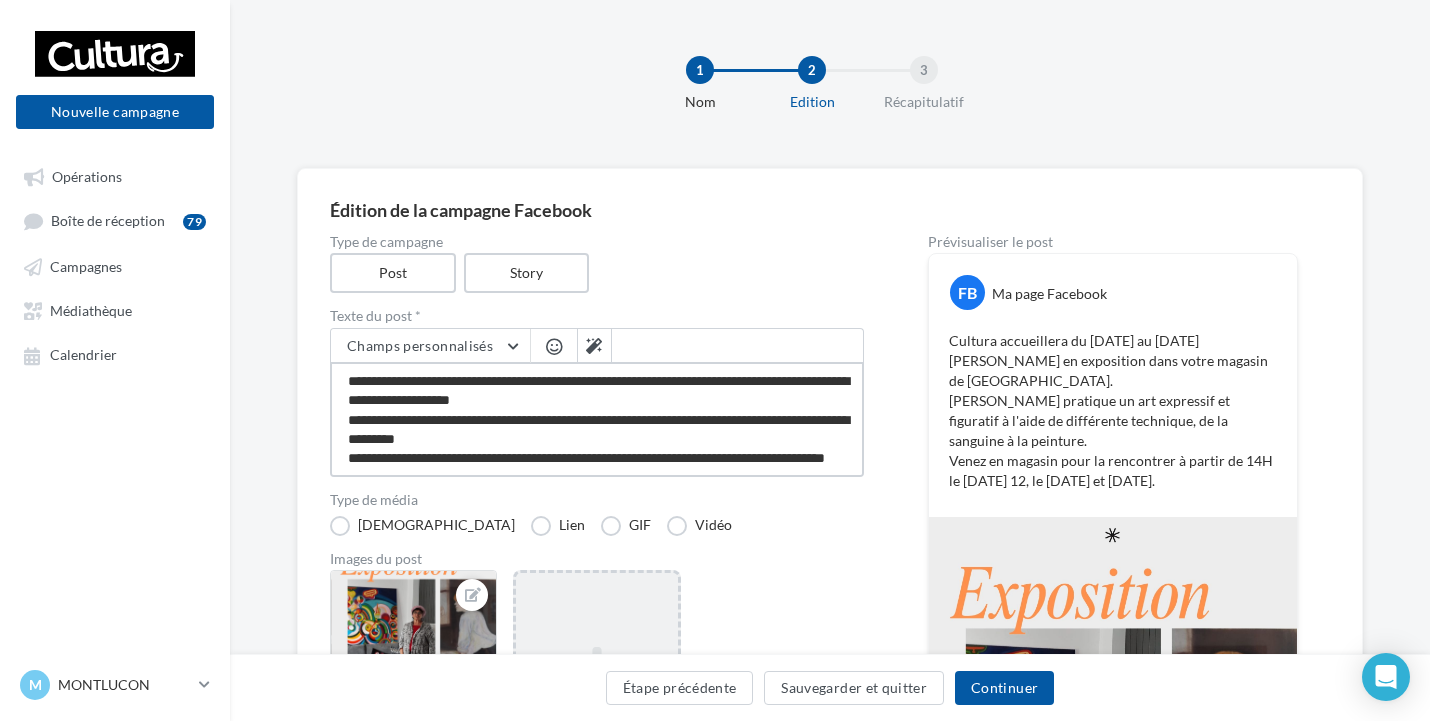 type on "**********" 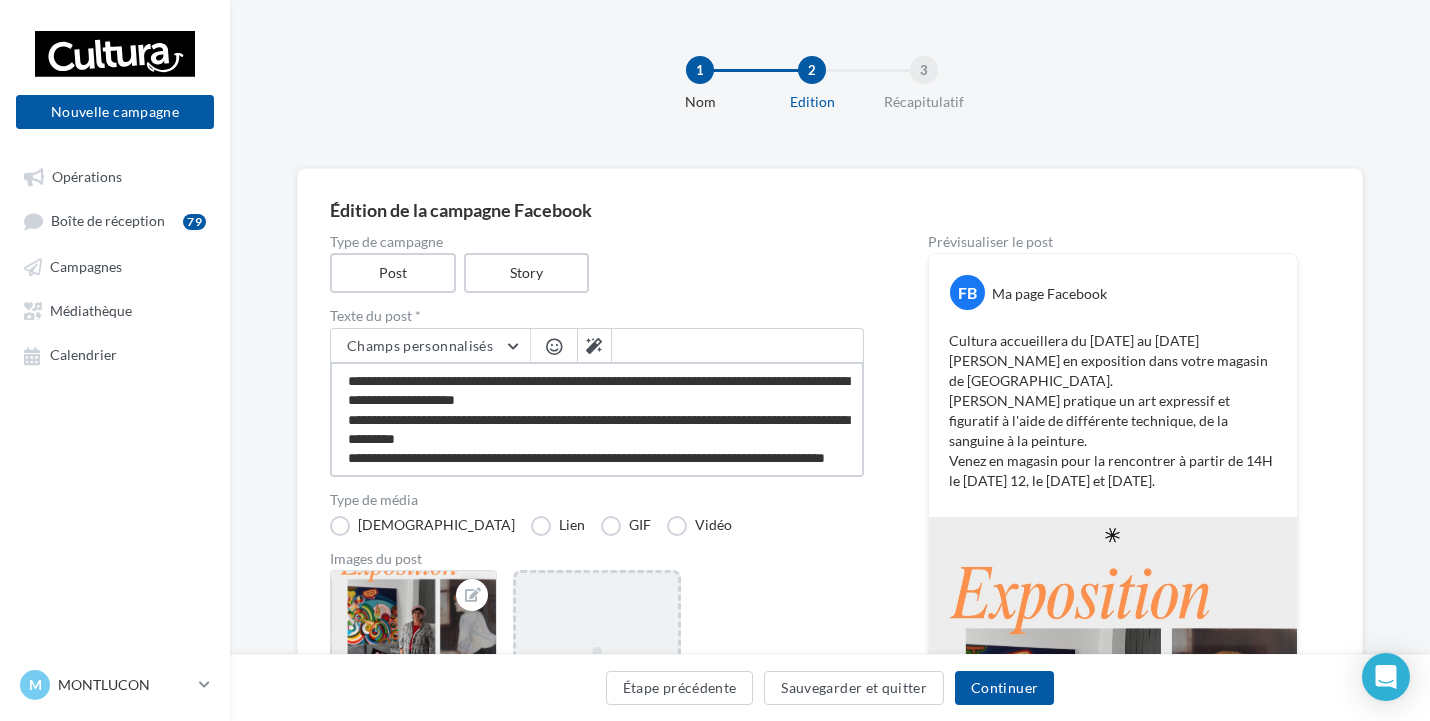 type on "**********" 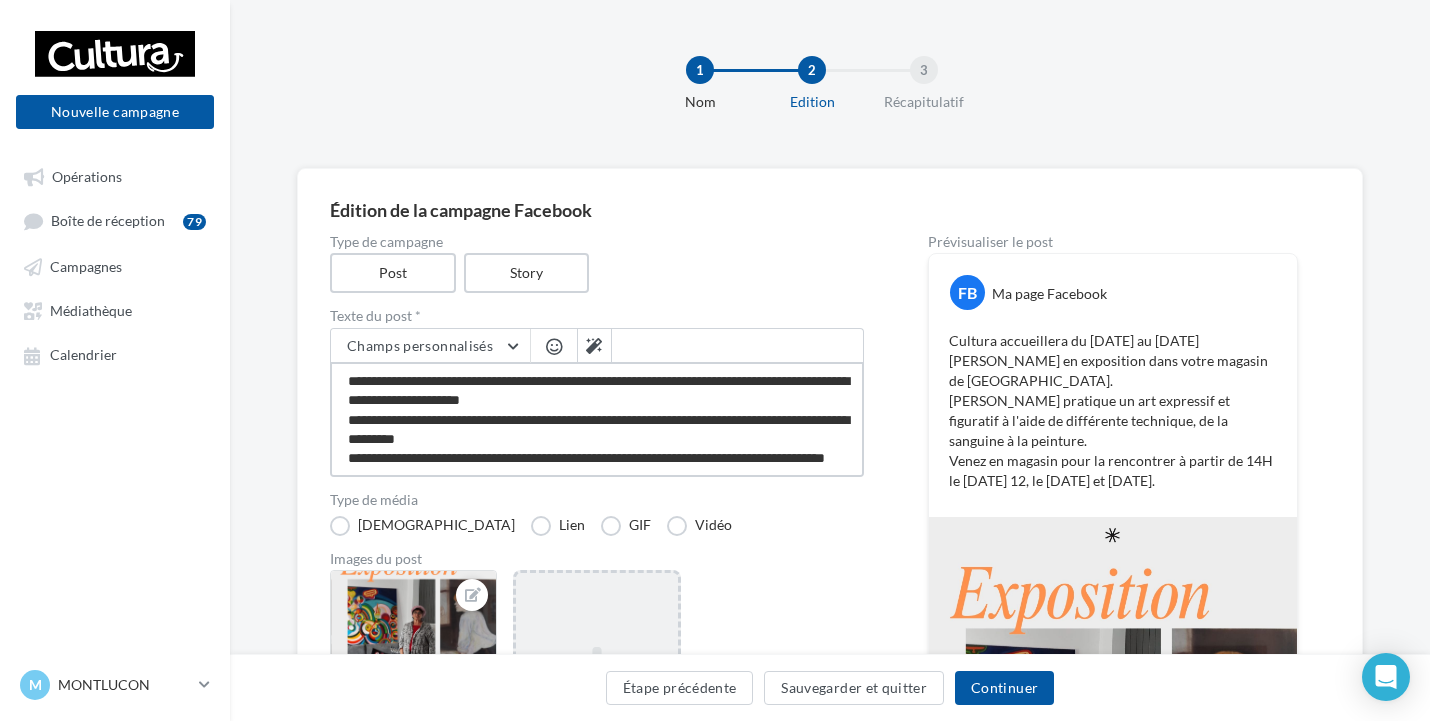 type on "**********" 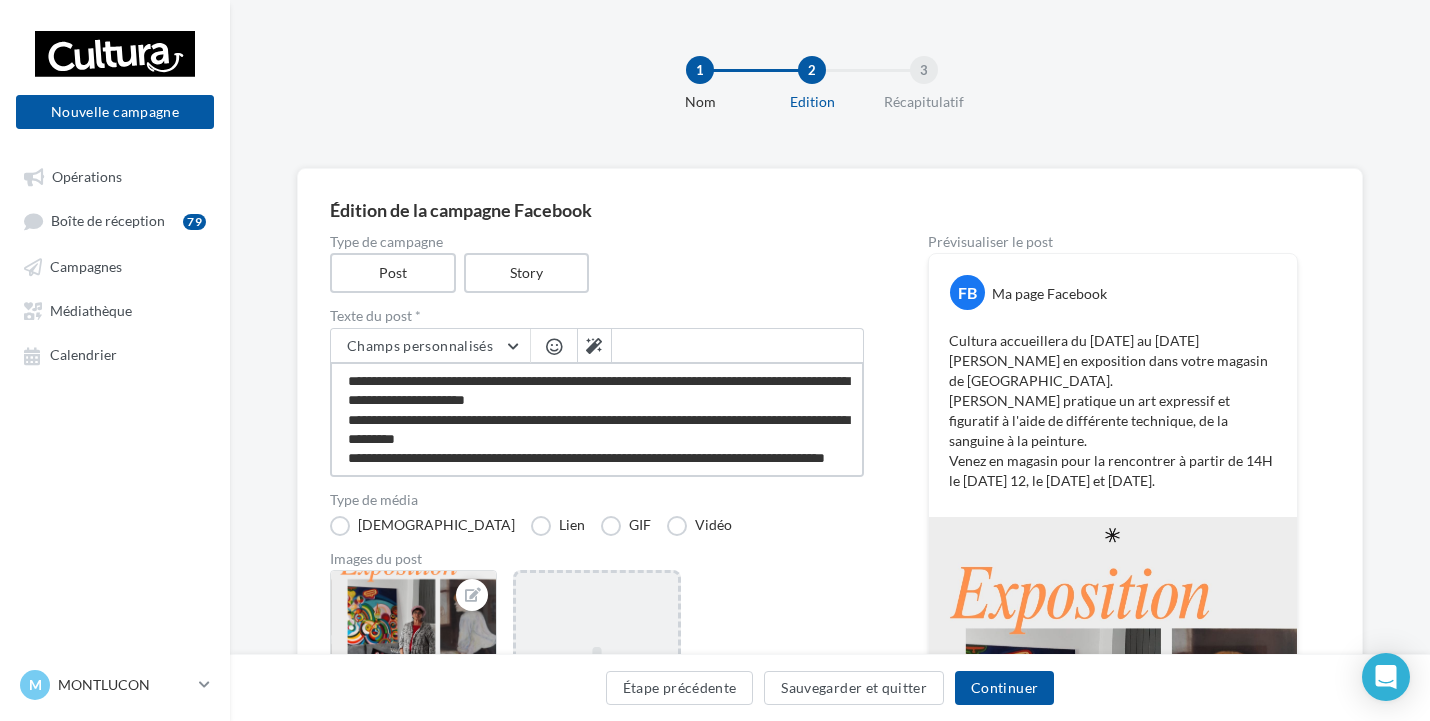 type on "**********" 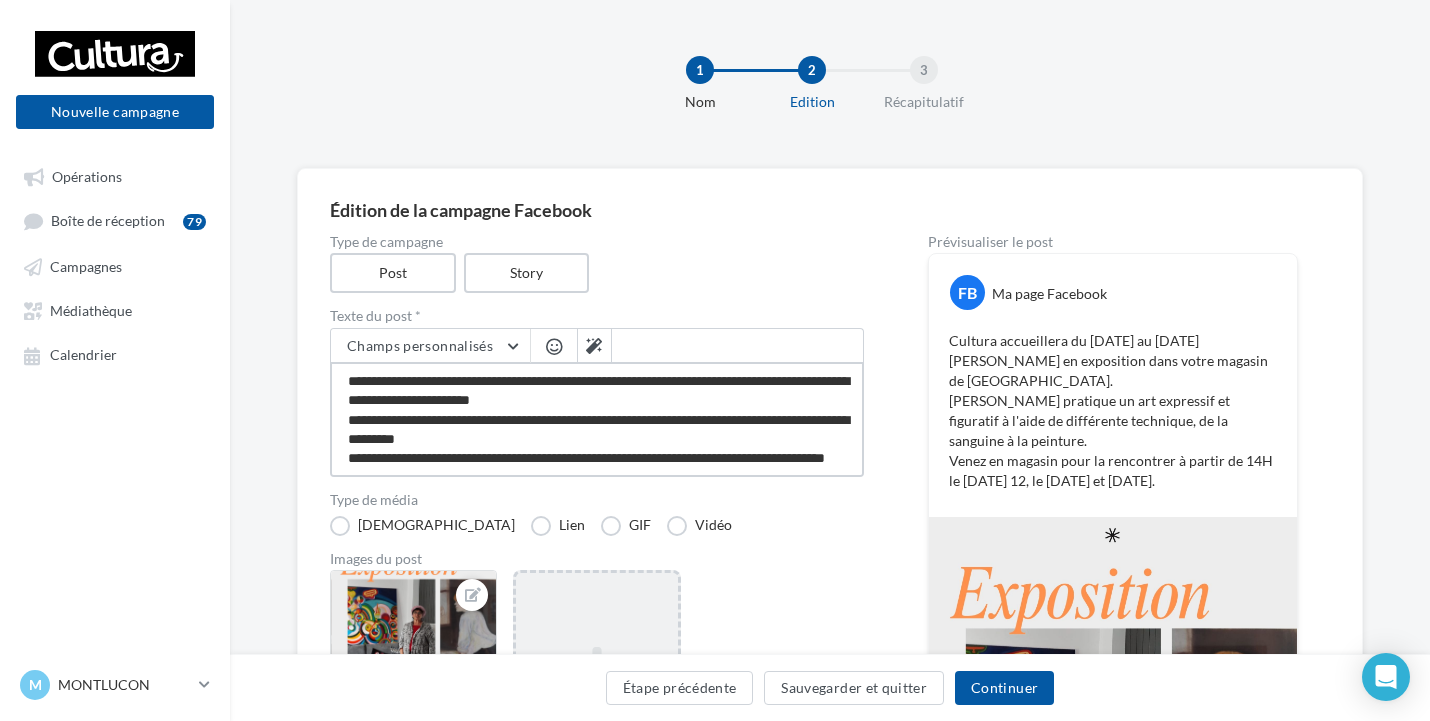 type on "**********" 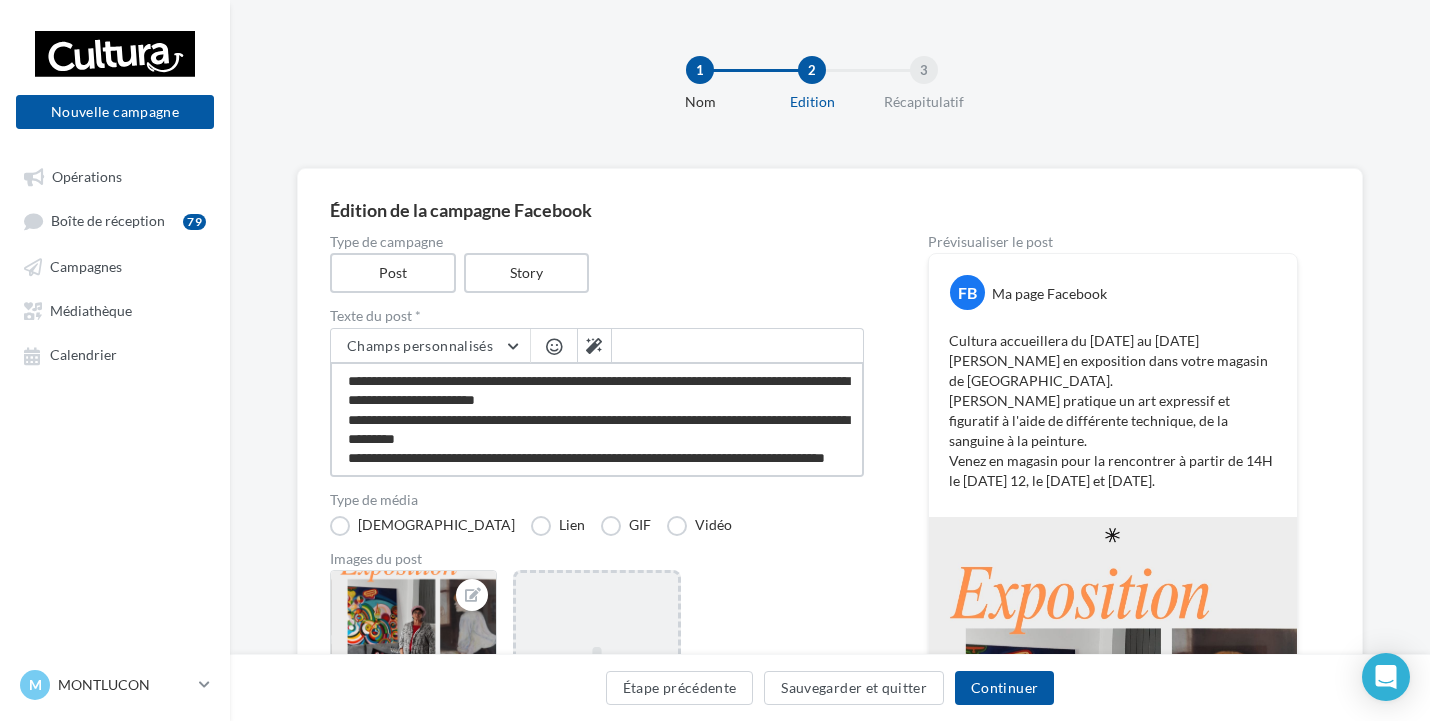 type on "**********" 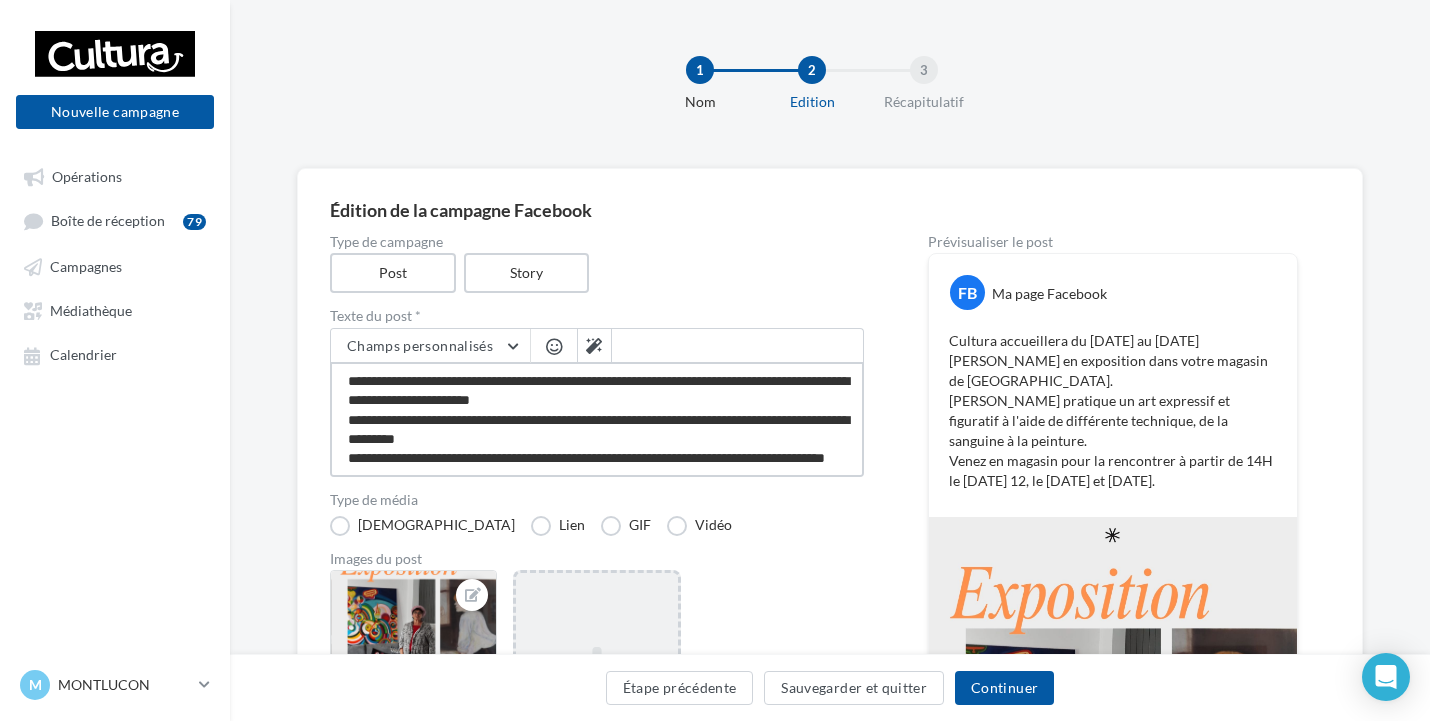 type on "**********" 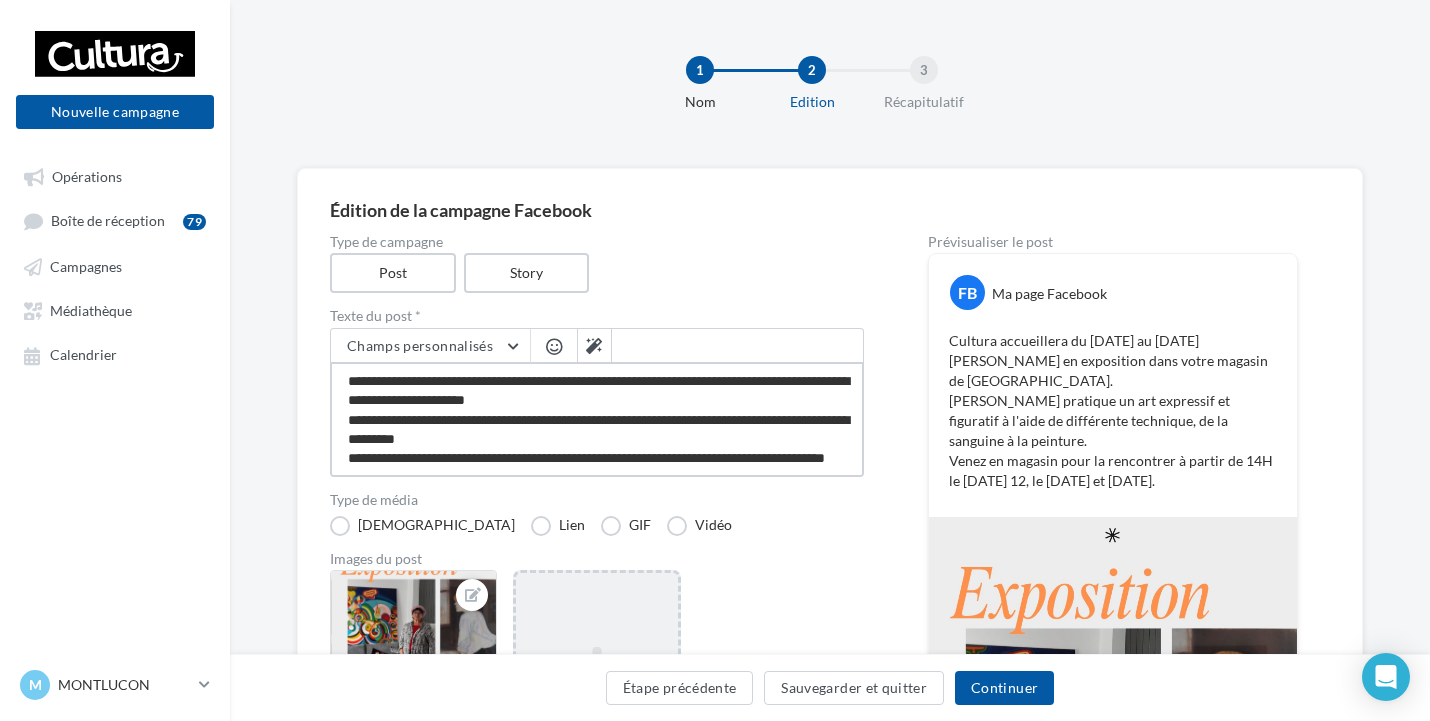 type on "**********" 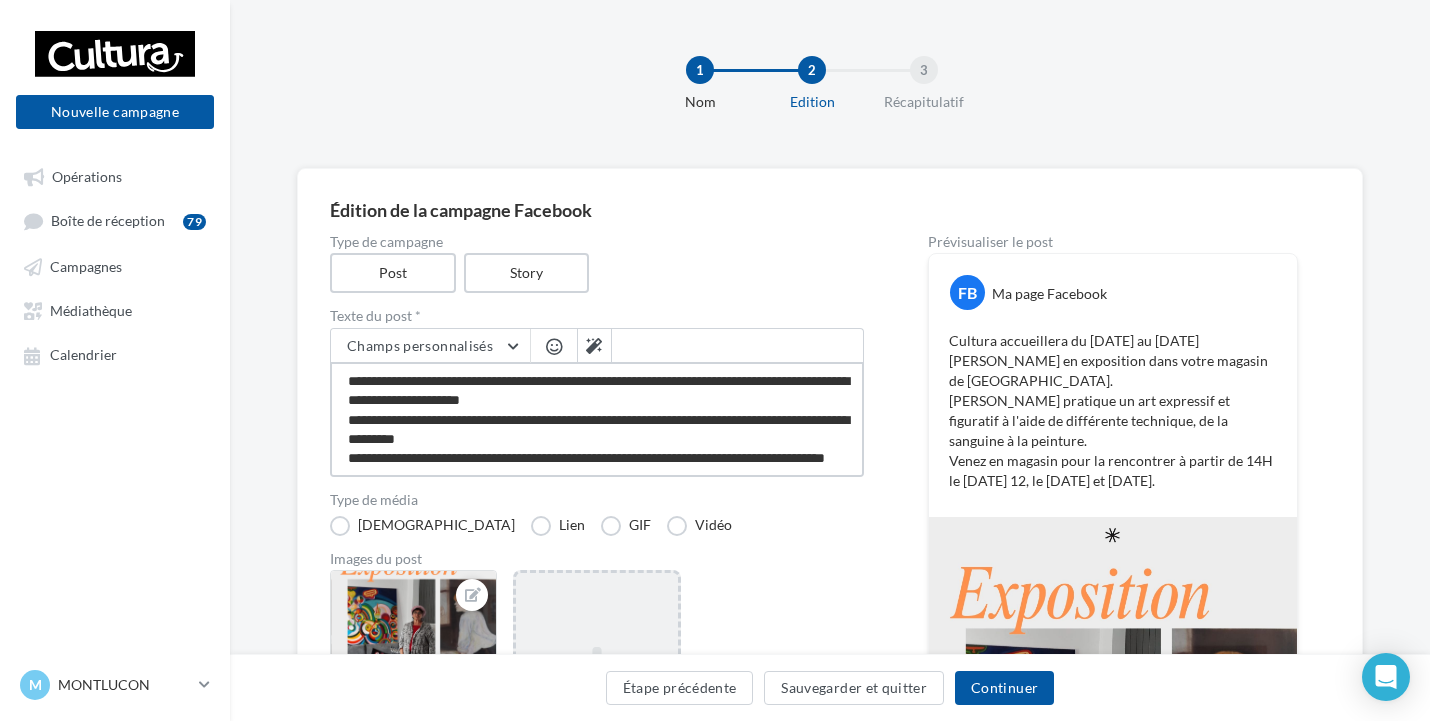 type on "**********" 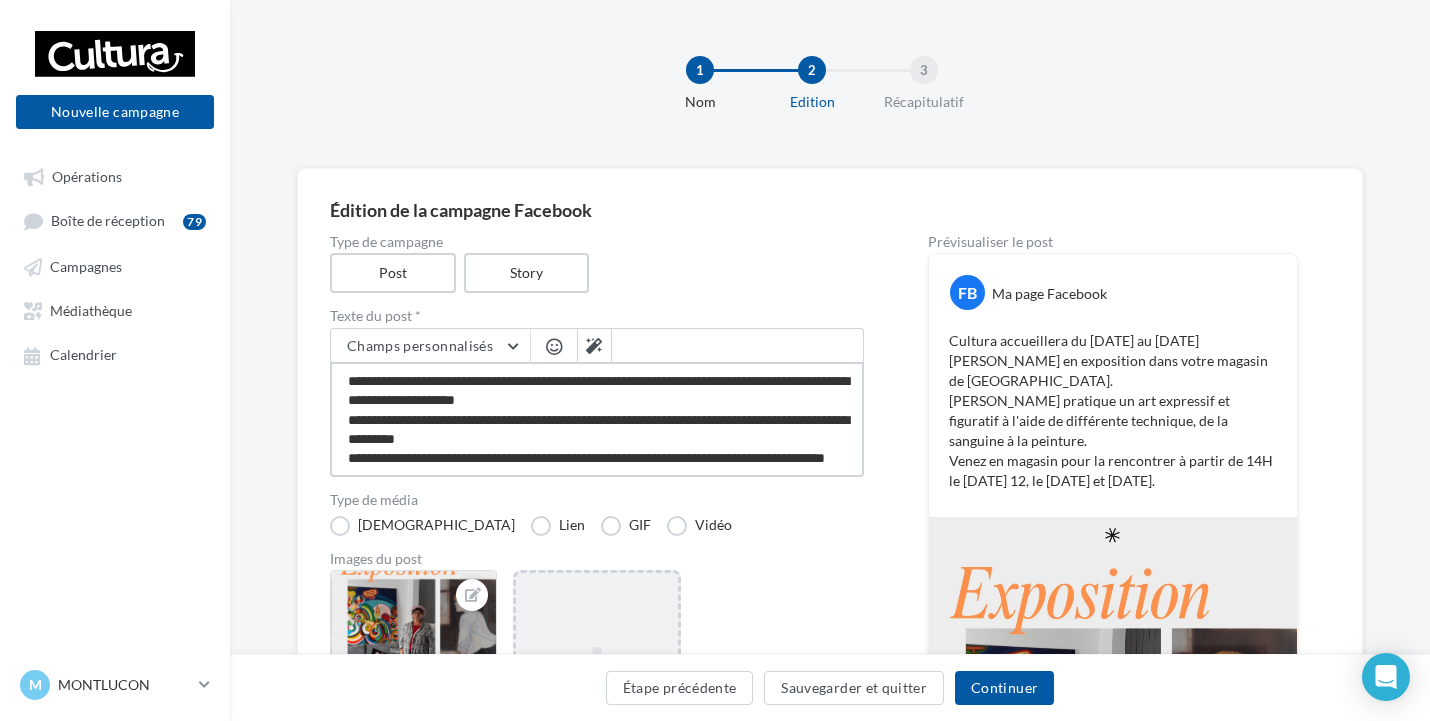 type on "**********" 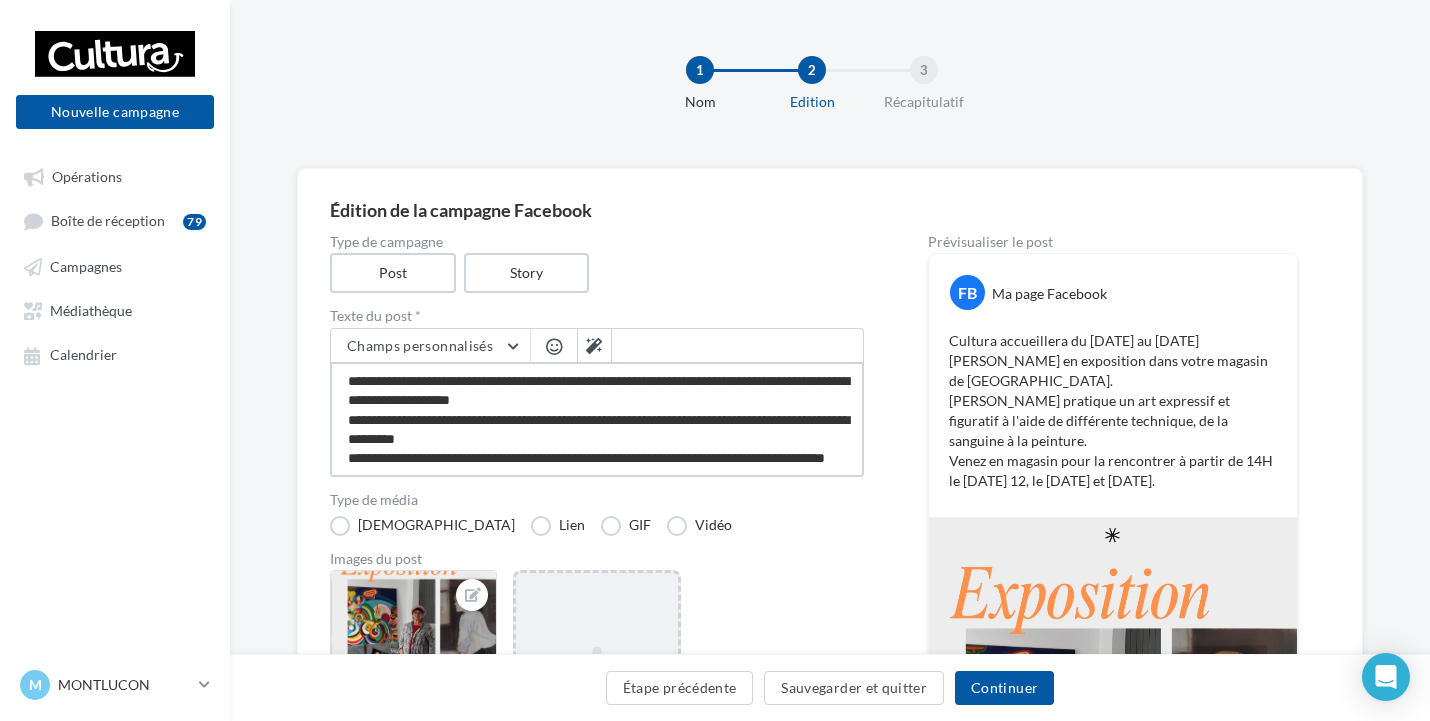 type on "**********" 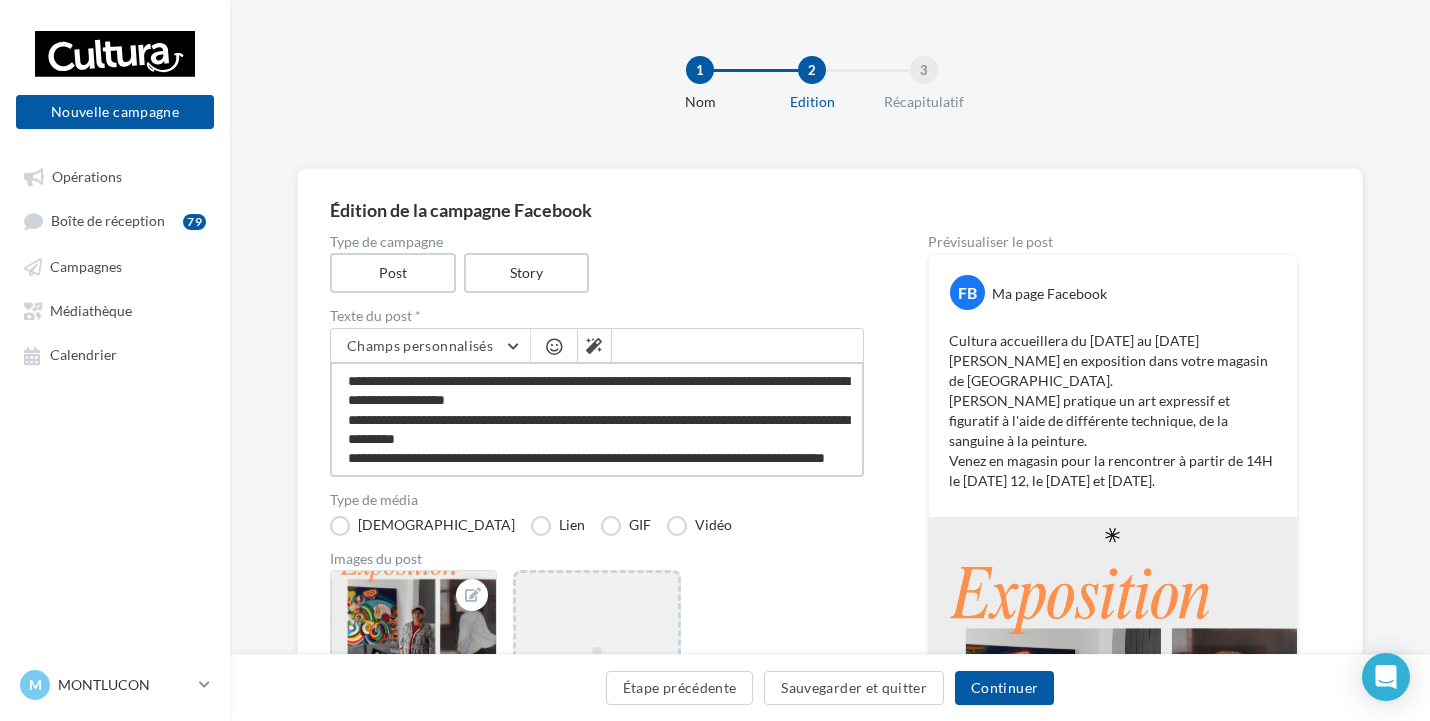 type on "**********" 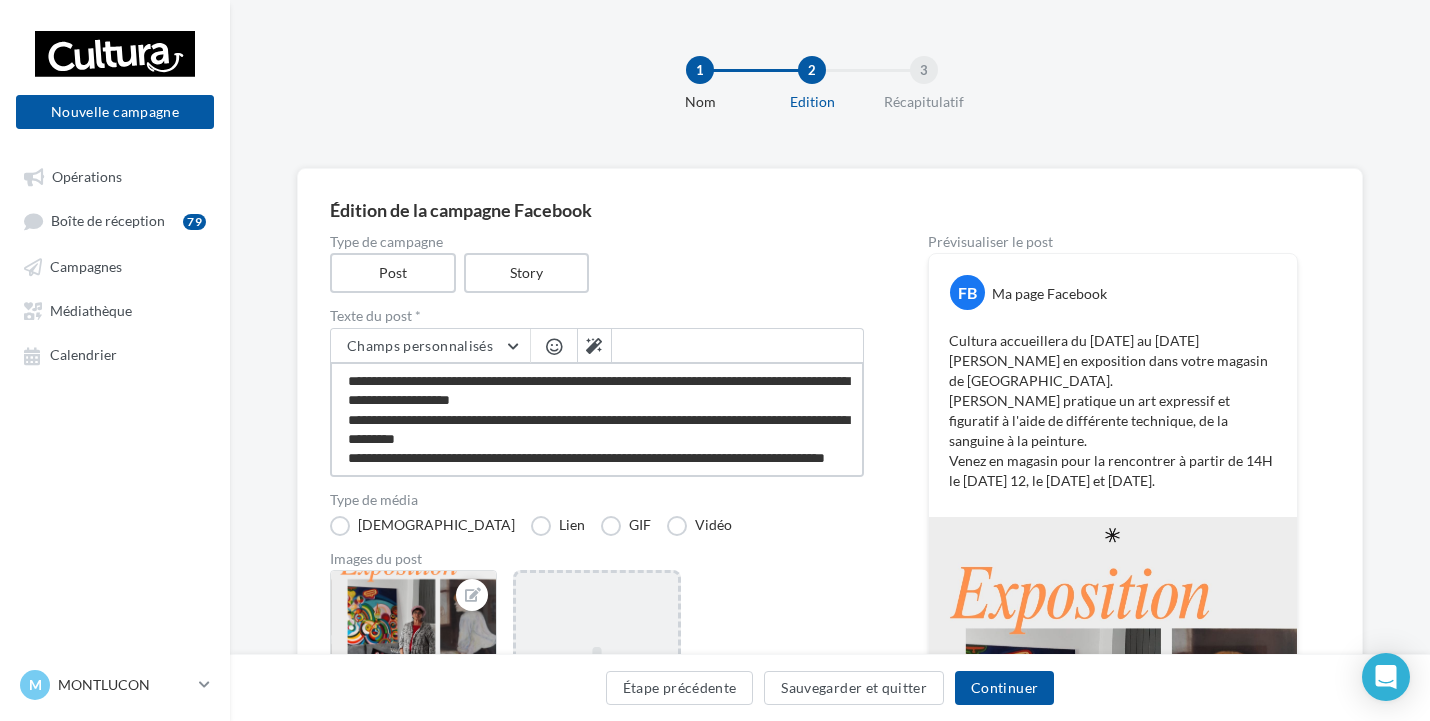 type on "**********" 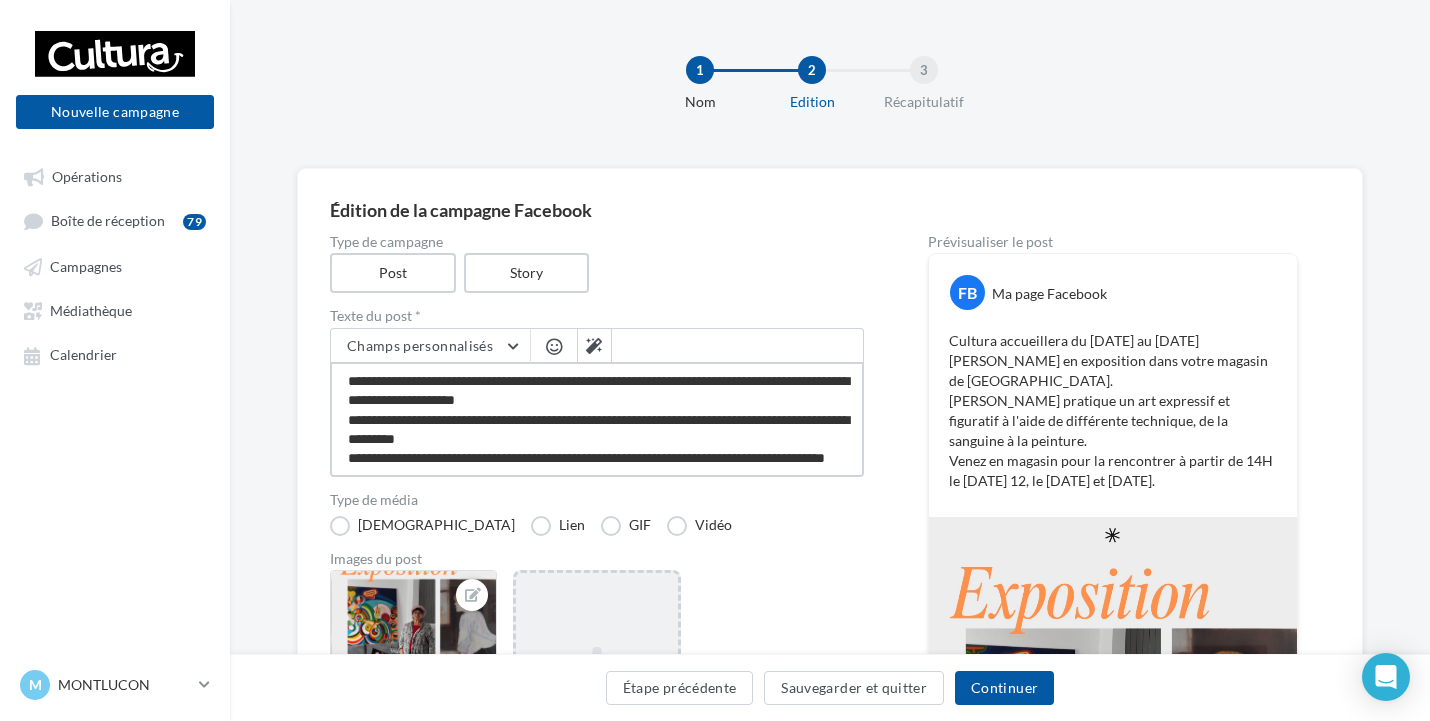 type on "**********" 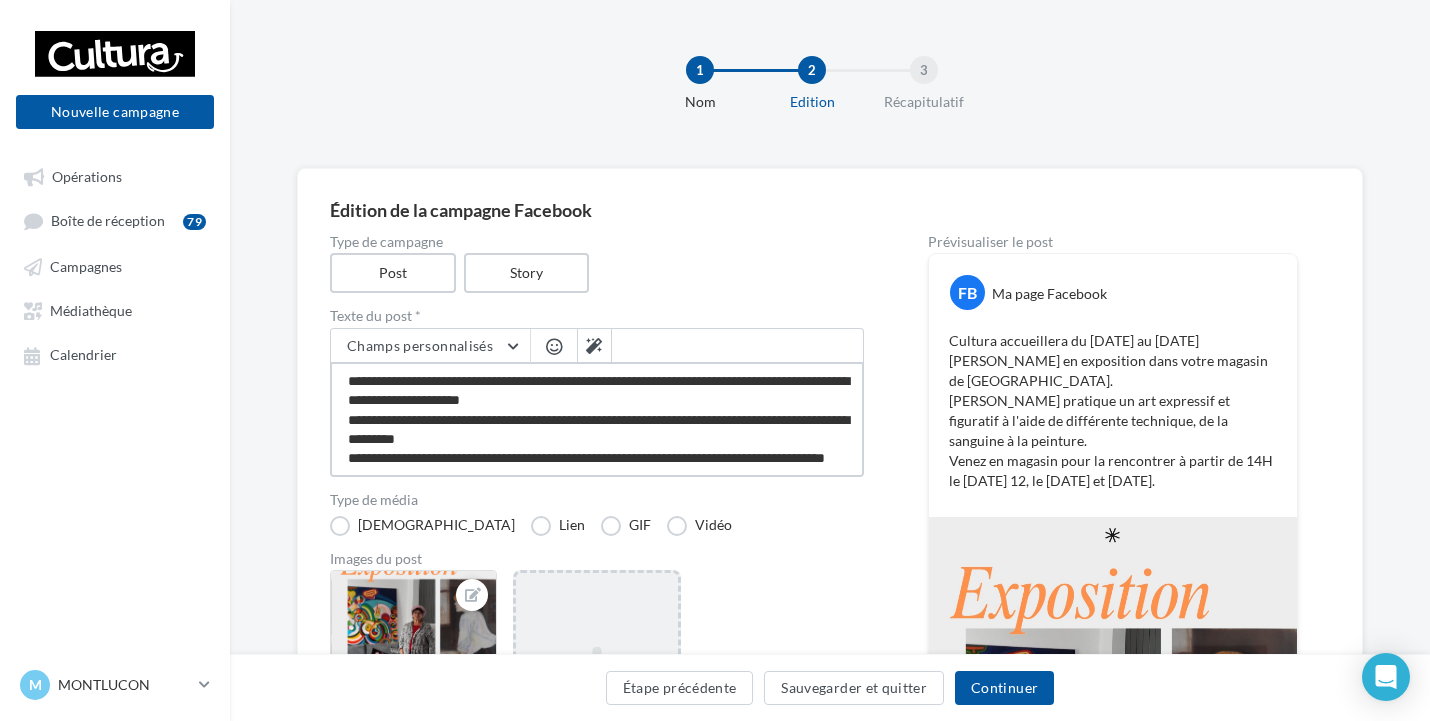 type on "**********" 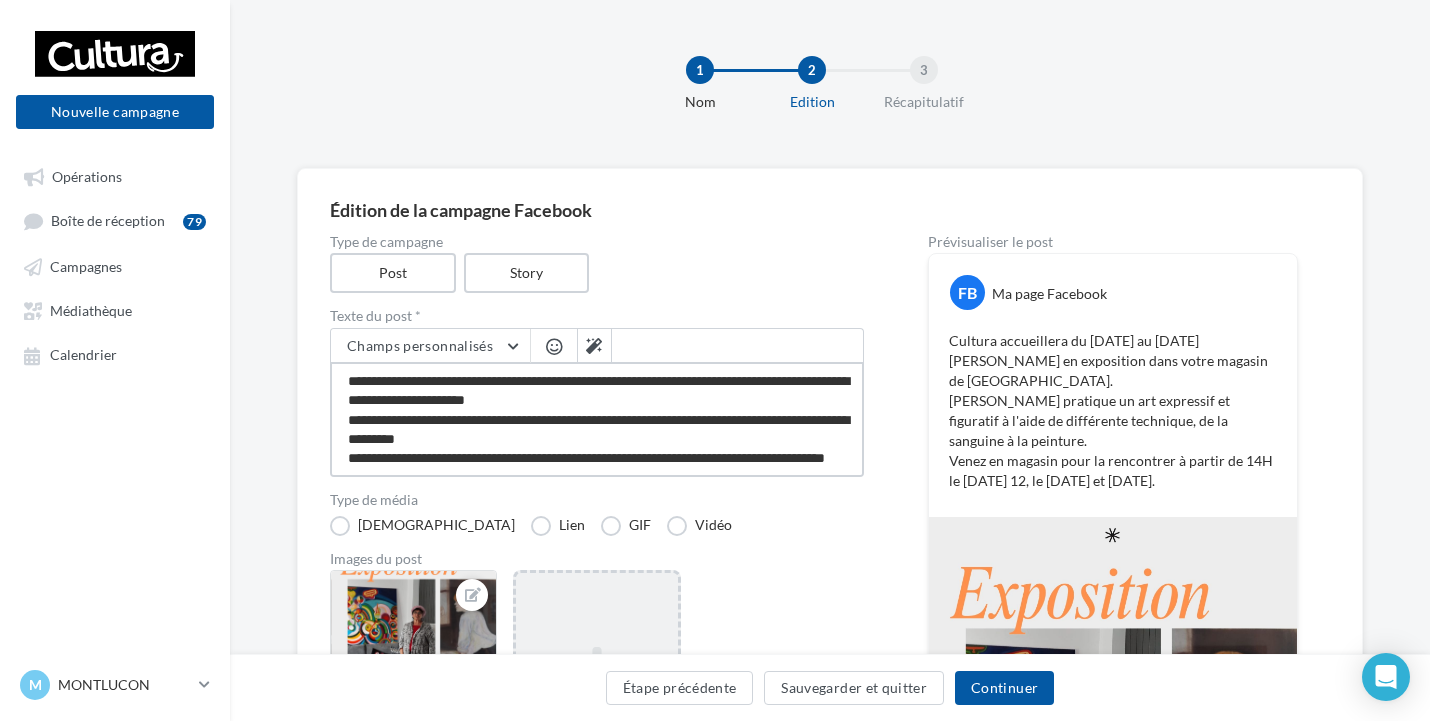 type on "**********" 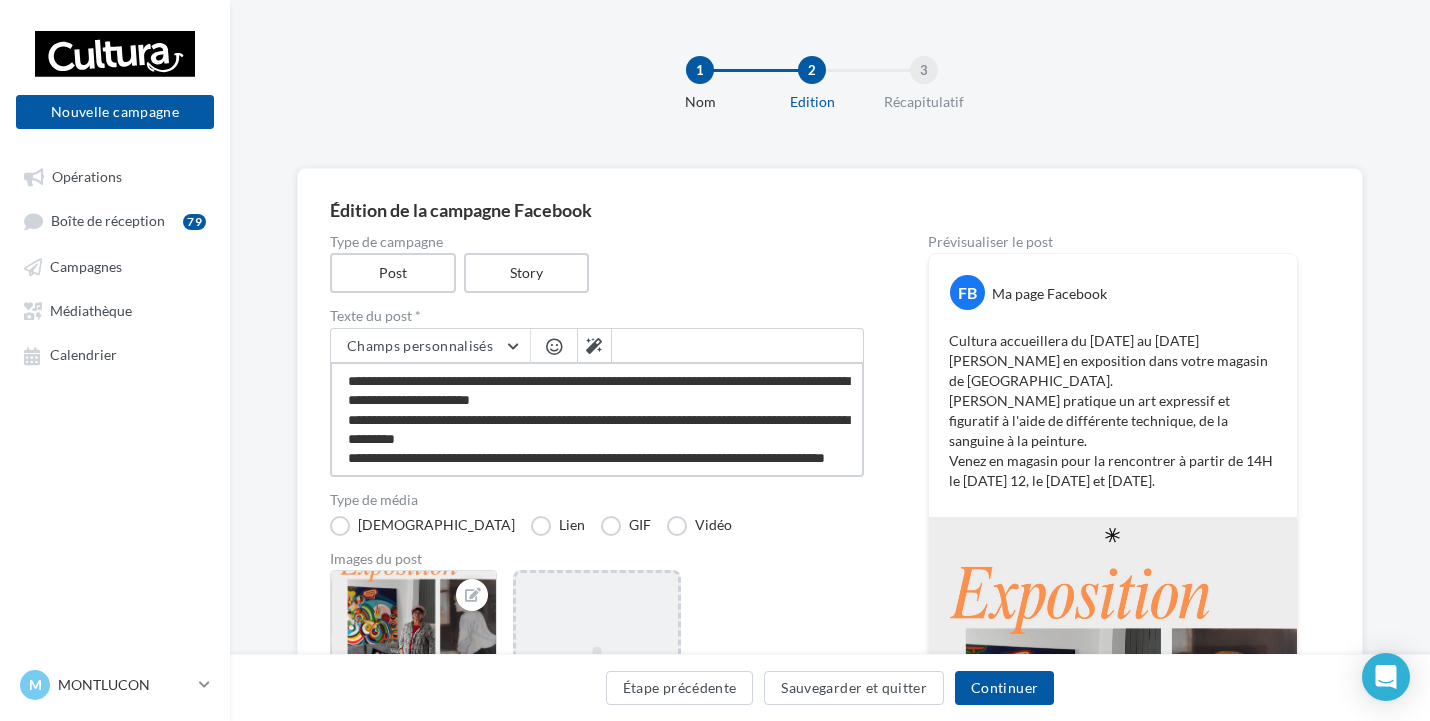 type on "**********" 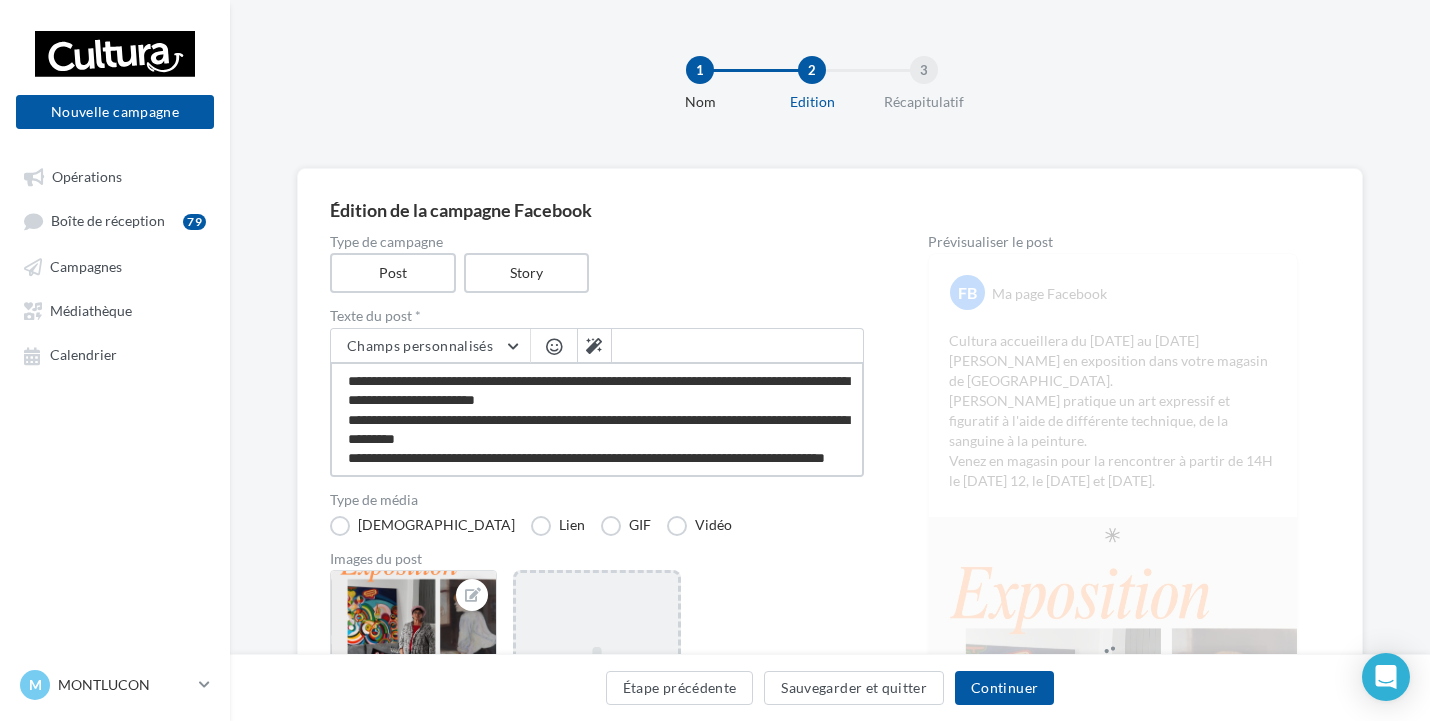 type on "**********" 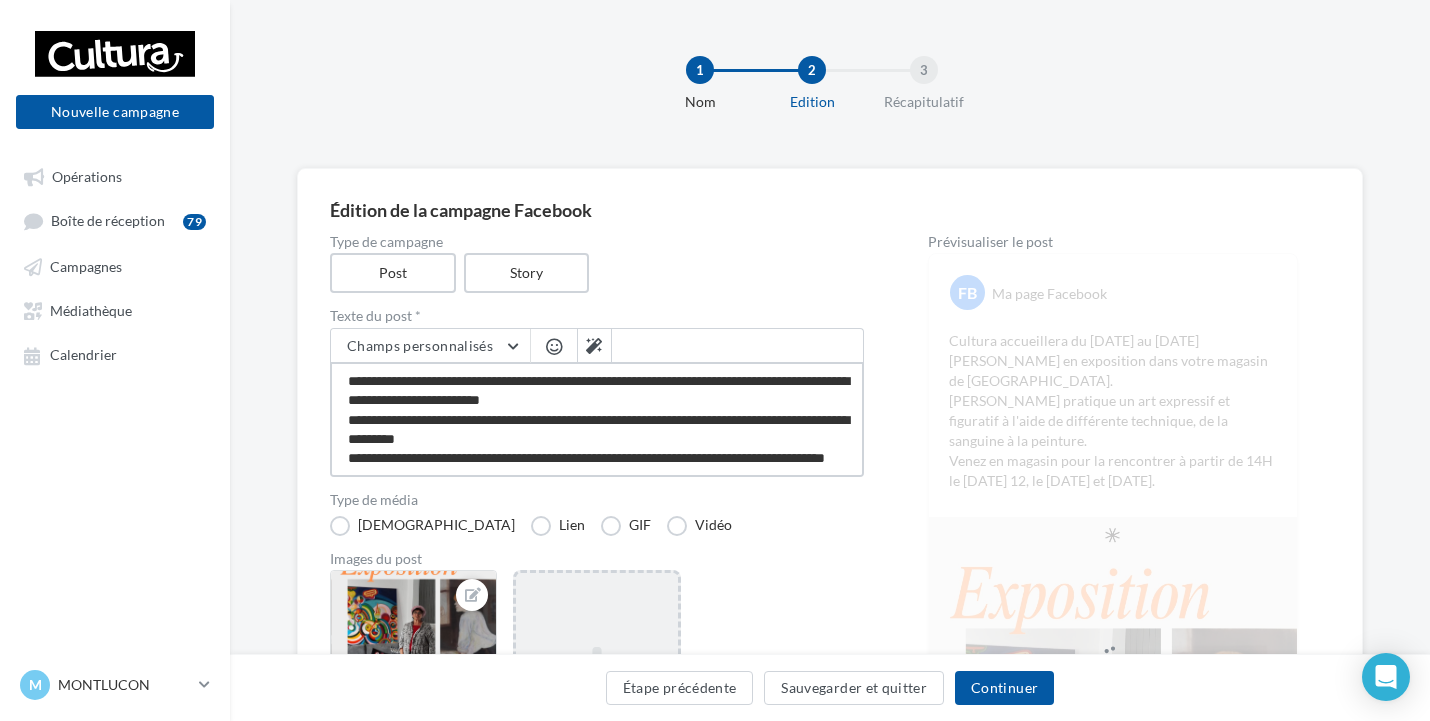 type on "**********" 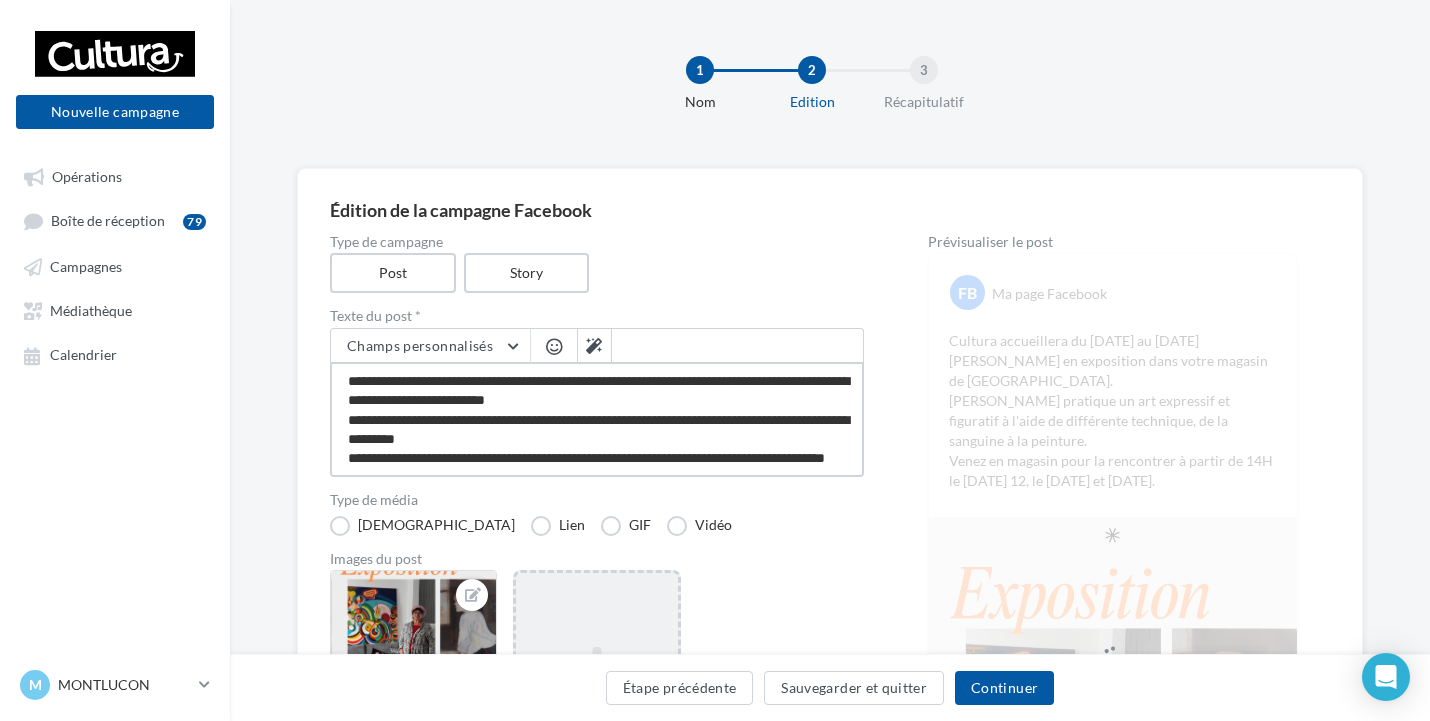 type on "**********" 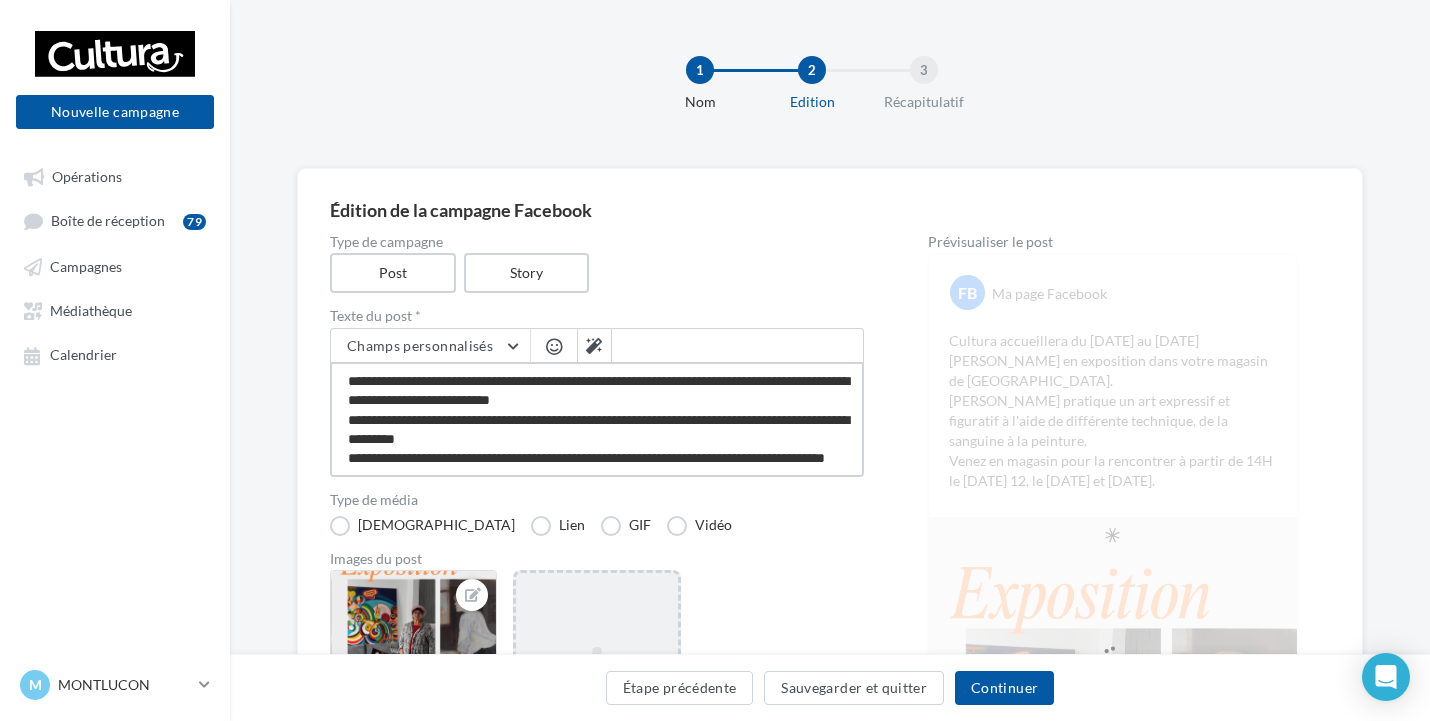 type on "**********" 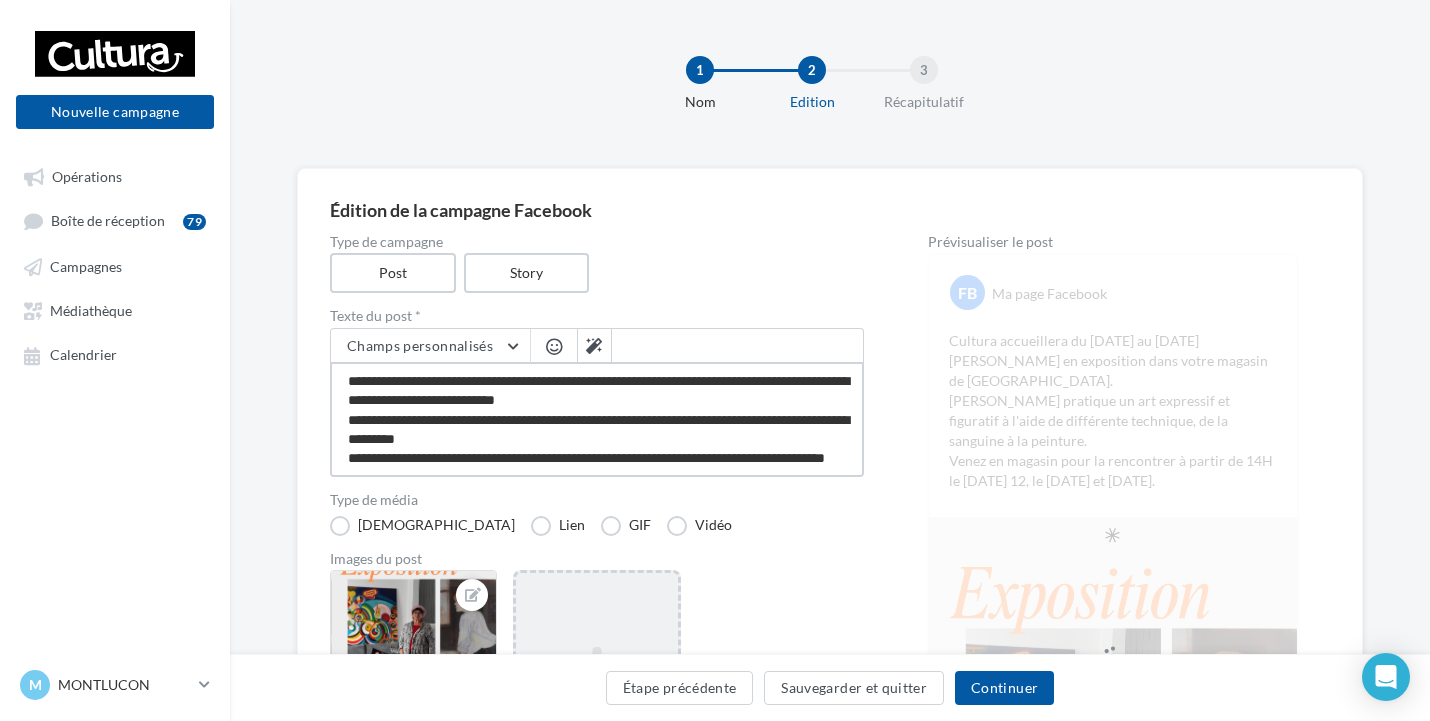 type on "**********" 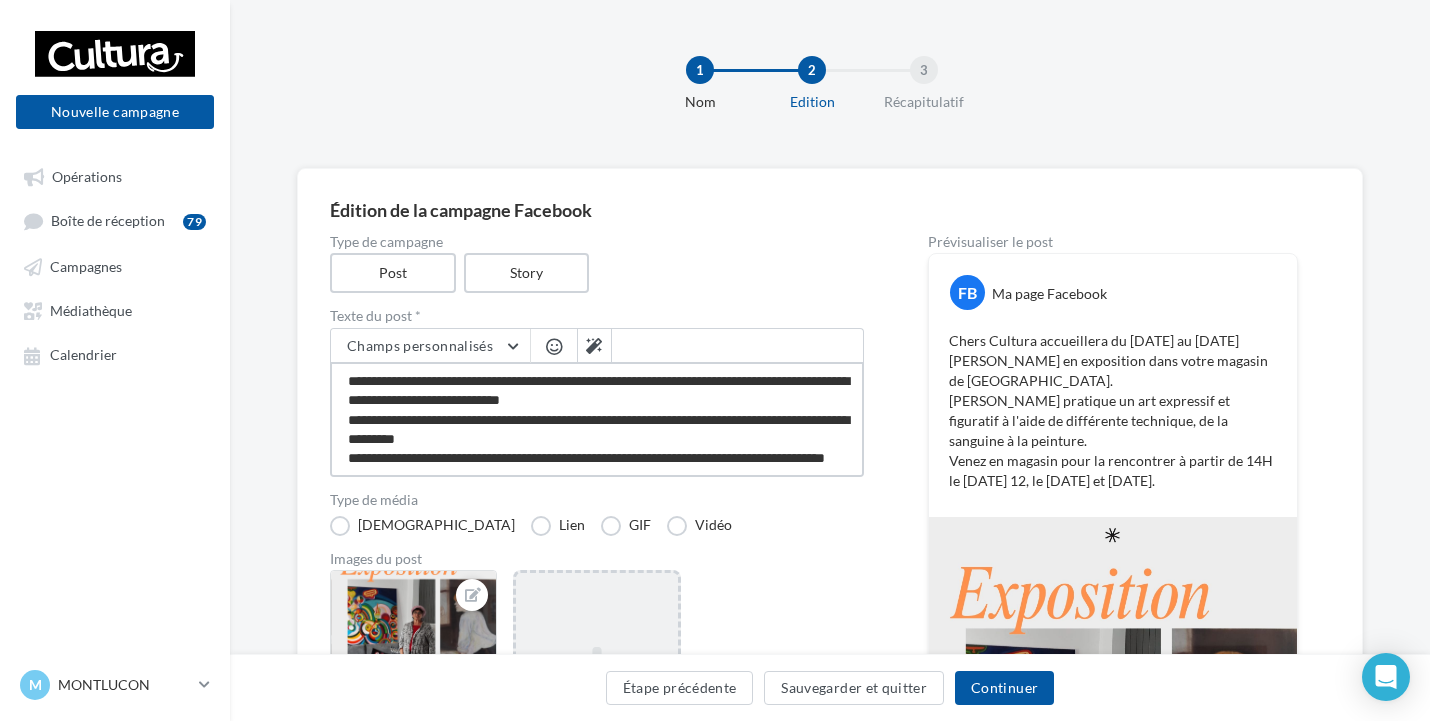 type on "**********" 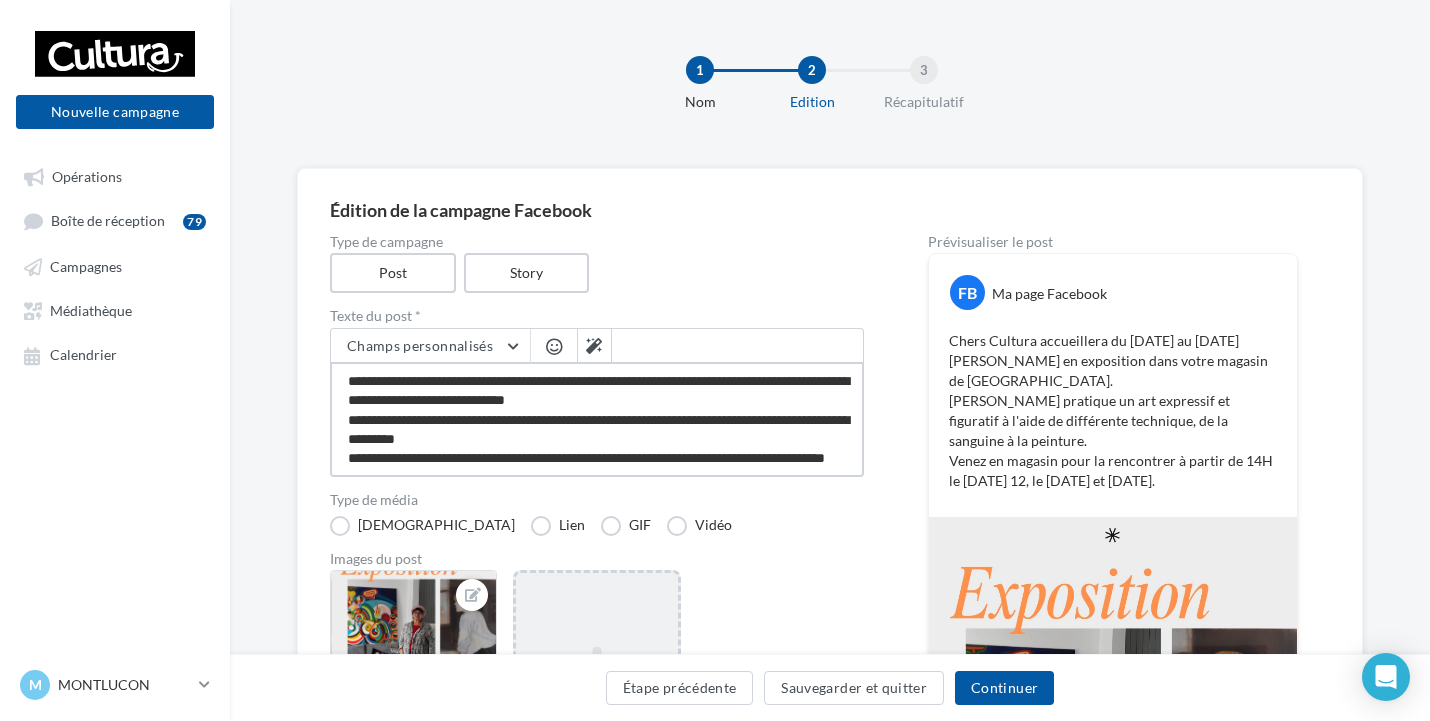 type on "**********" 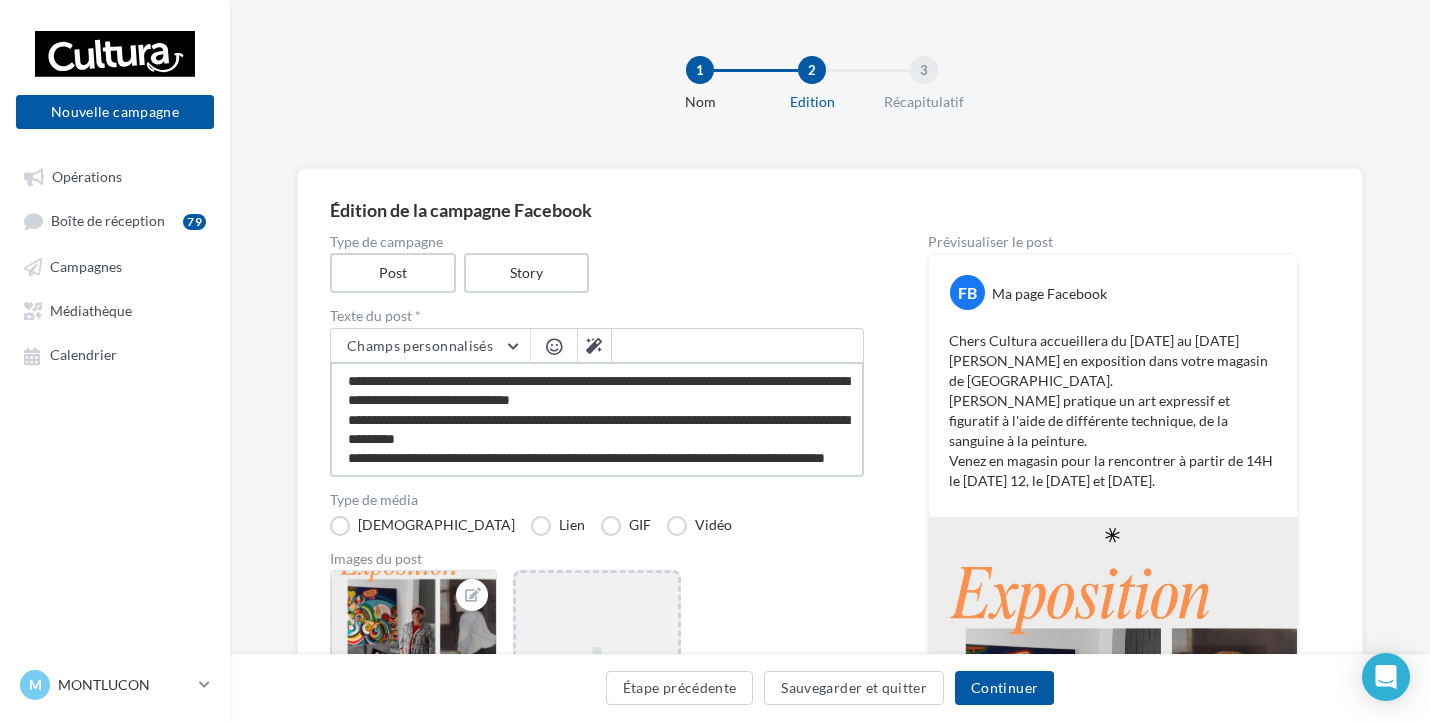 type on "**********" 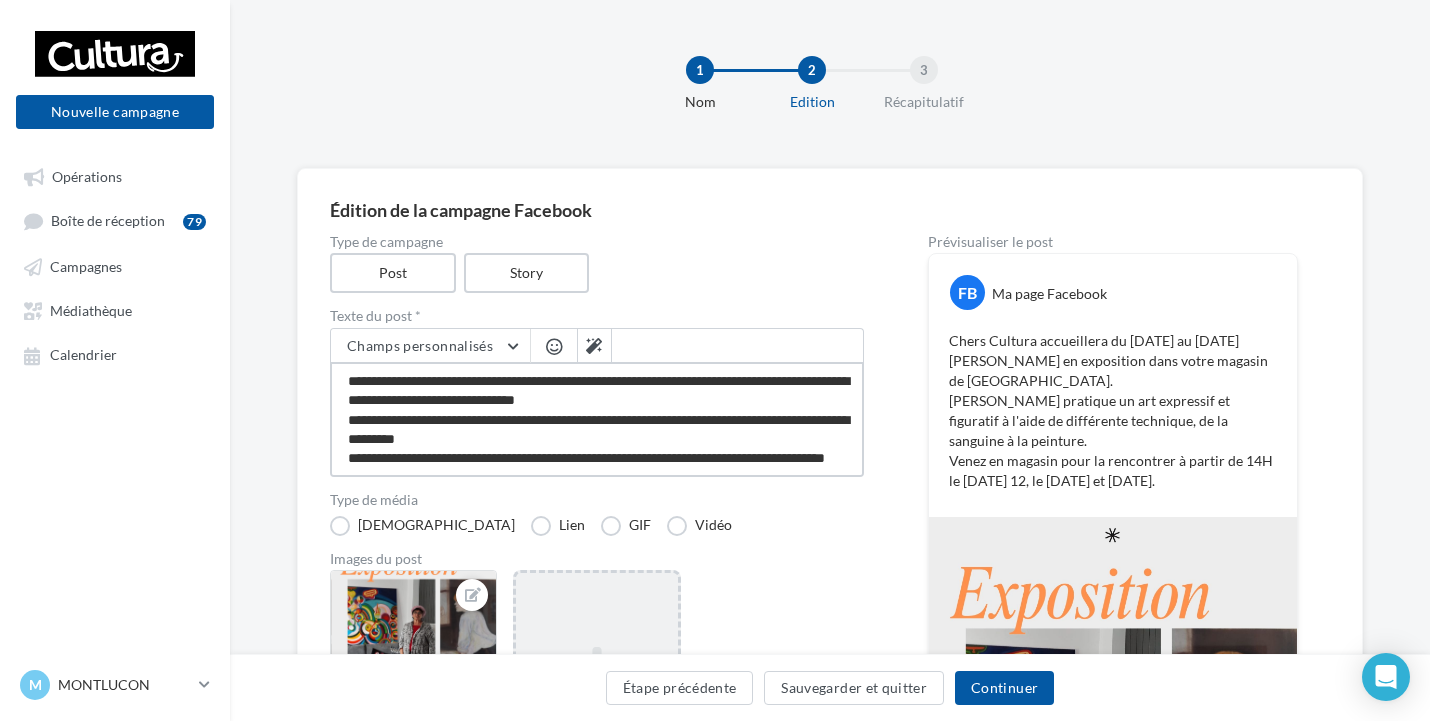 type on "**********" 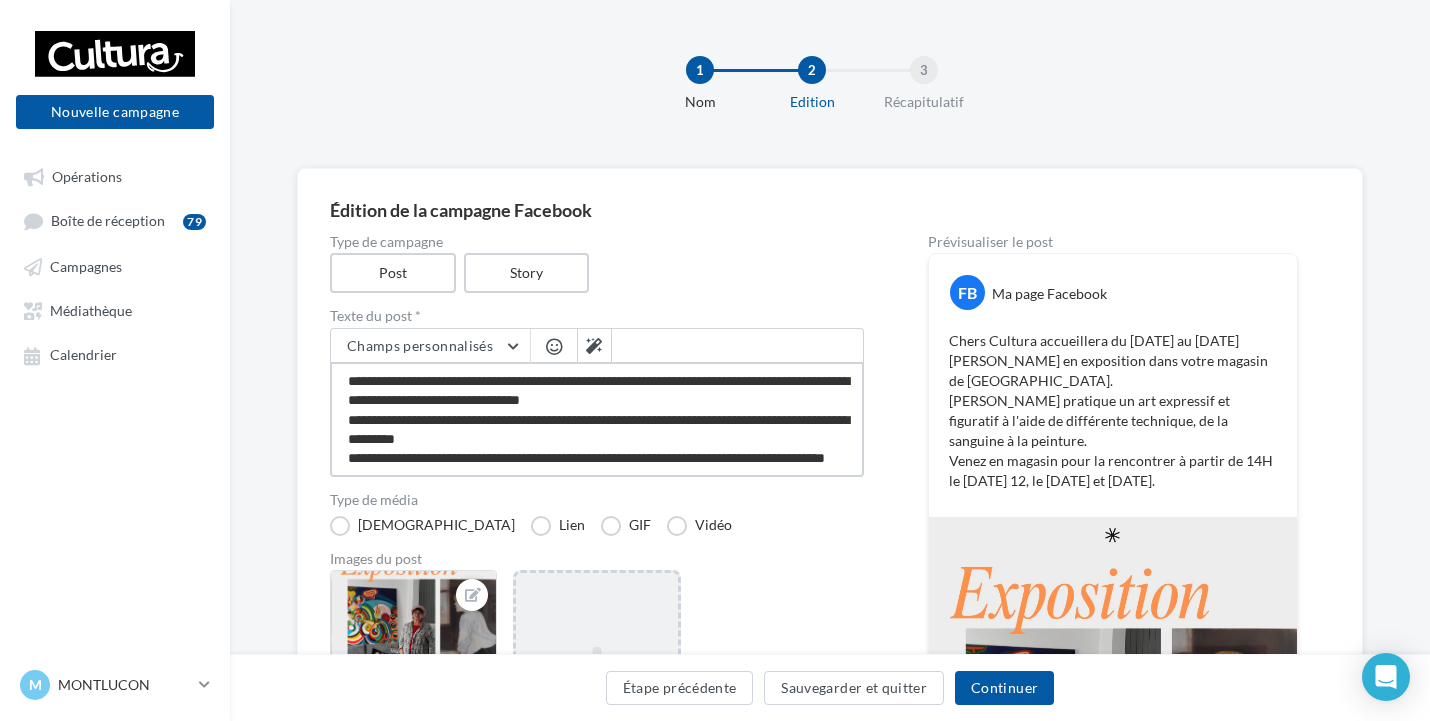 type on "**********" 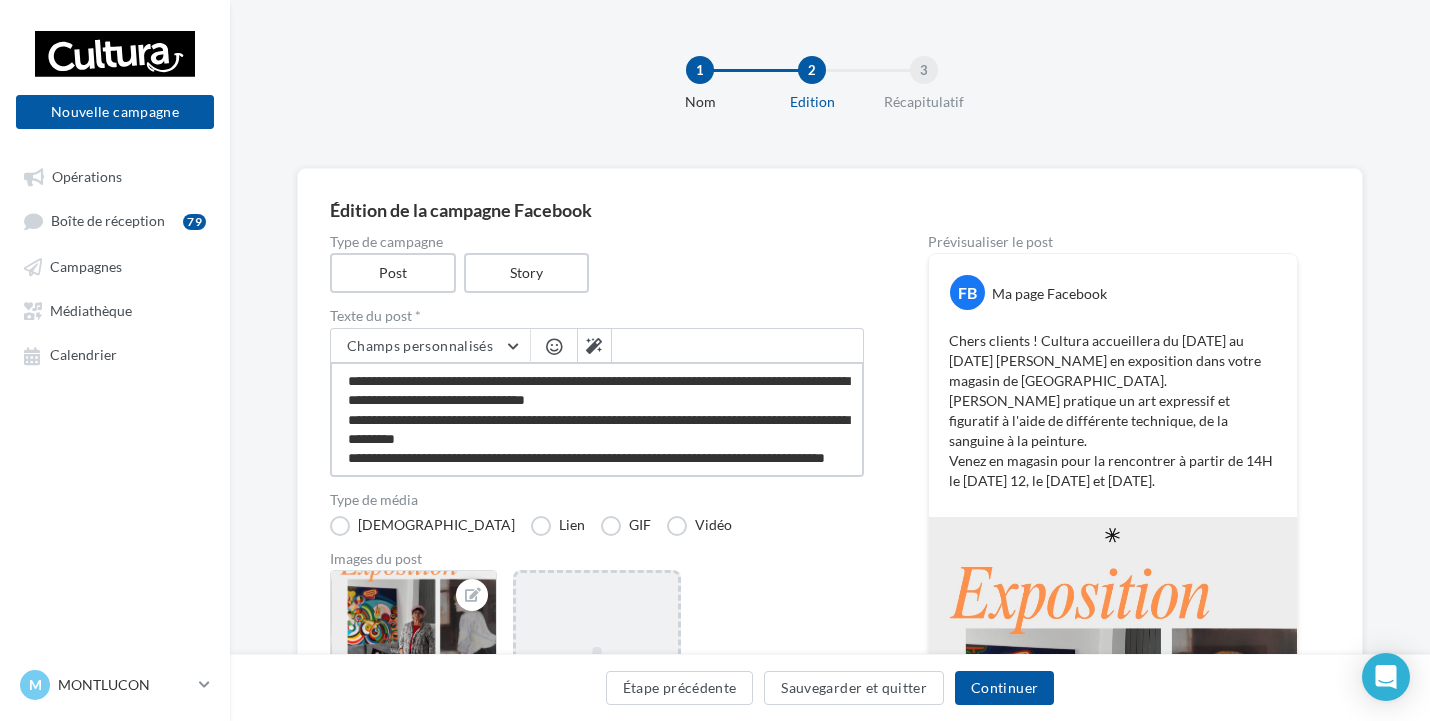 click on "**********" at bounding box center [597, 419] 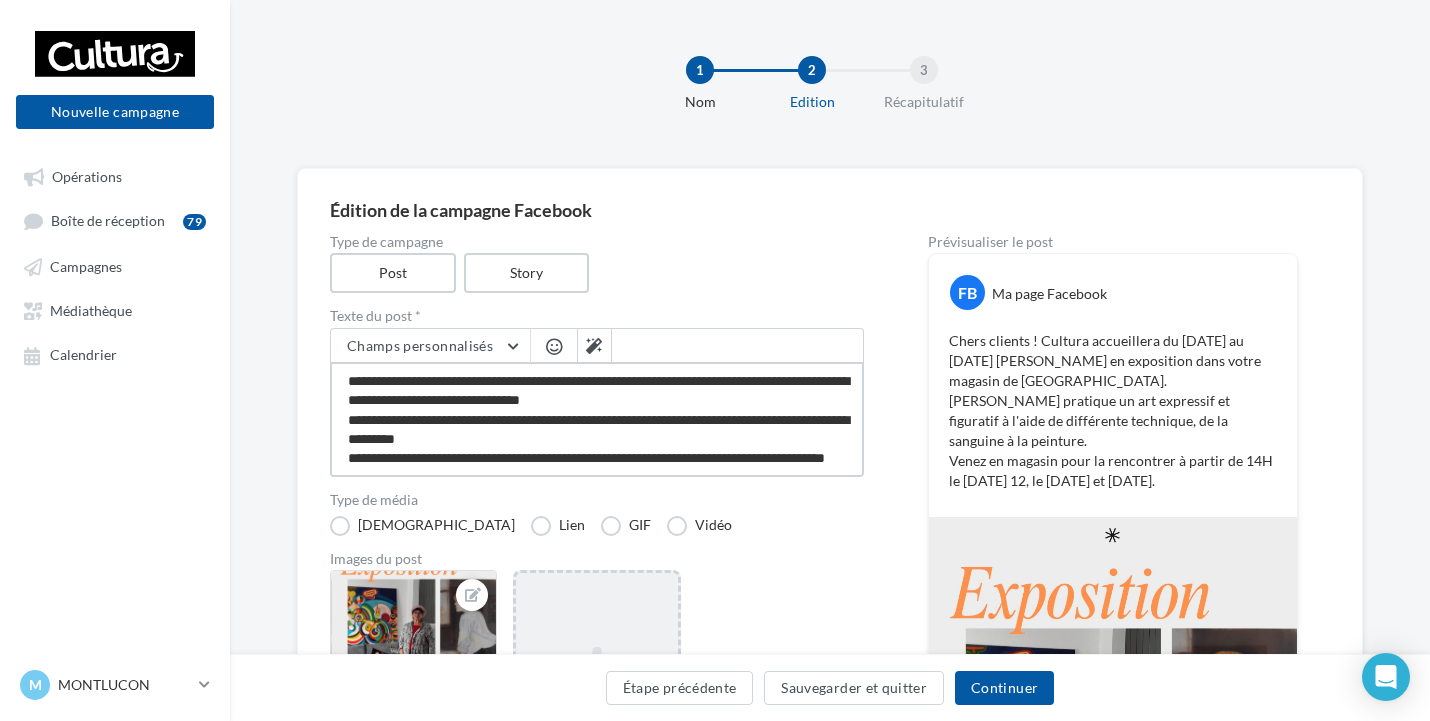 type on "**********" 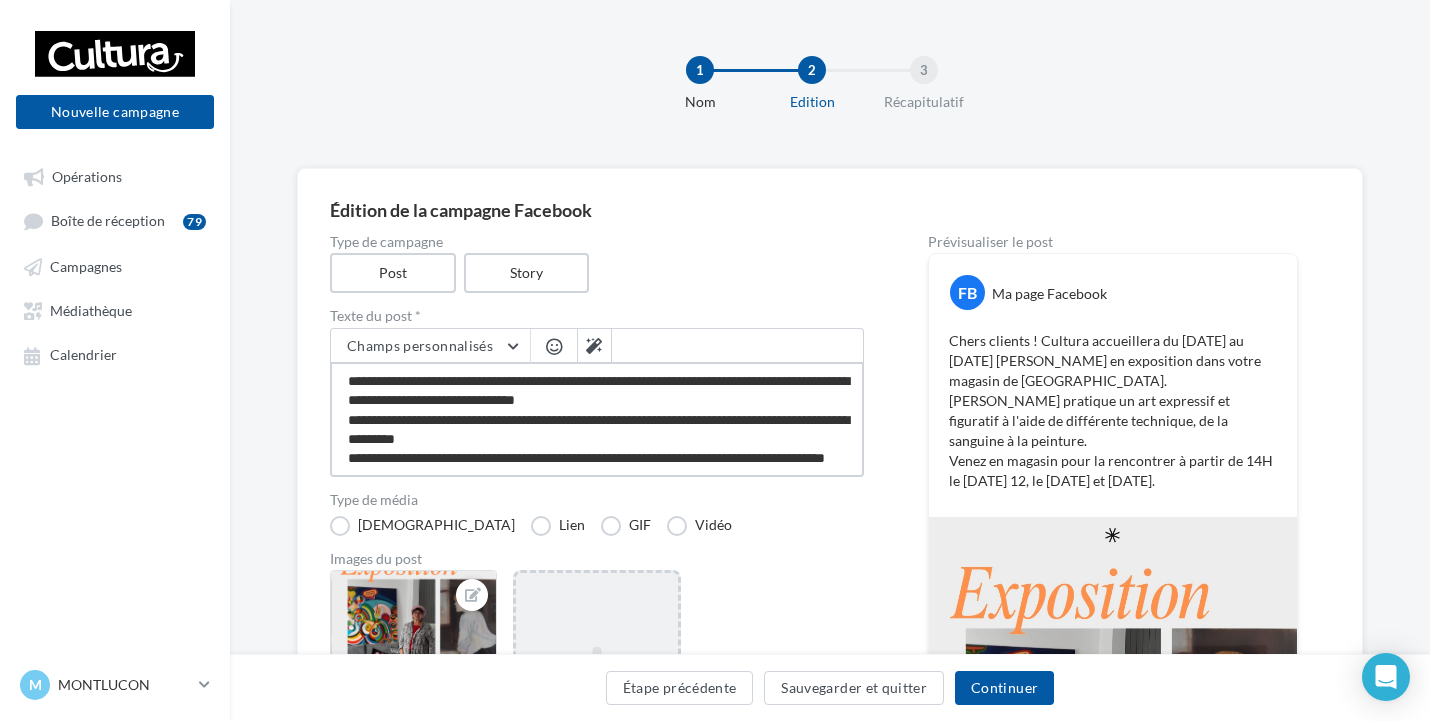 type on "**********" 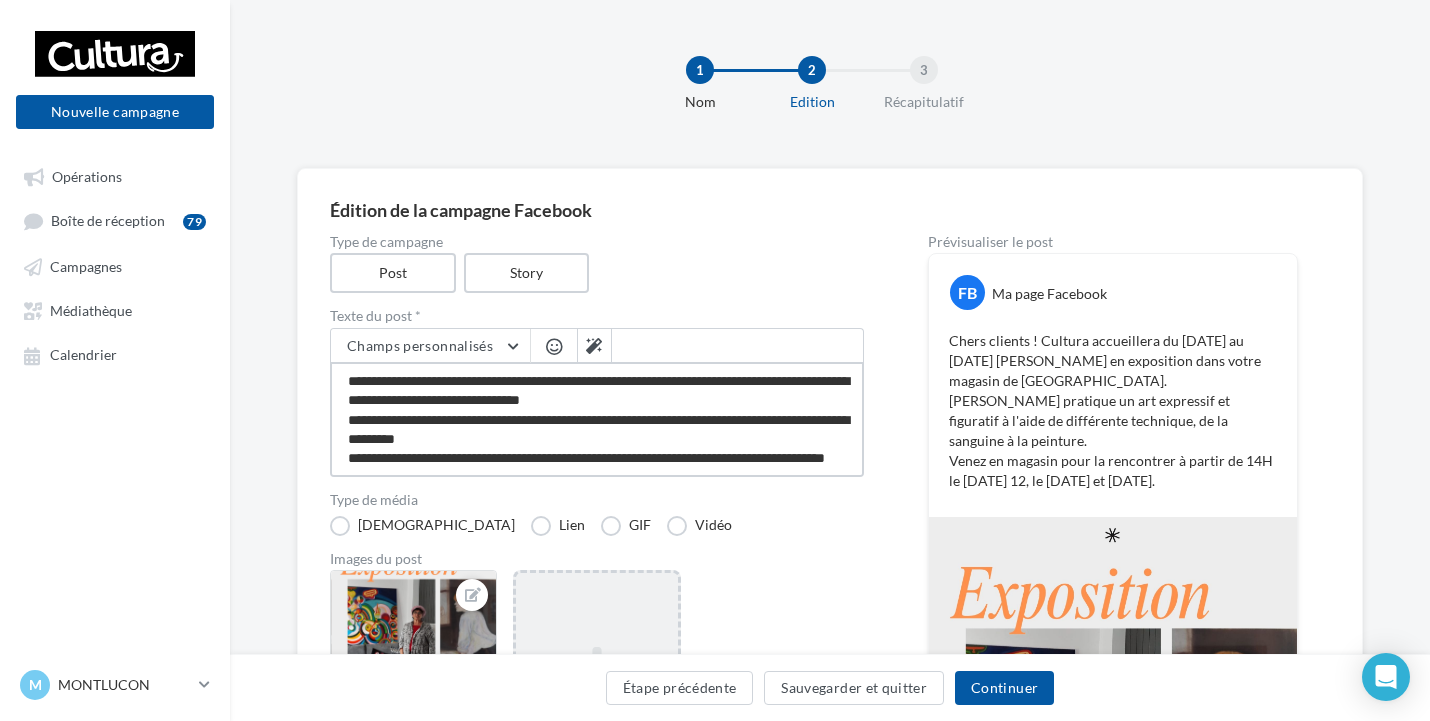 type on "**********" 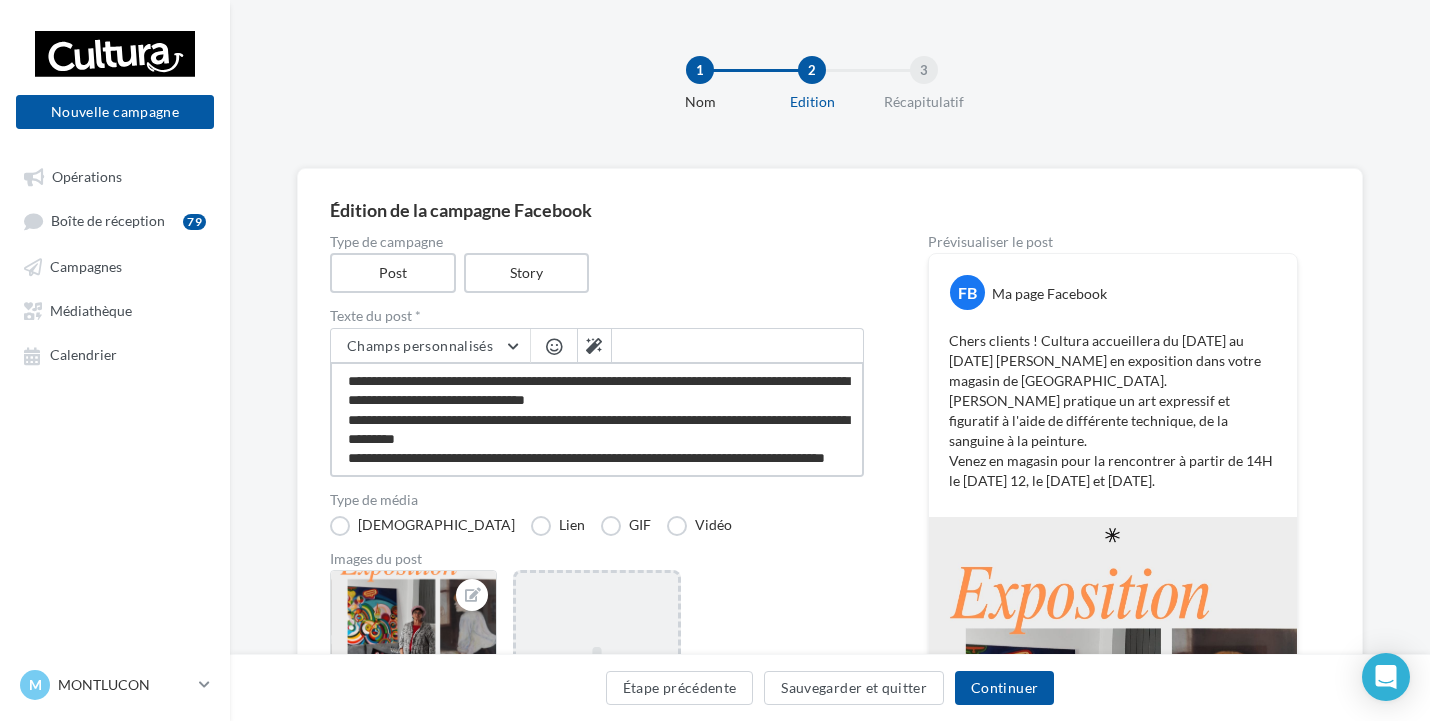 type on "**********" 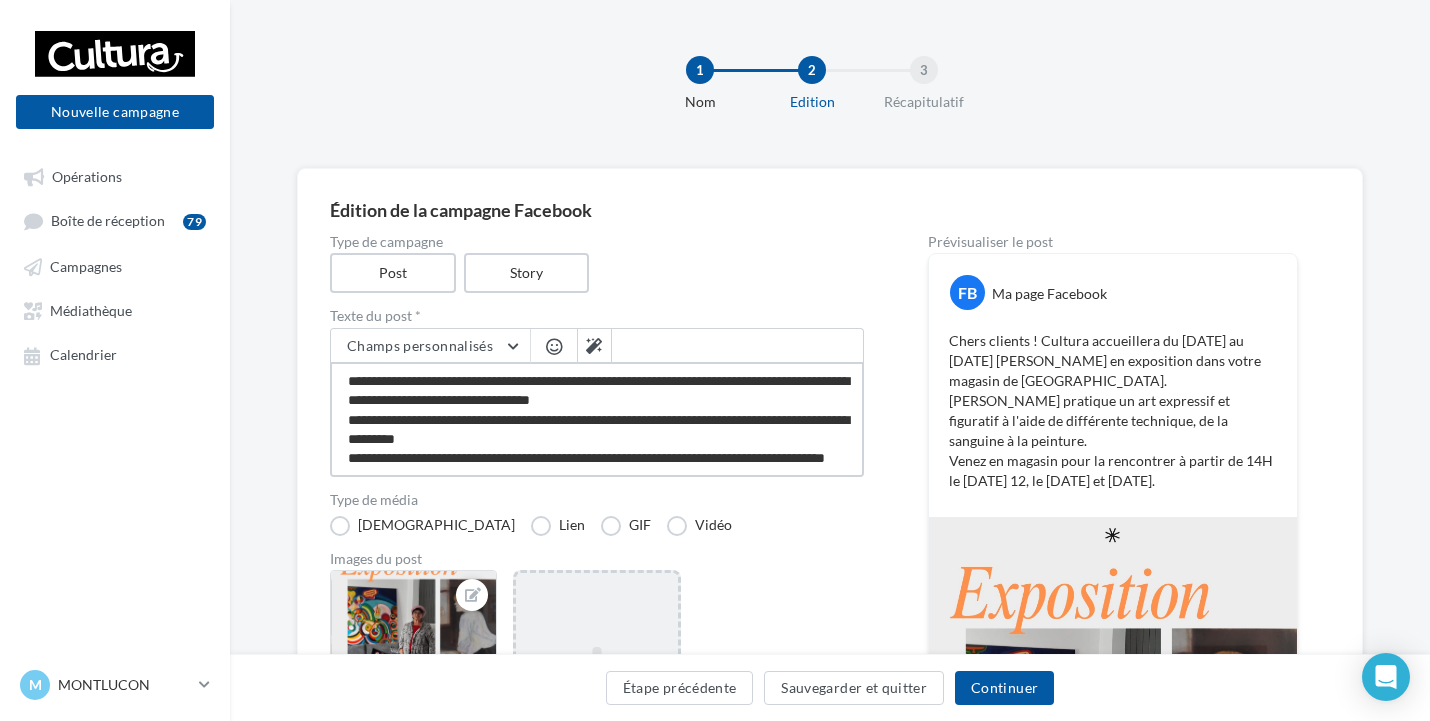 type on "**********" 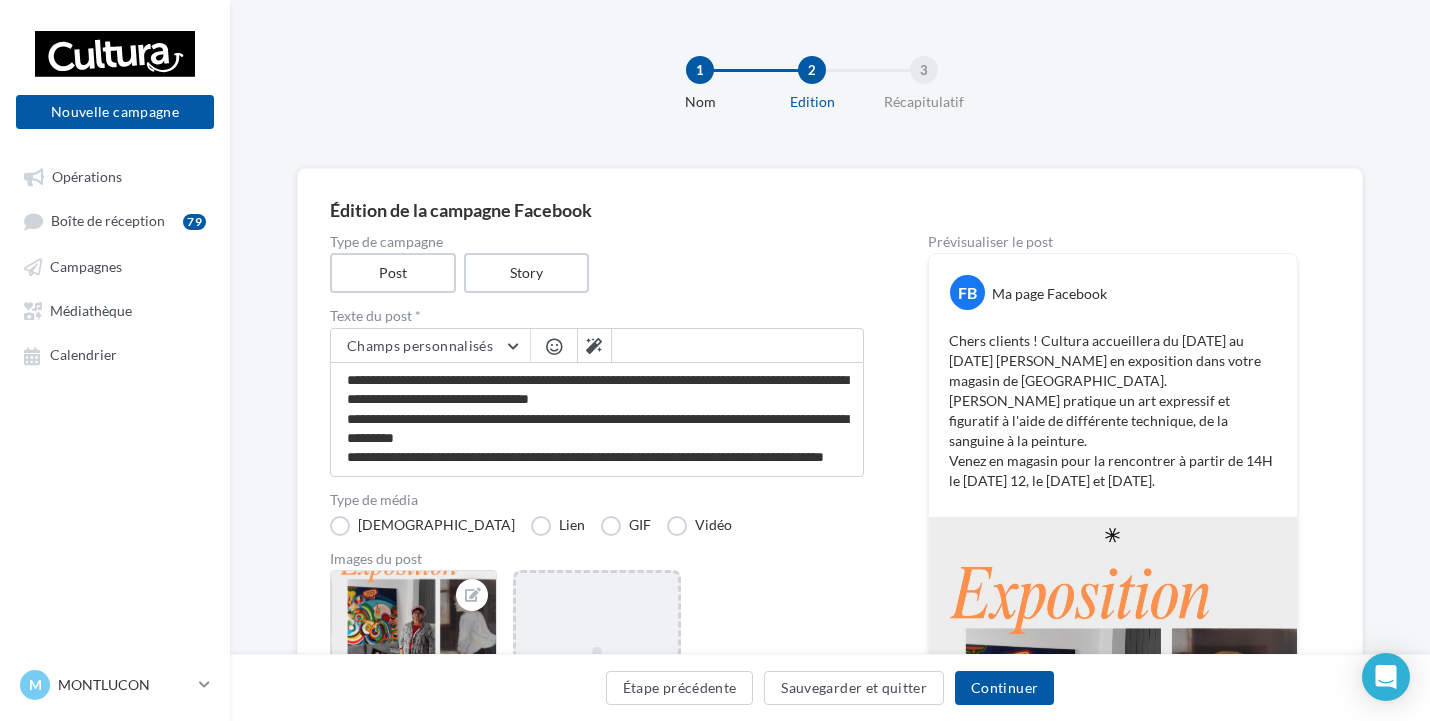 click at bounding box center (554, 346) 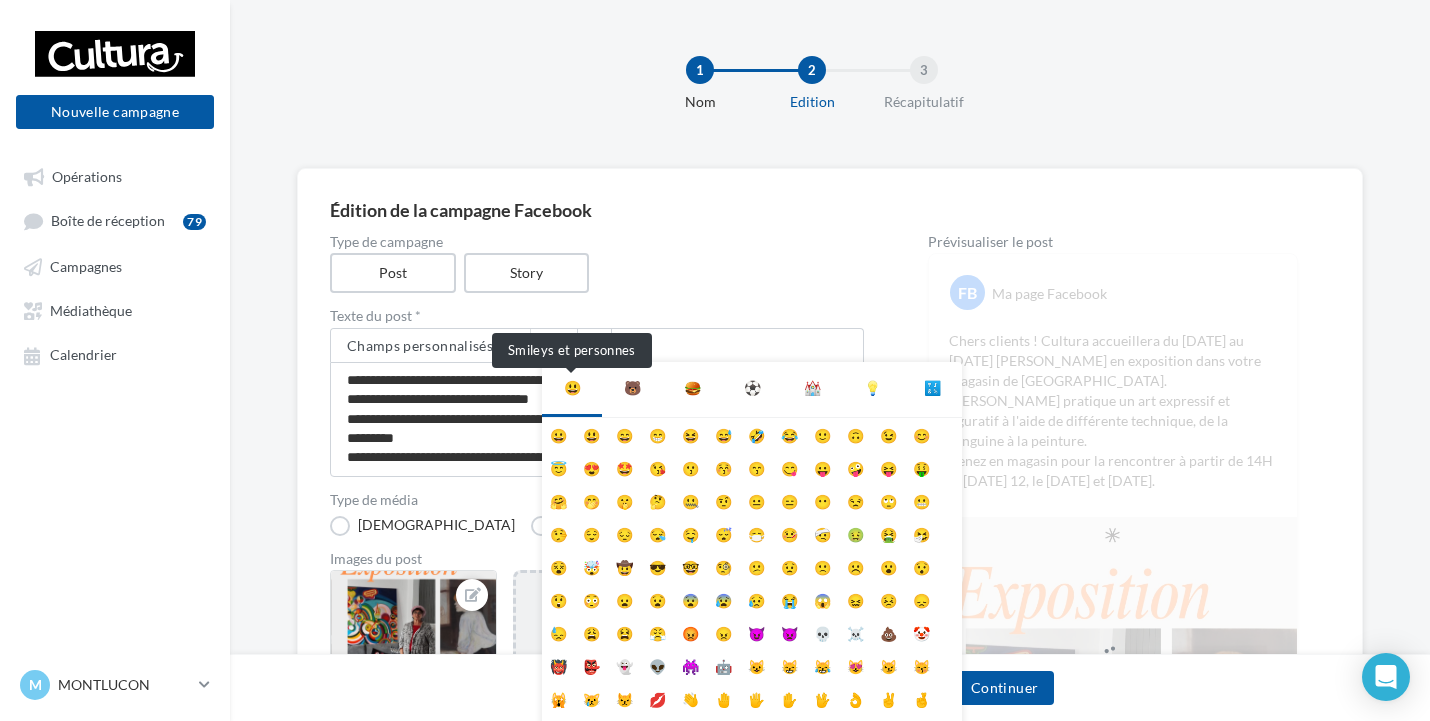 click on "😃" at bounding box center [572, 388] 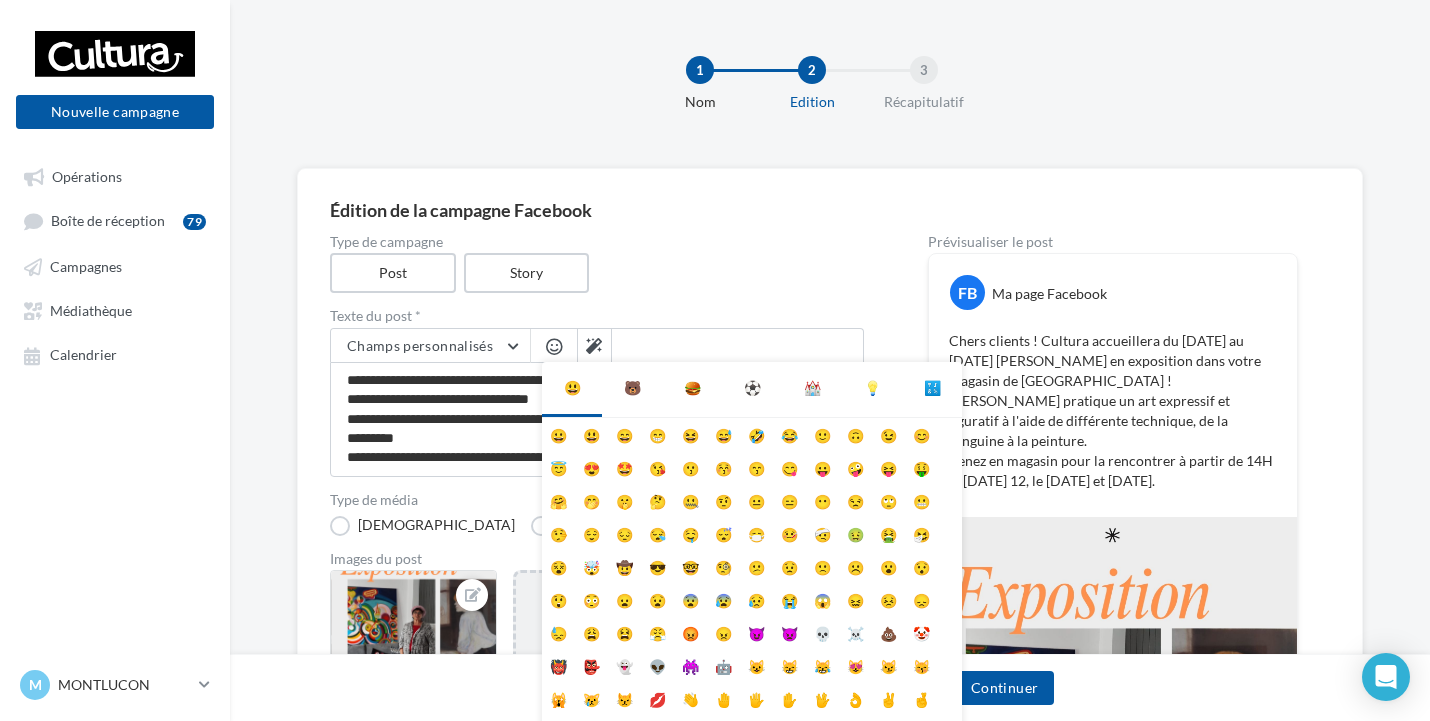 click on "😀" at bounding box center [558, 434] 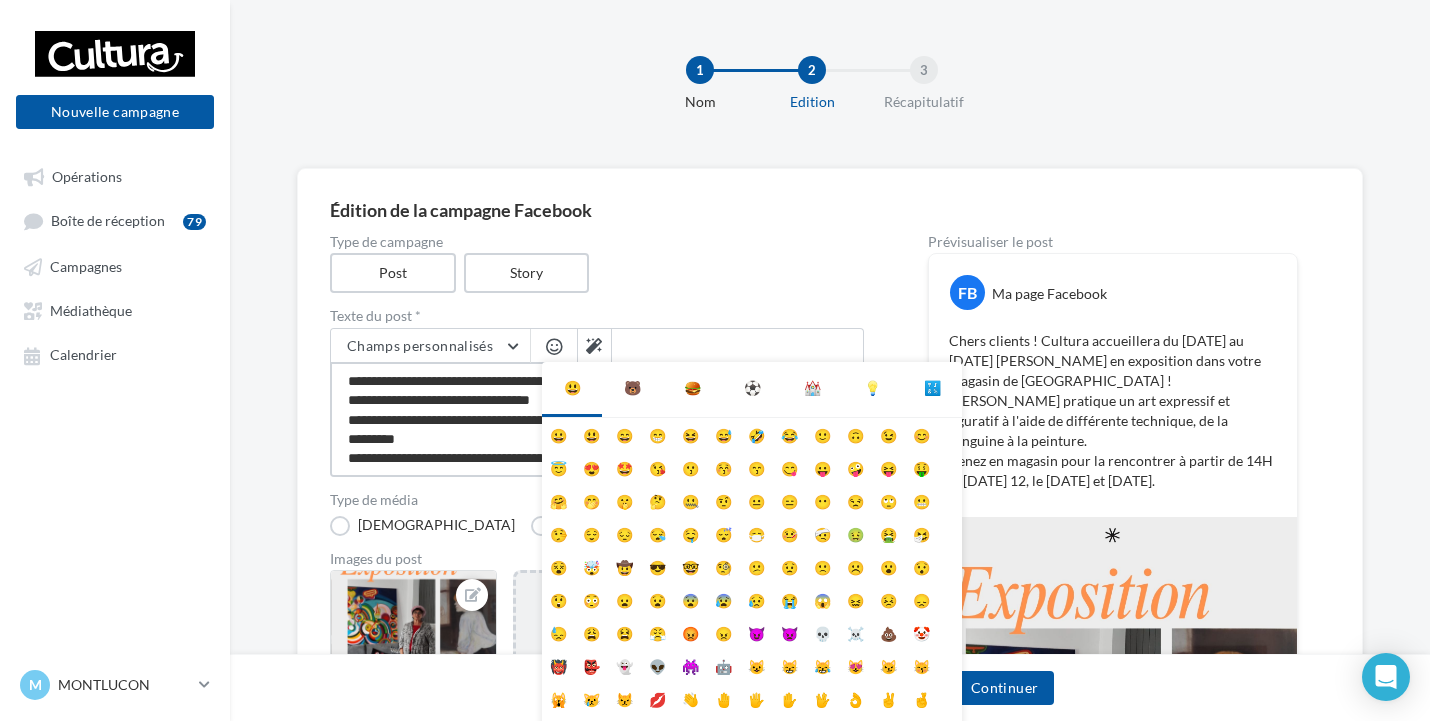 type on "**********" 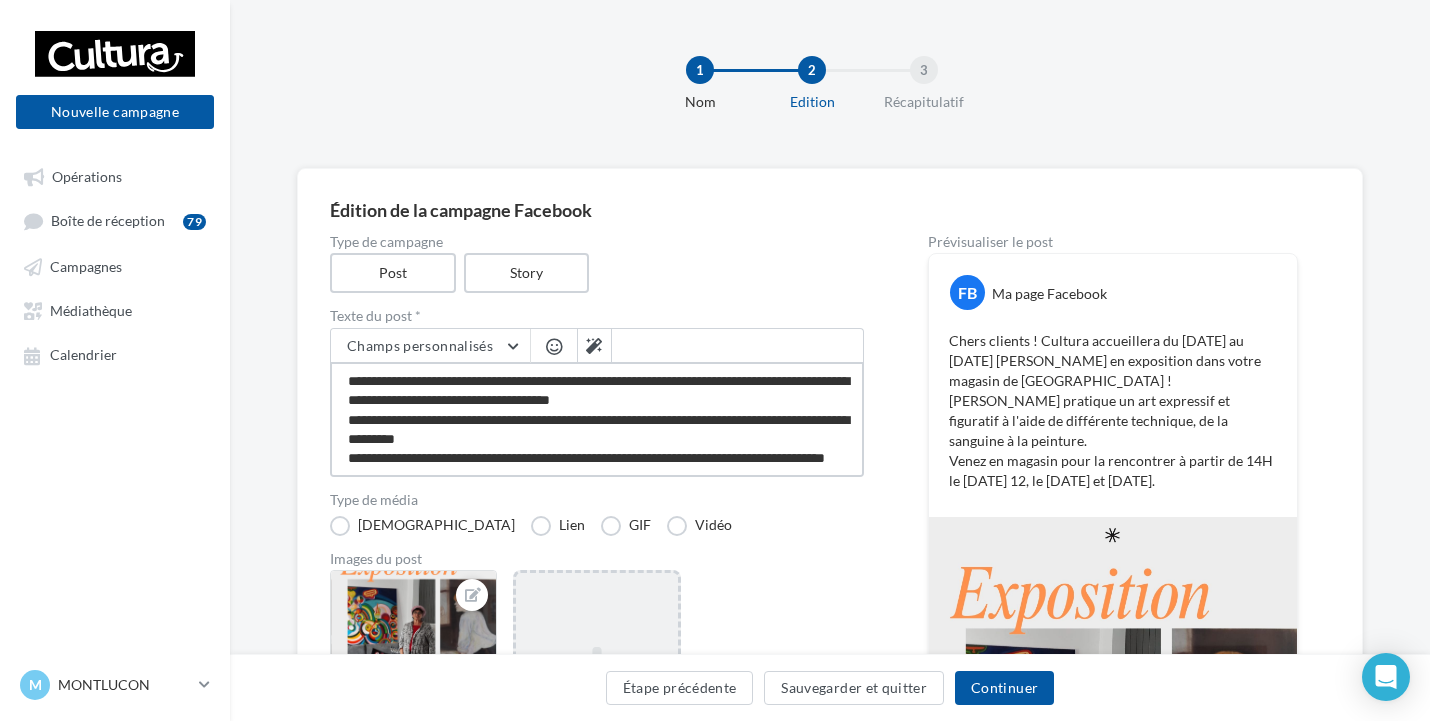 type on "**********" 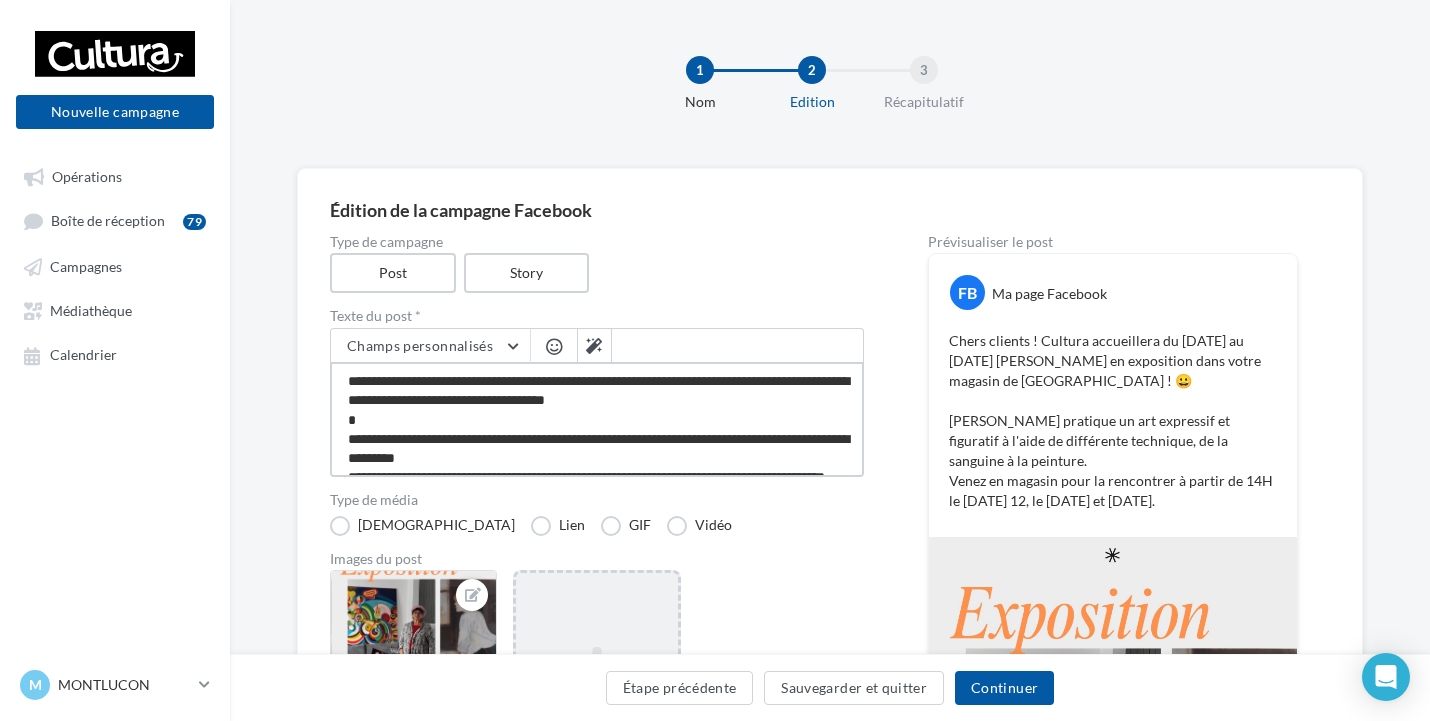 click on "**********" at bounding box center (597, 419) 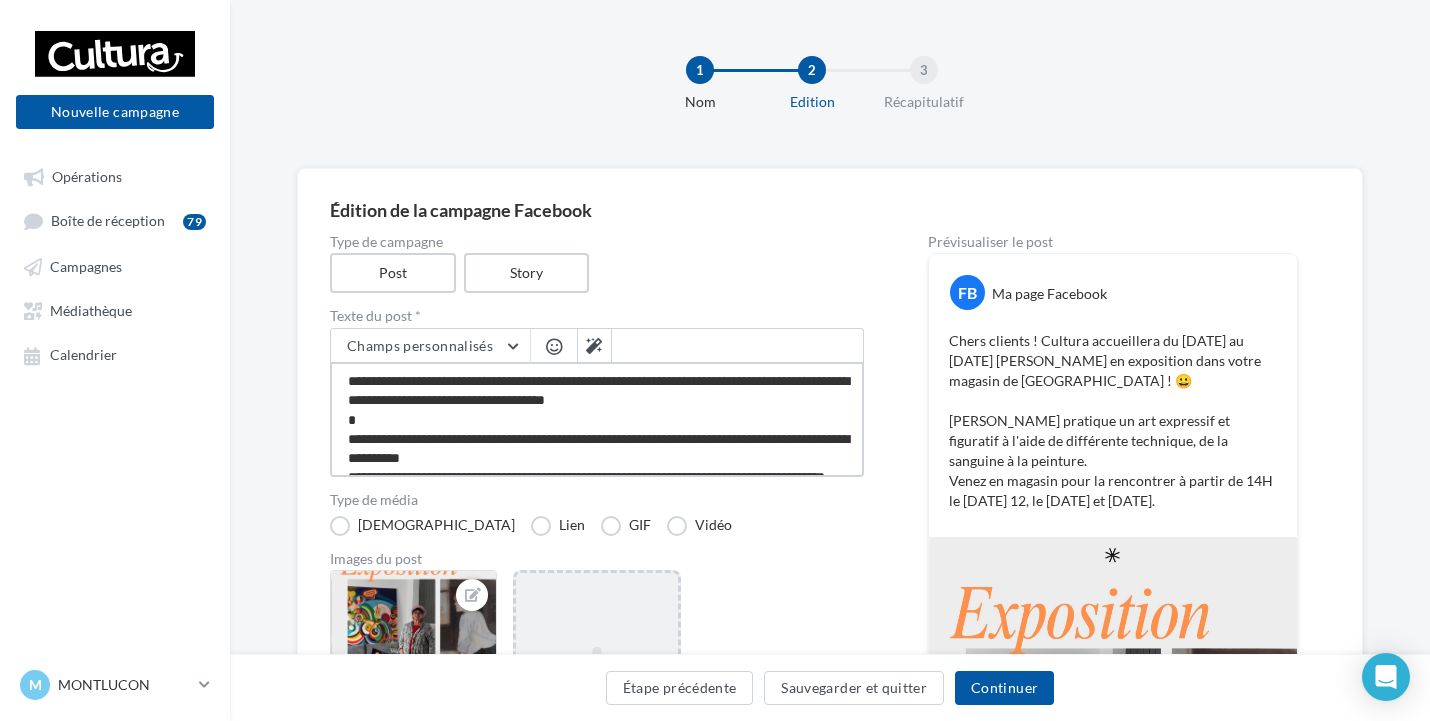 click on "**********" at bounding box center (597, 419) 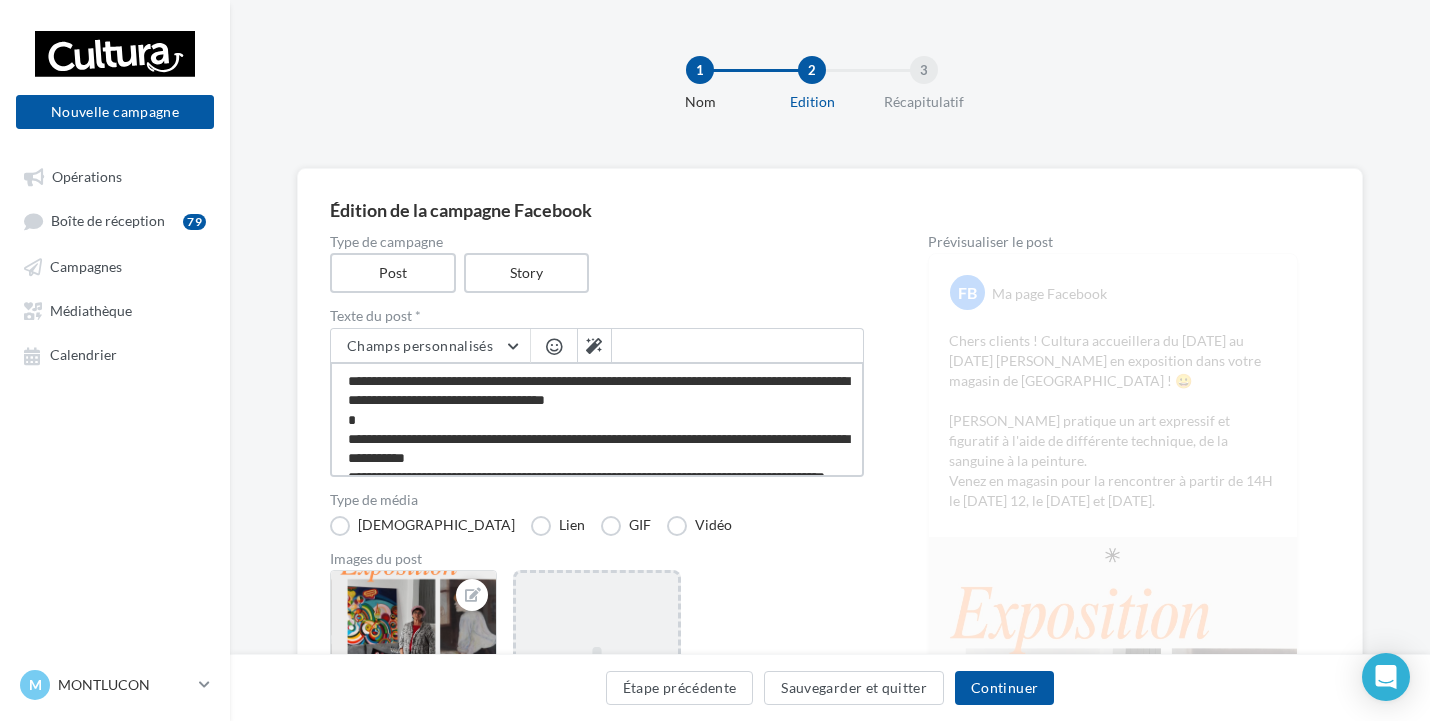 scroll, scrollTop: 40, scrollLeft: 0, axis: vertical 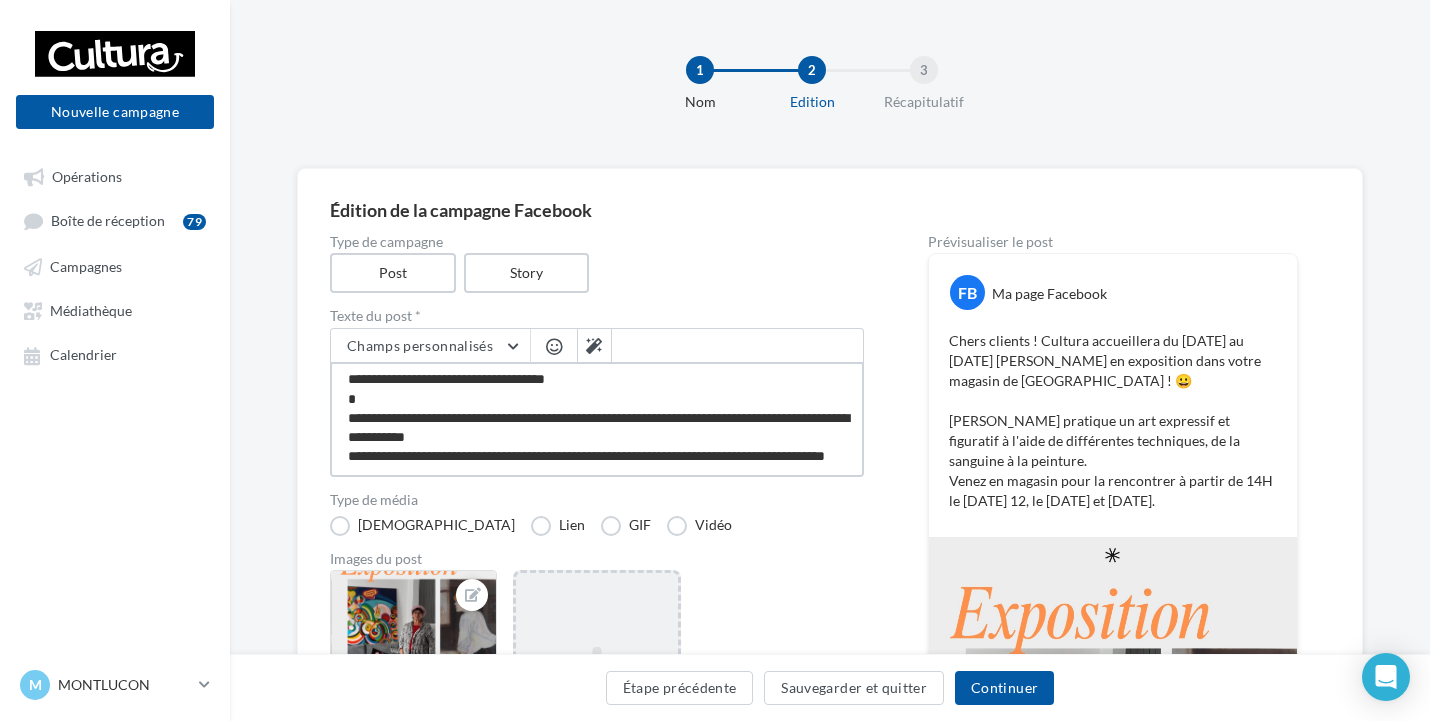 click on "**********" at bounding box center [597, 419] 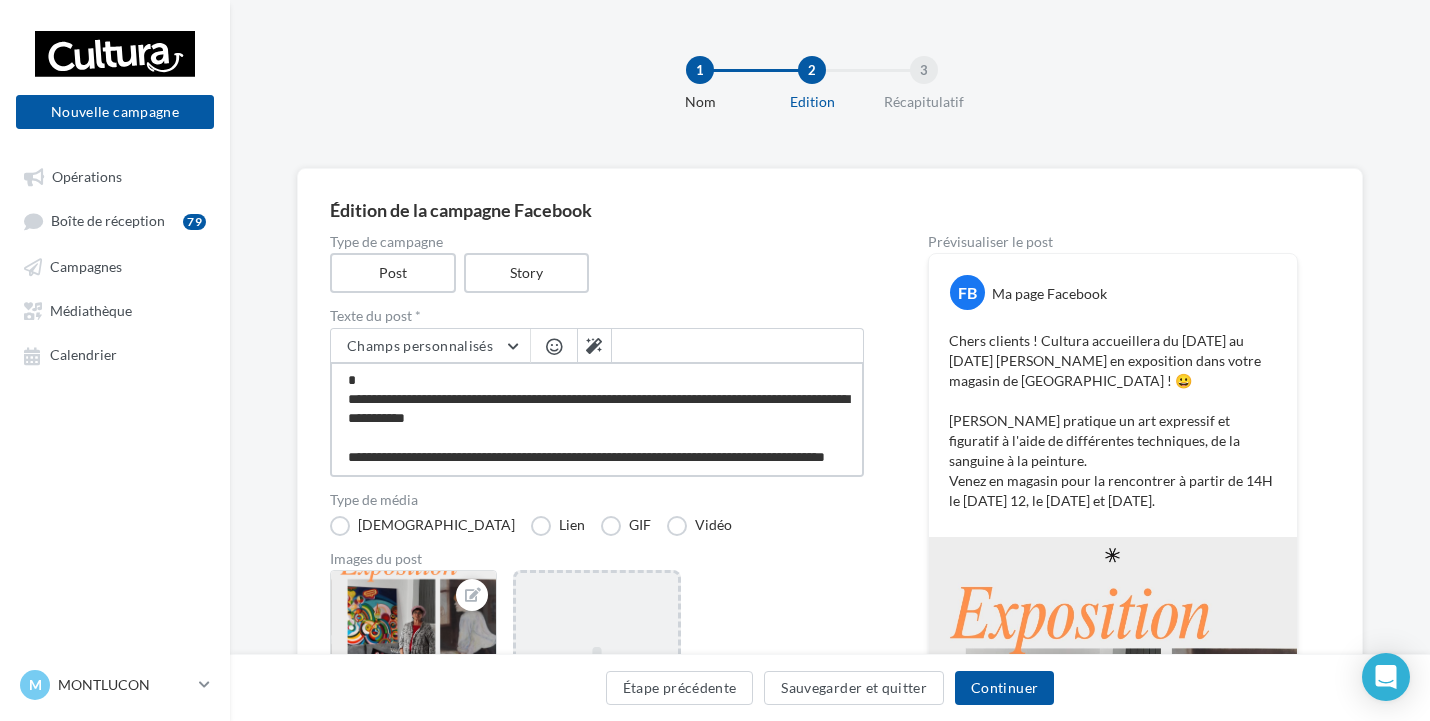 scroll, scrollTop: 59, scrollLeft: 0, axis: vertical 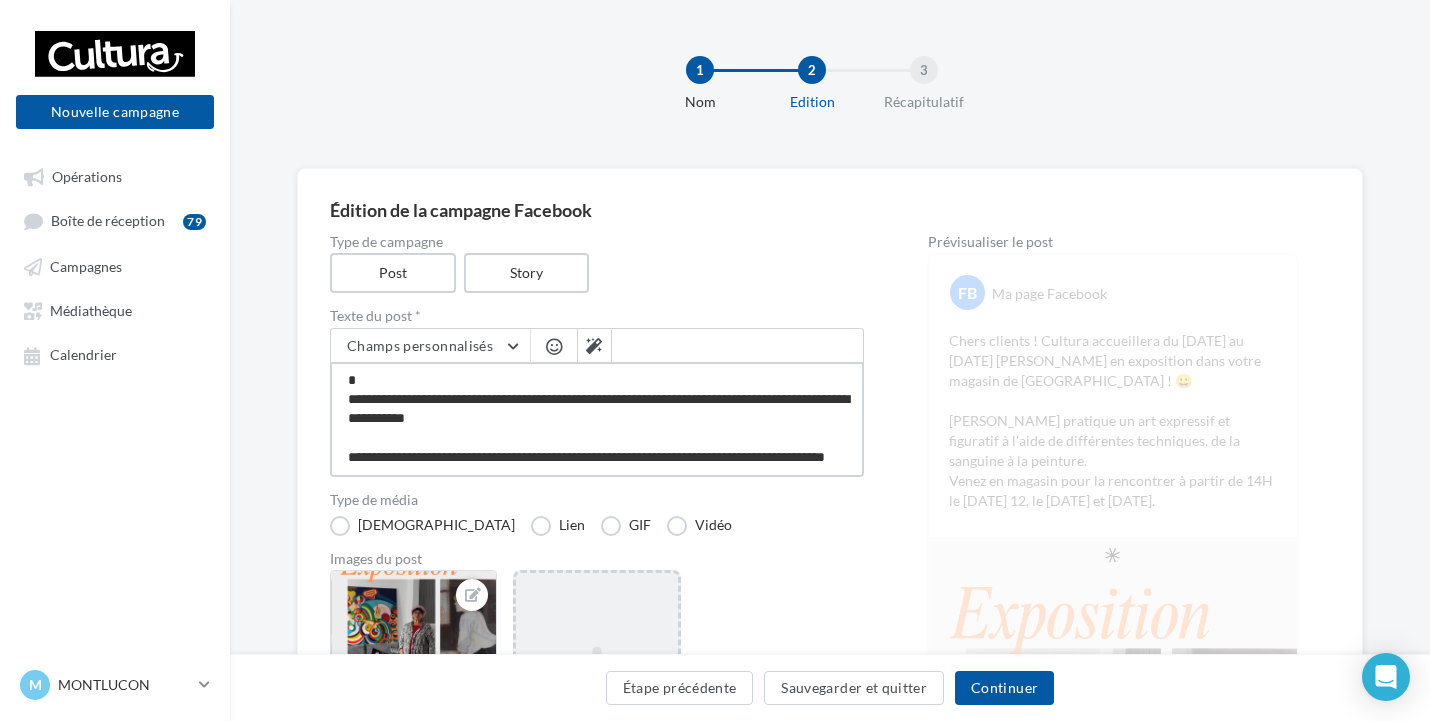 drag, startPoint x: 386, startPoint y: 444, endPoint x: 330, endPoint y: 438, distance: 56.32051 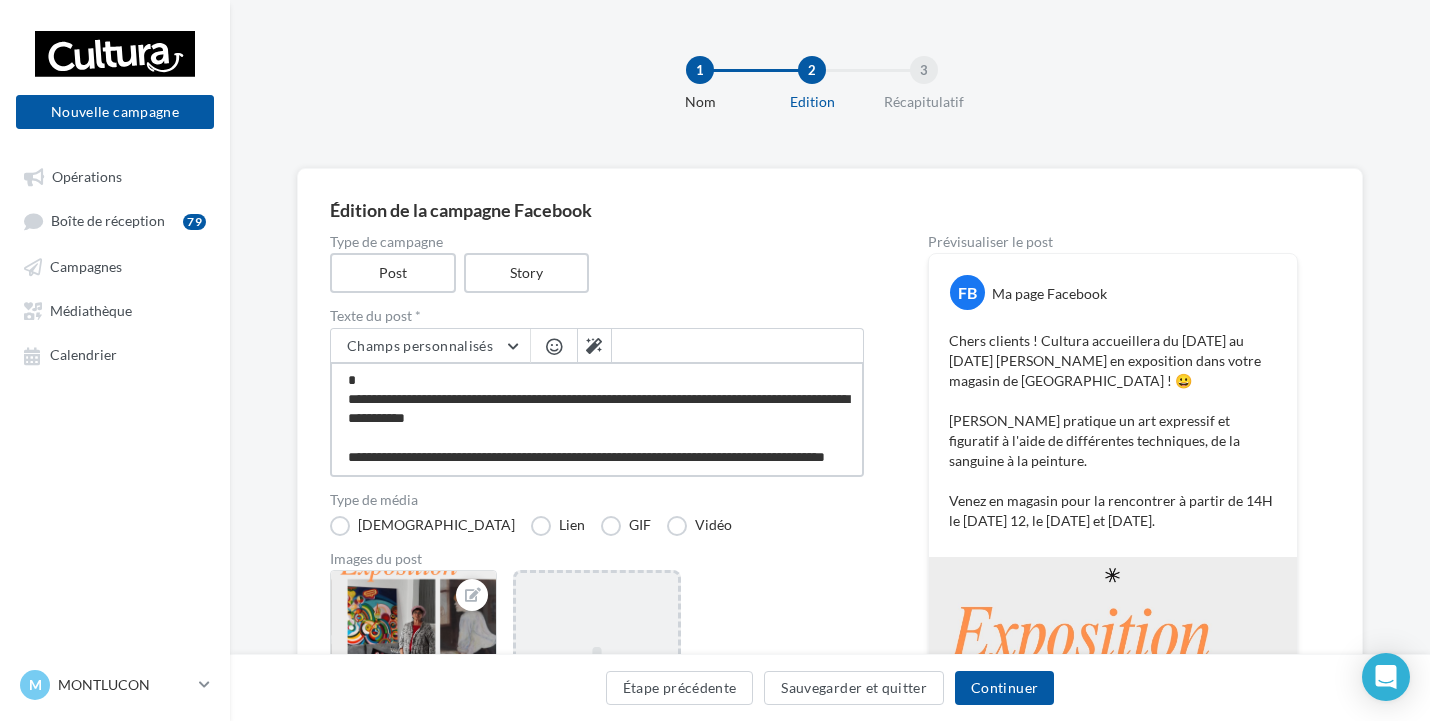 type on "**********" 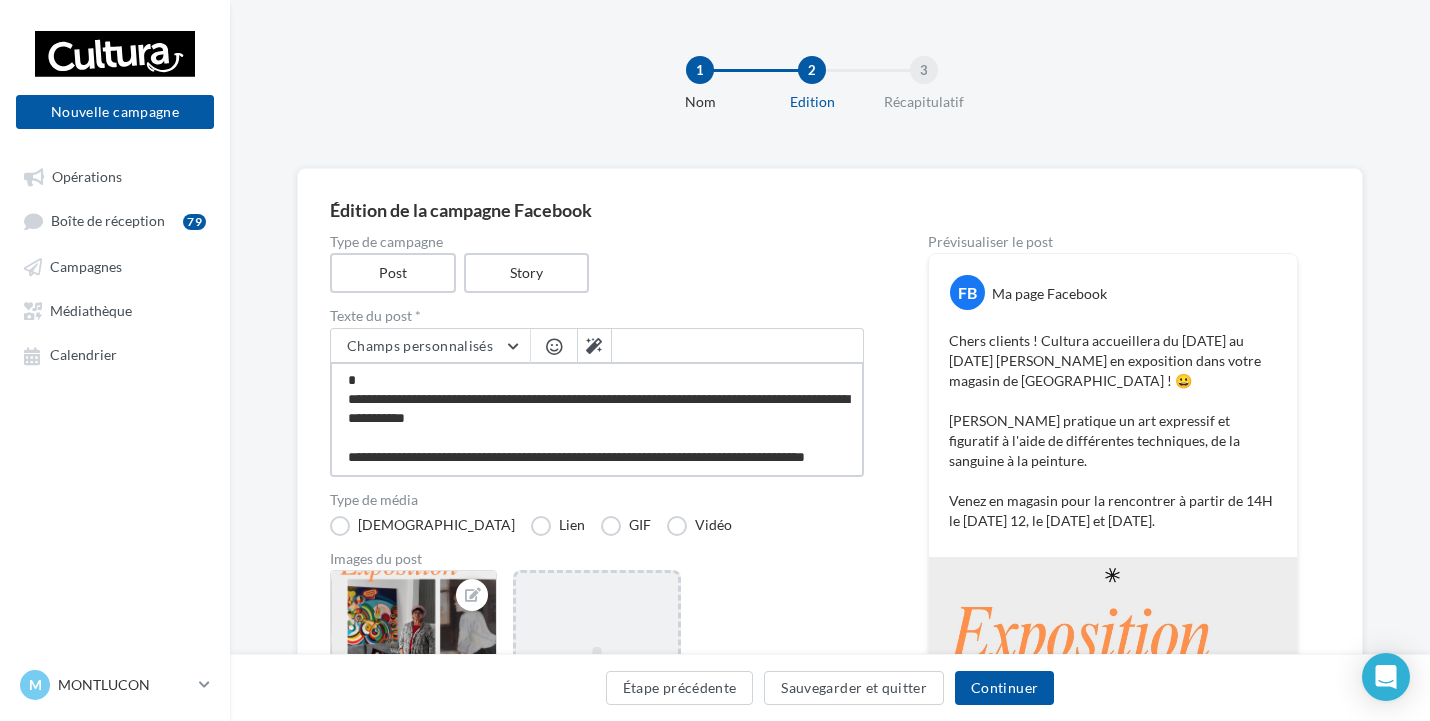 type on "**********" 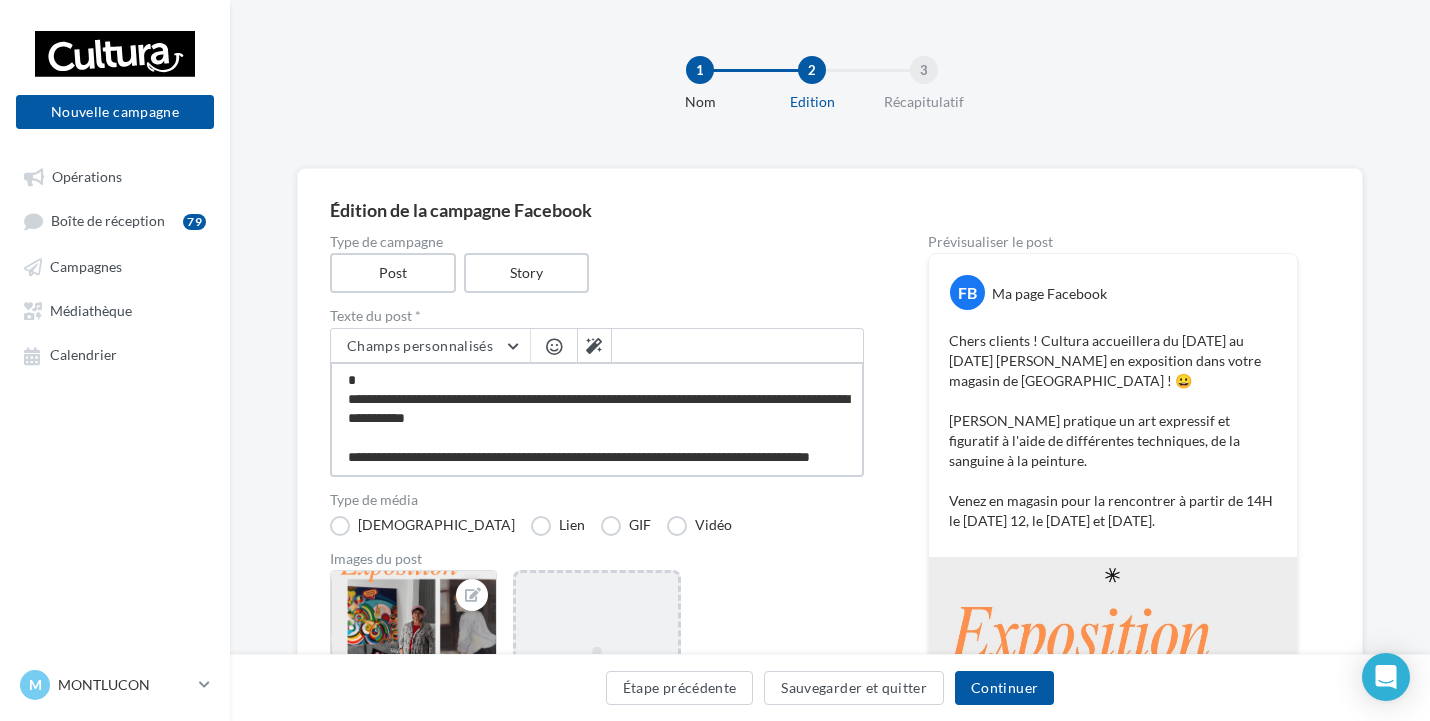 type on "**********" 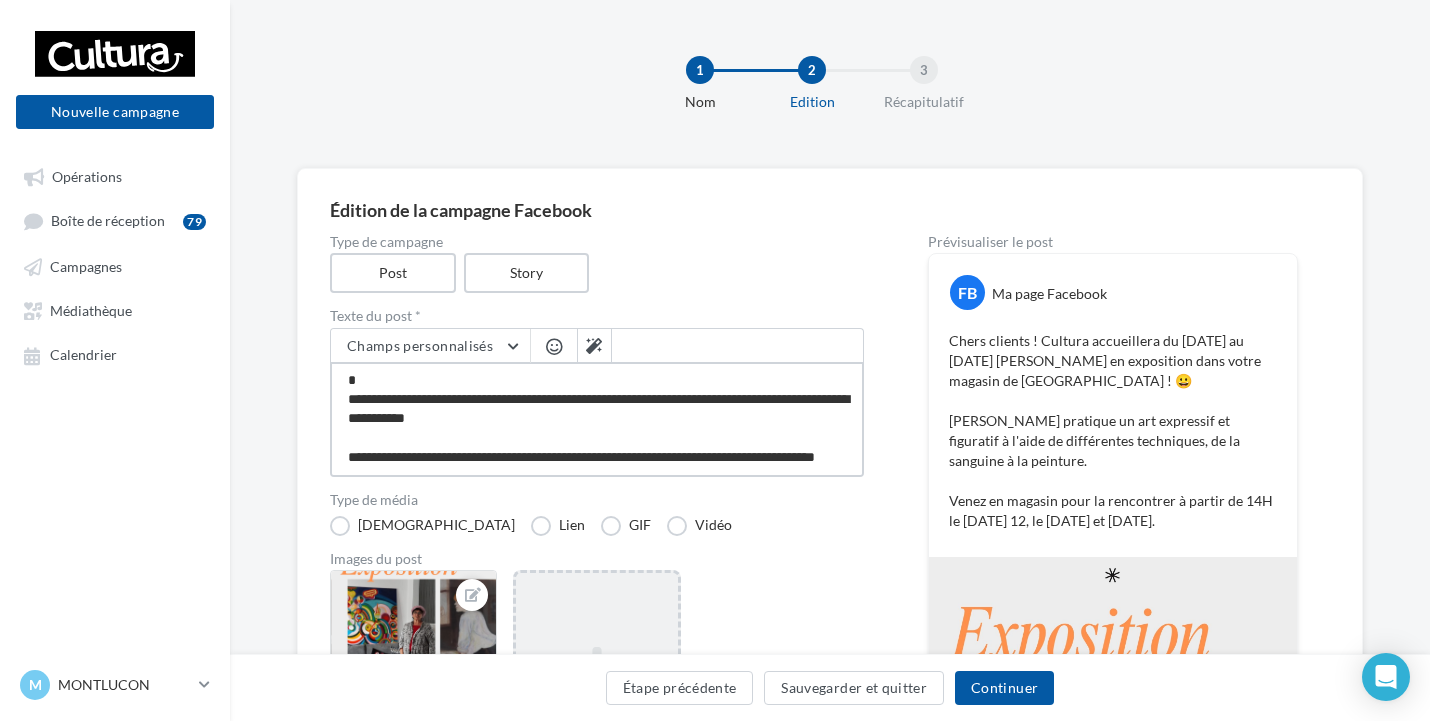 type on "**********" 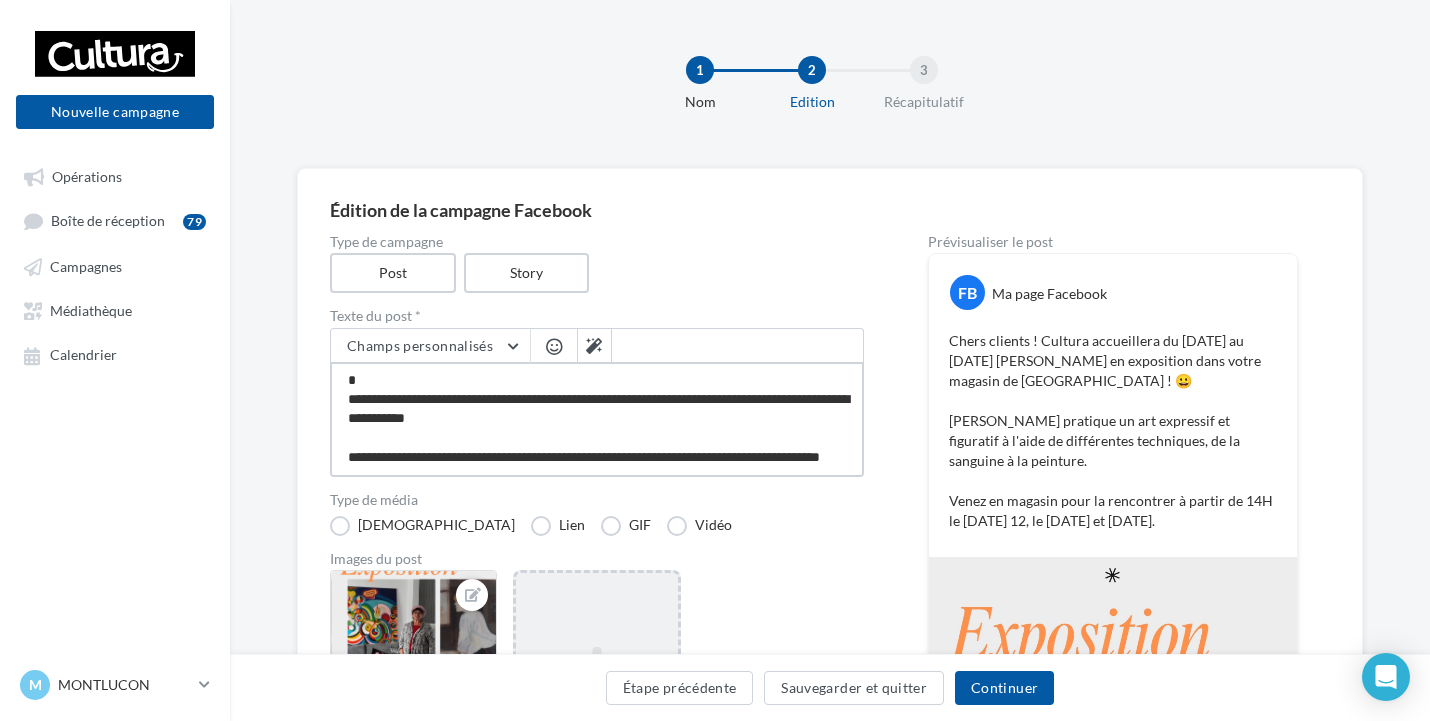 type on "**********" 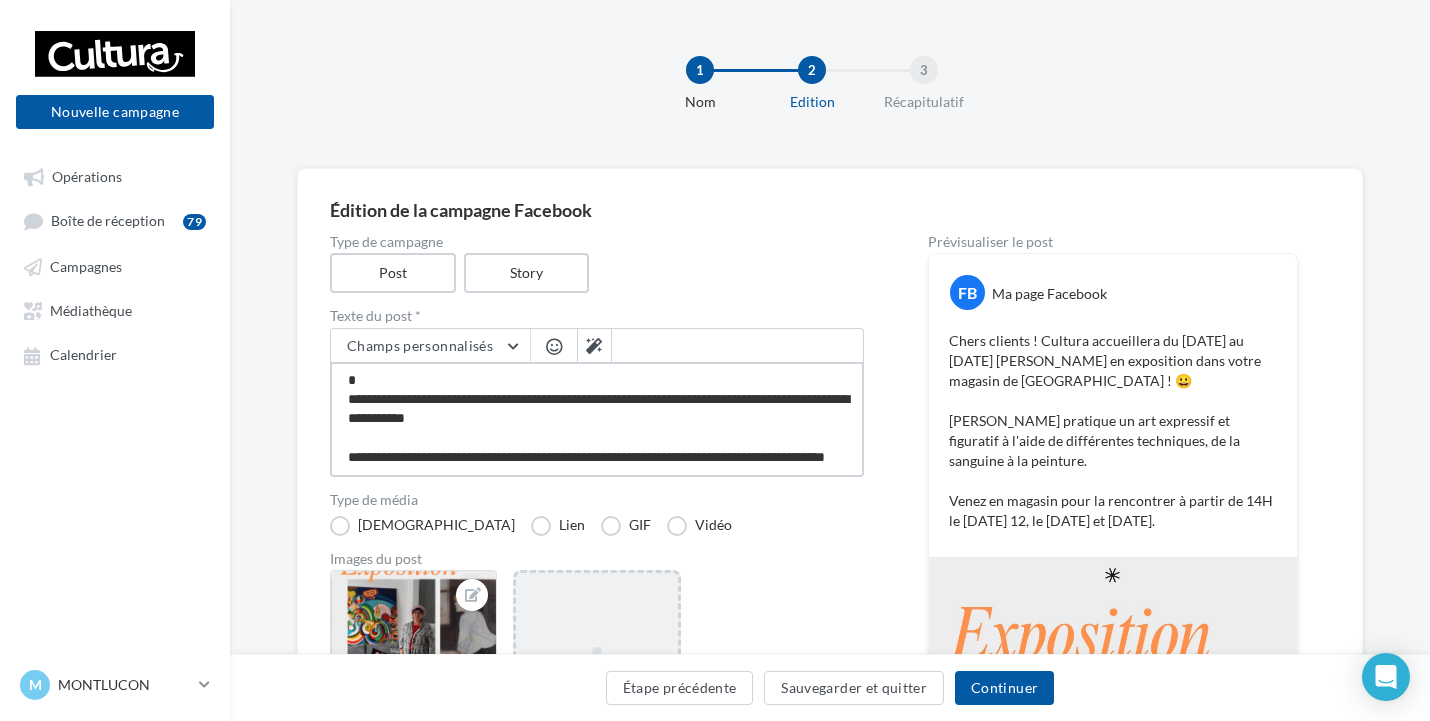 type on "**********" 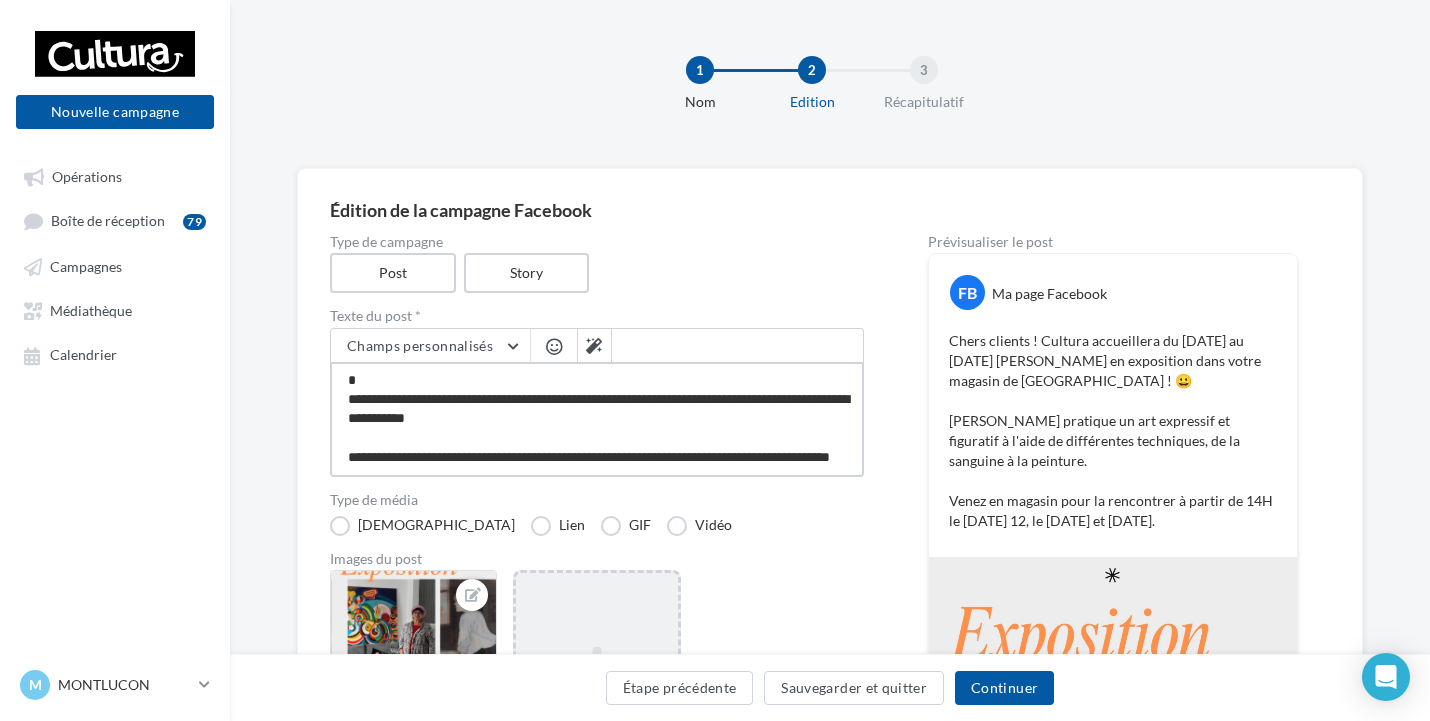 type on "**********" 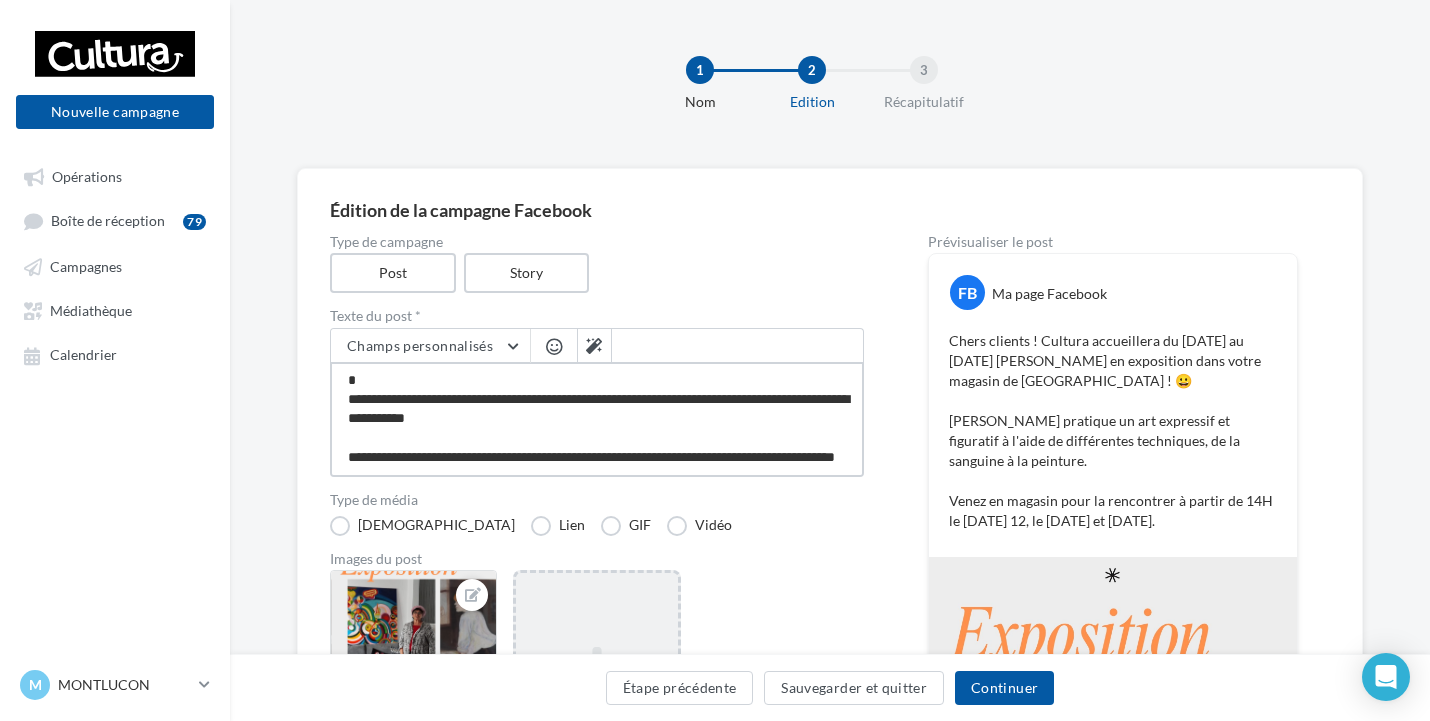 type on "**********" 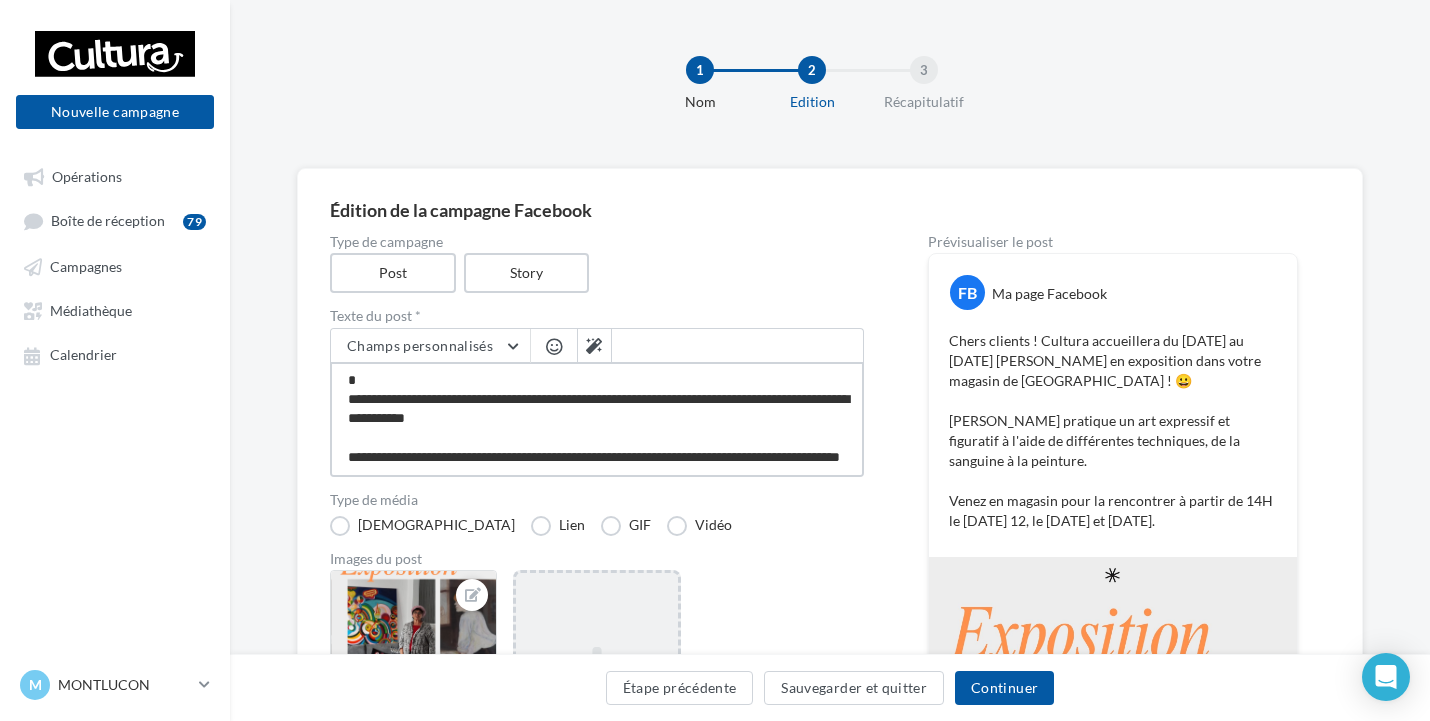 type on "**********" 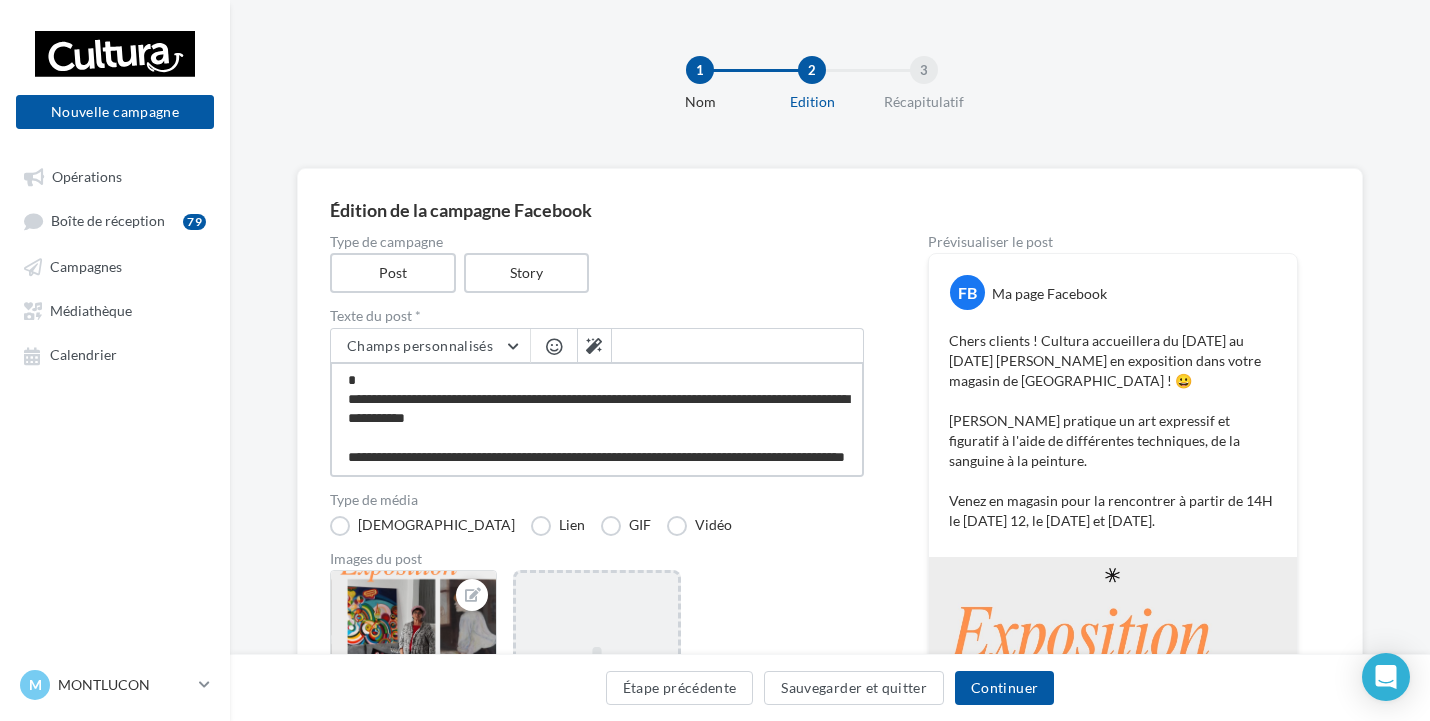 type on "**********" 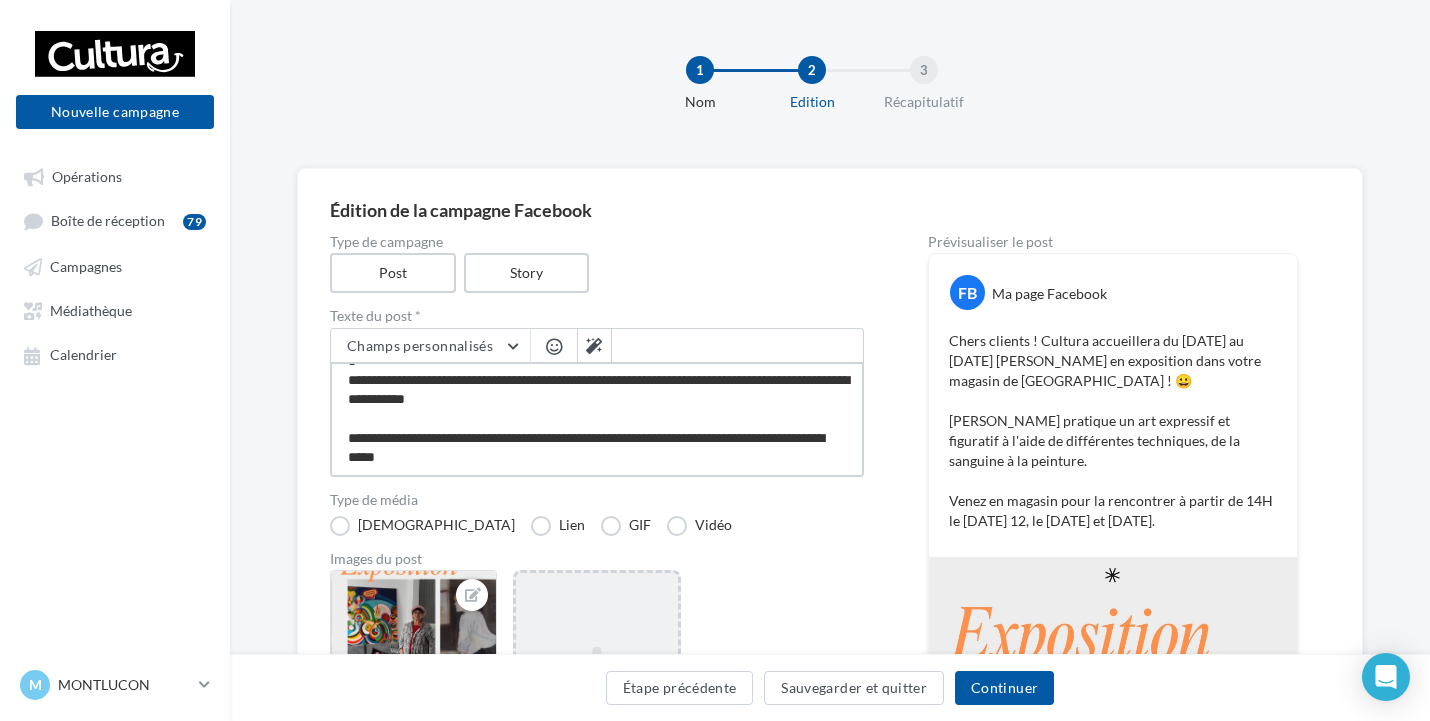 type on "**********" 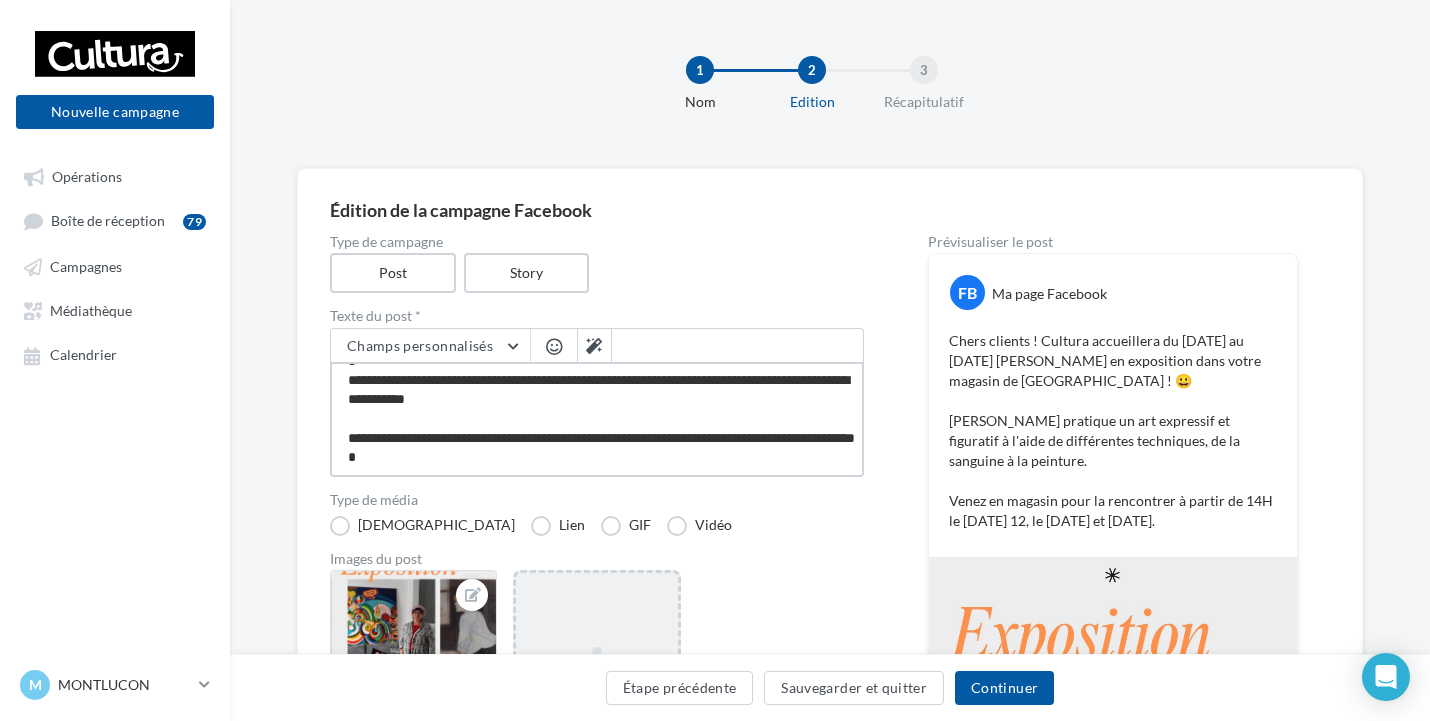 type on "**********" 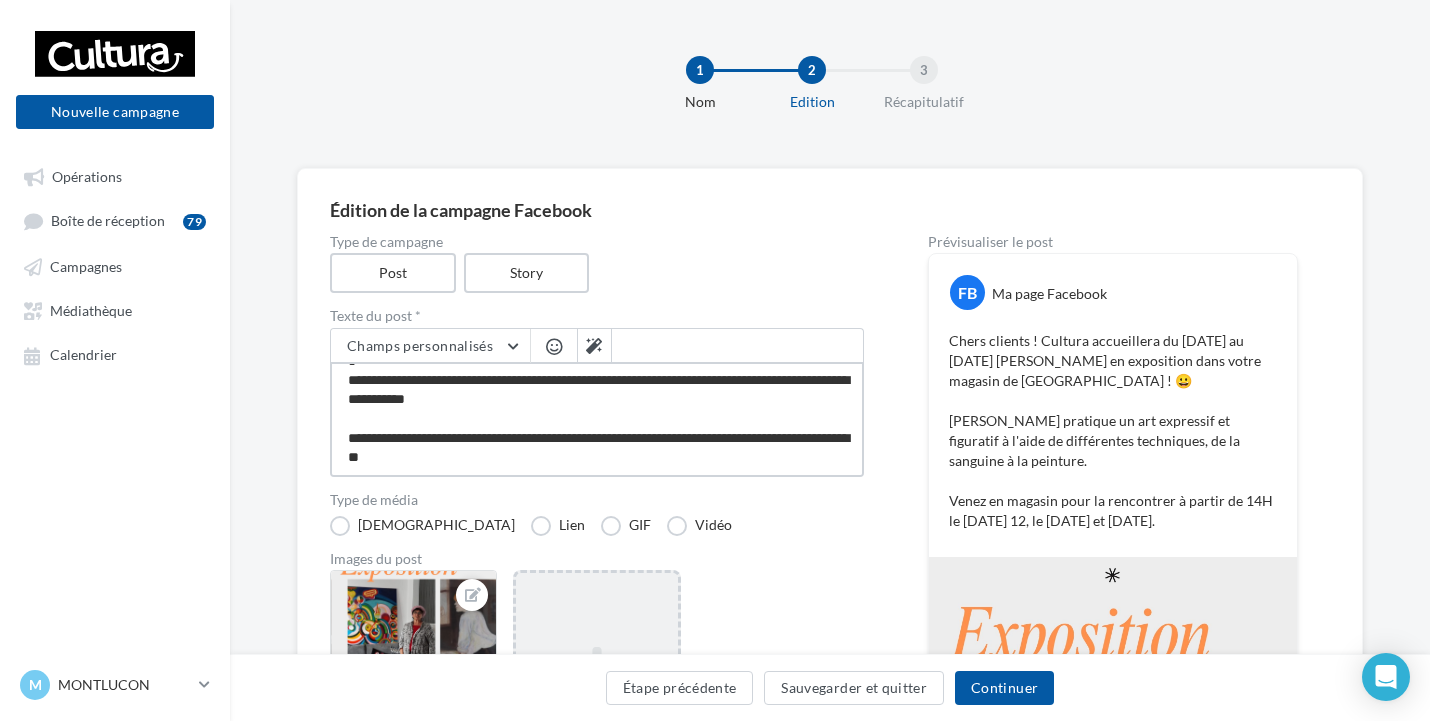 type on "**********" 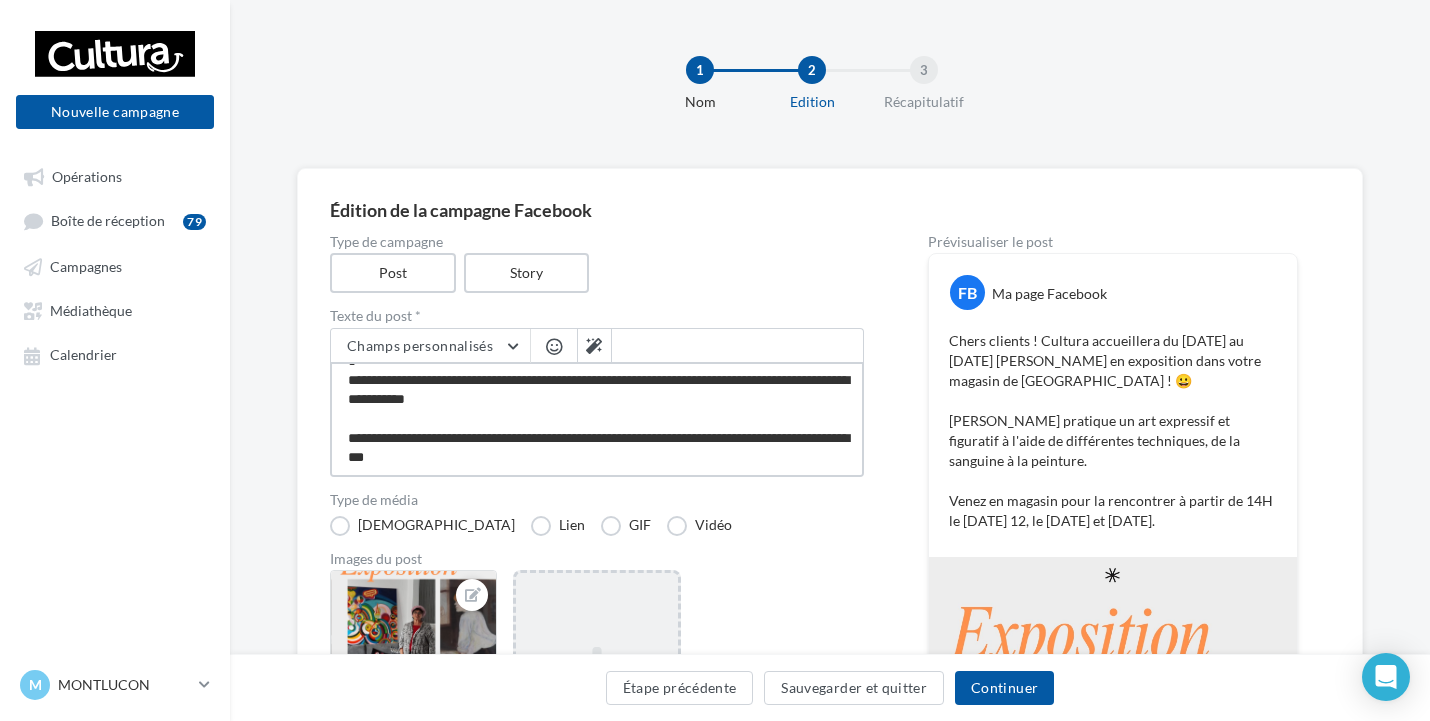 type on "**********" 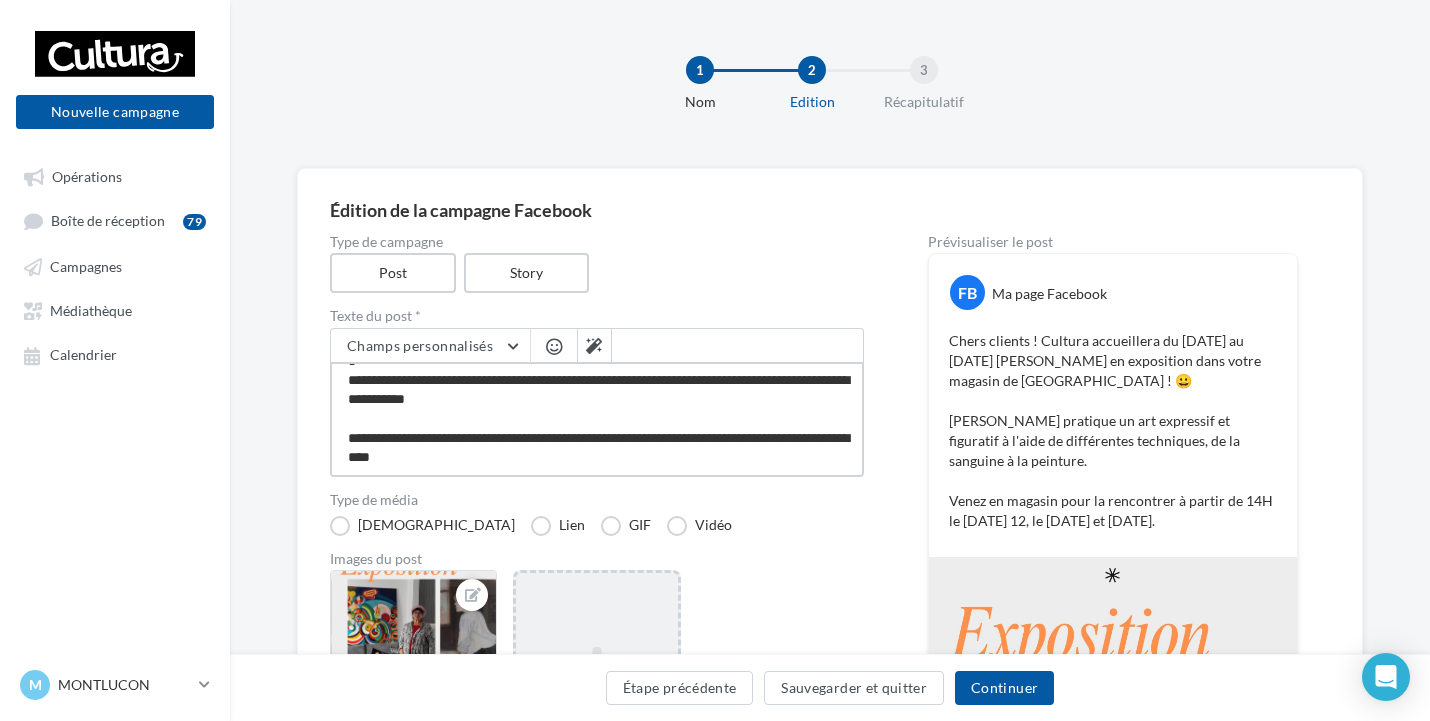 type on "**********" 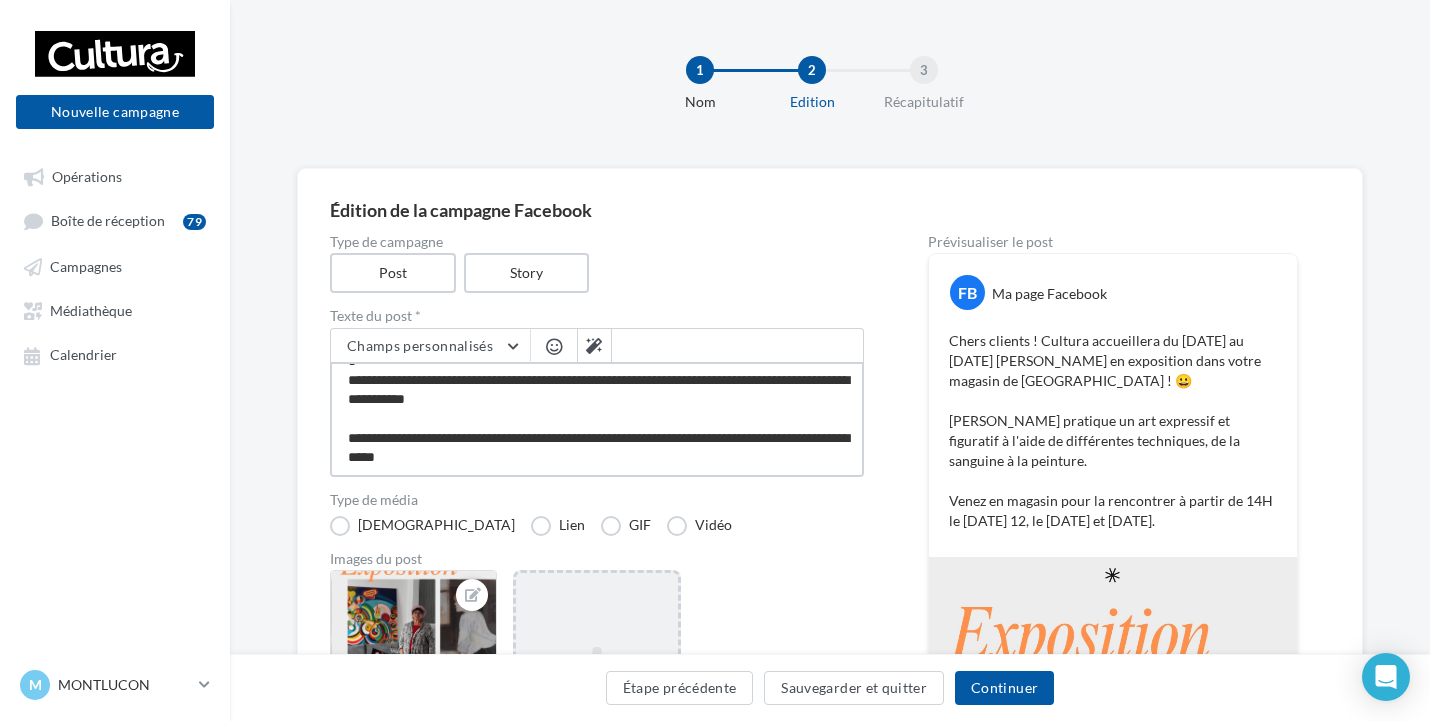 type on "**********" 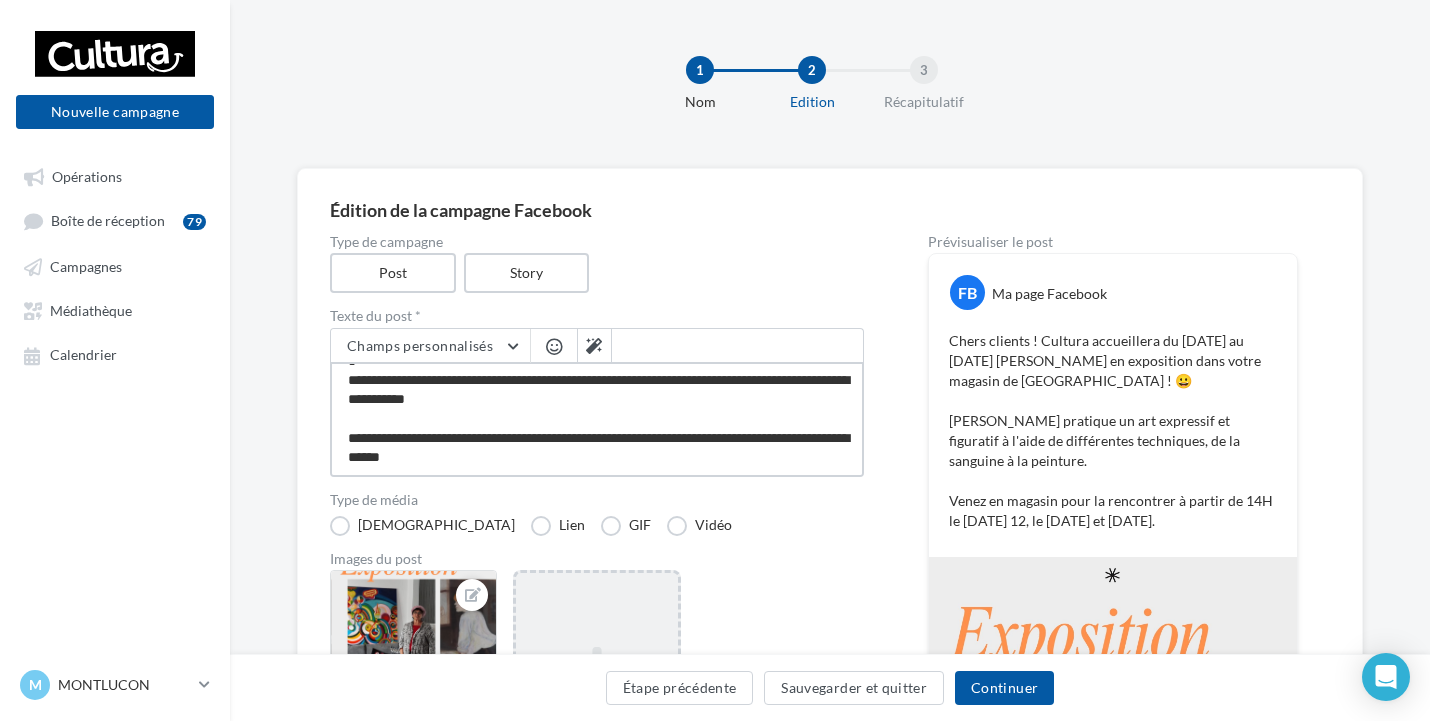 type on "**********" 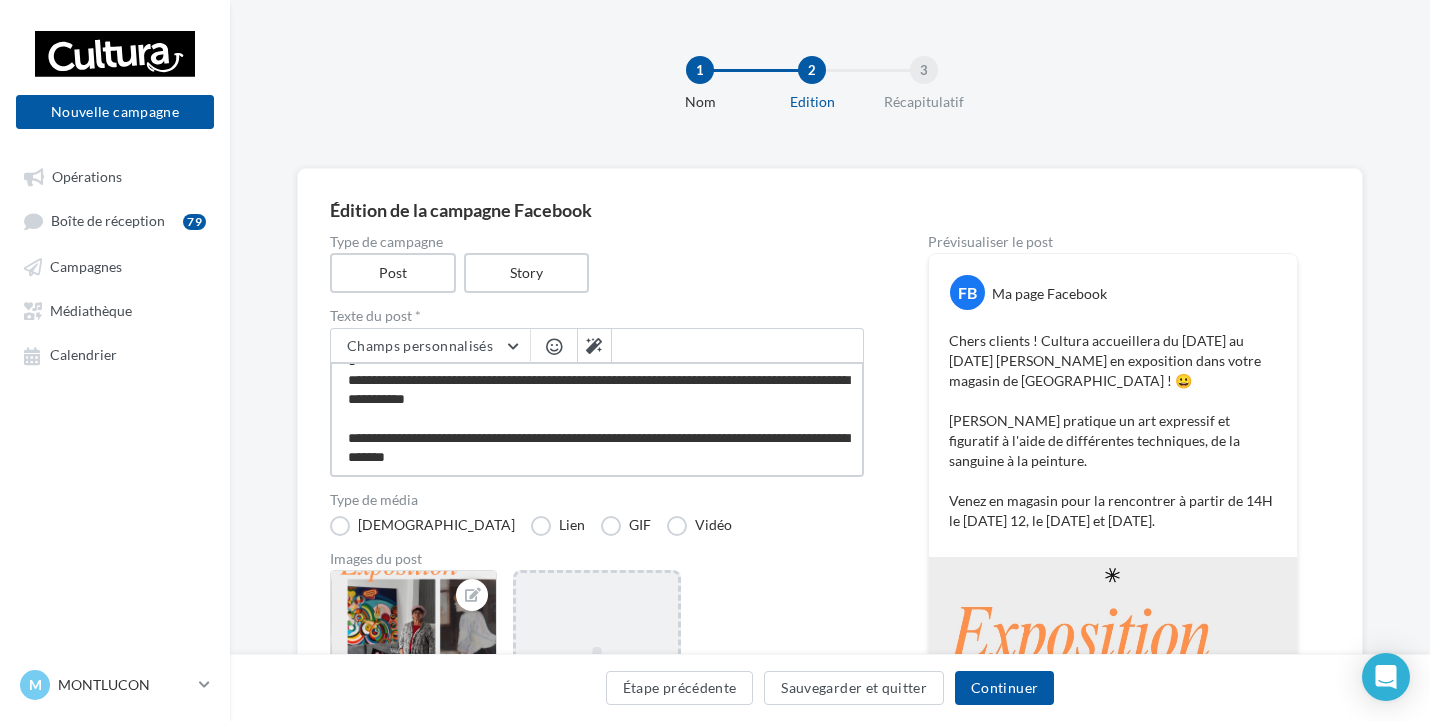 type on "**********" 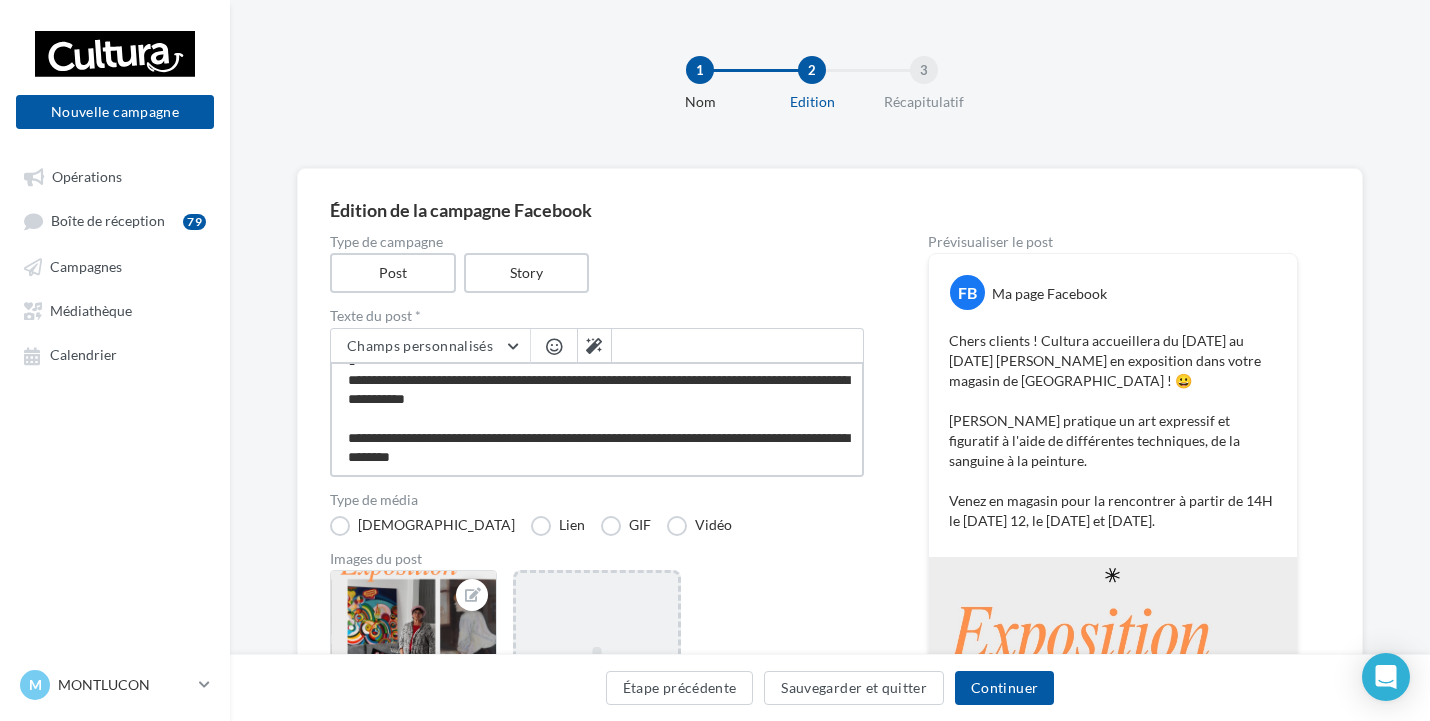 type on "**********" 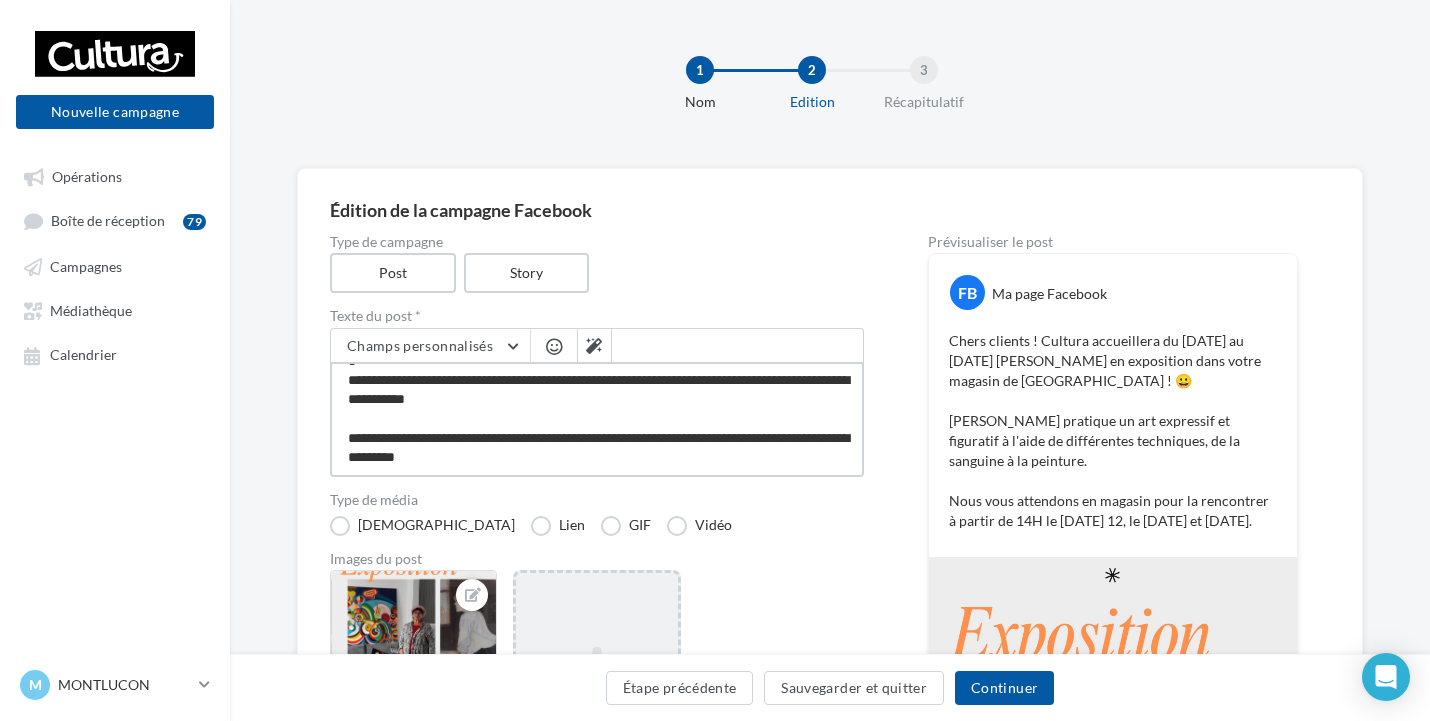 click on "**********" at bounding box center [597, 419] 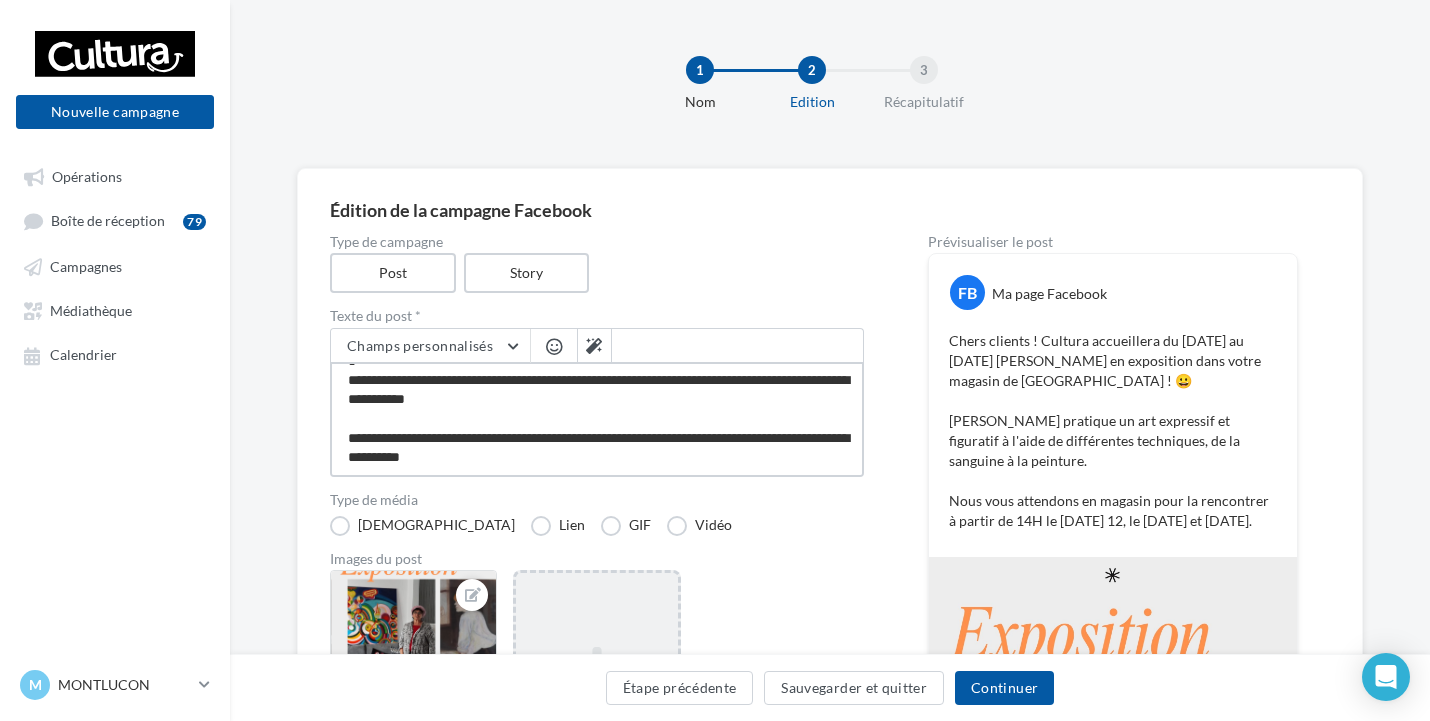 type on "**********" 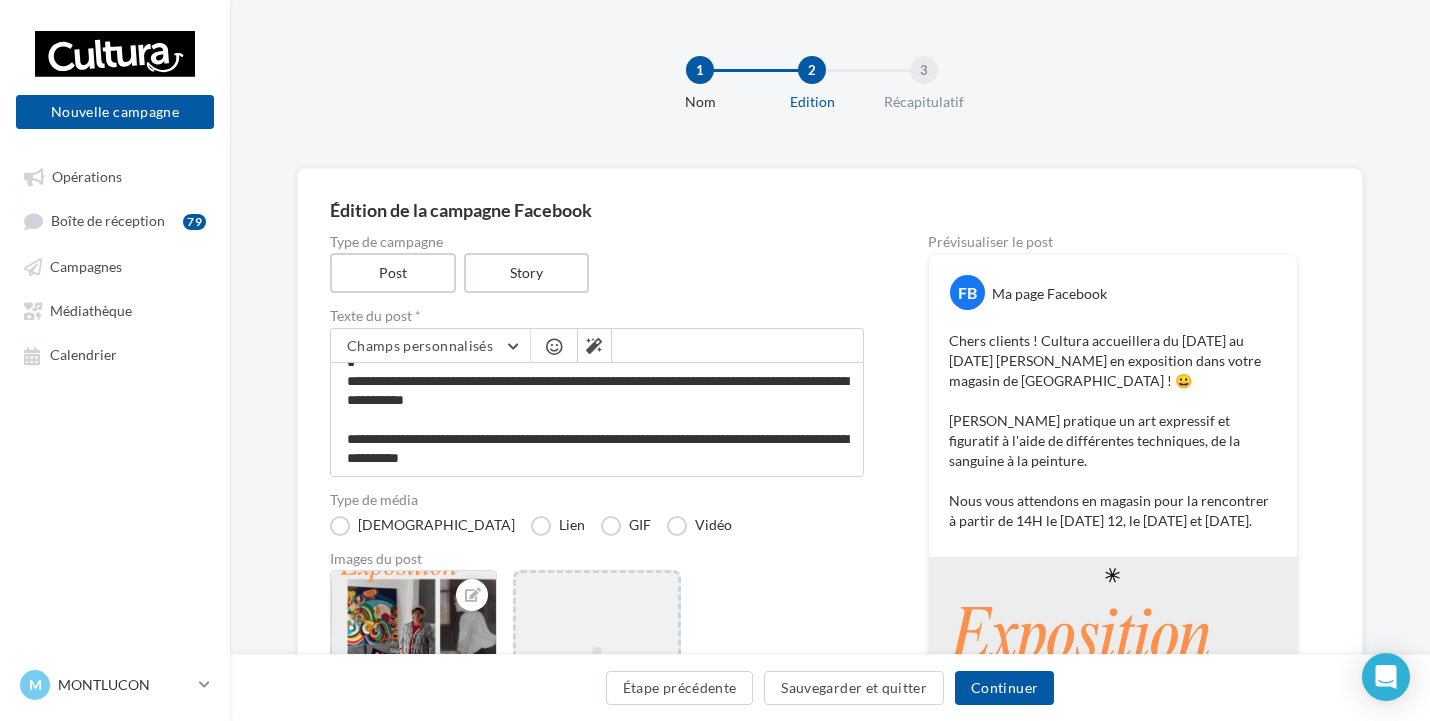 scroll, scrollTop: 57, scrollLeft: 0, axis: vertical 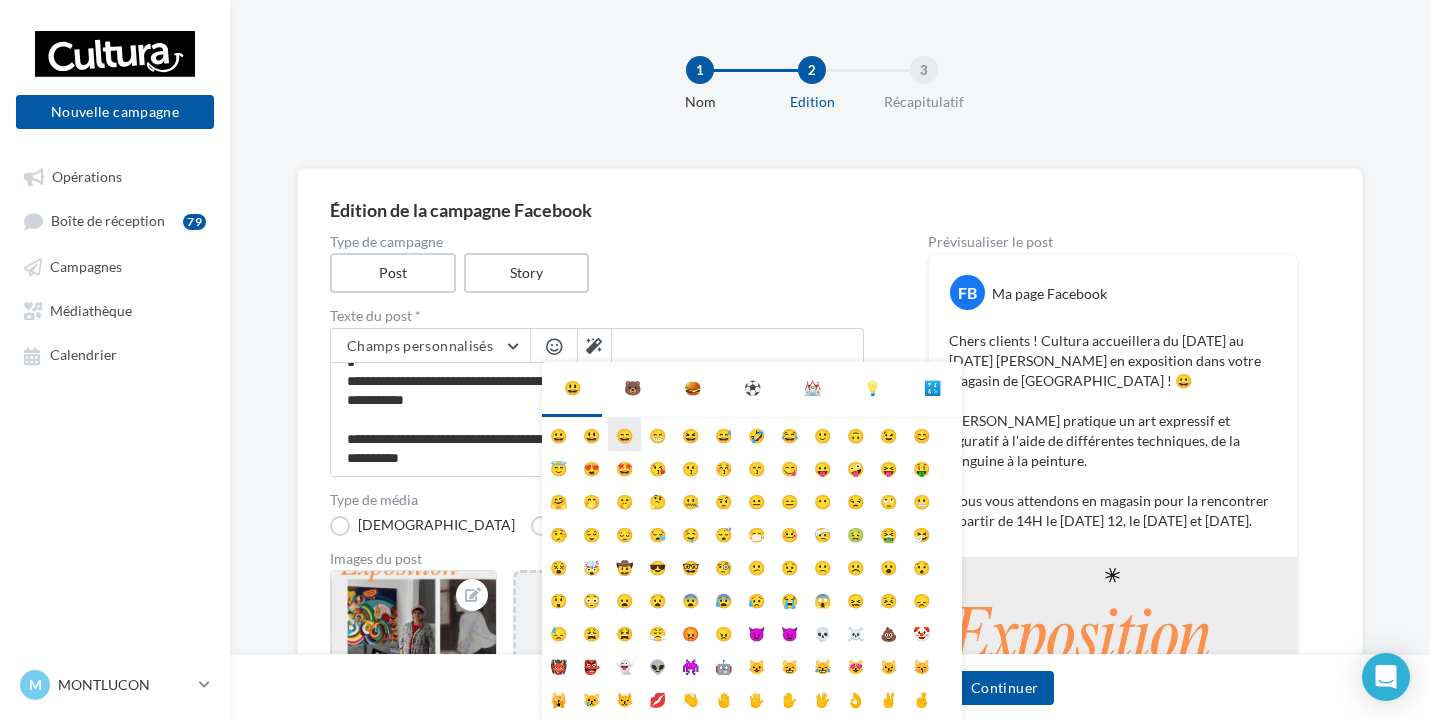 click on "😄" at bounding box center (624, 434) 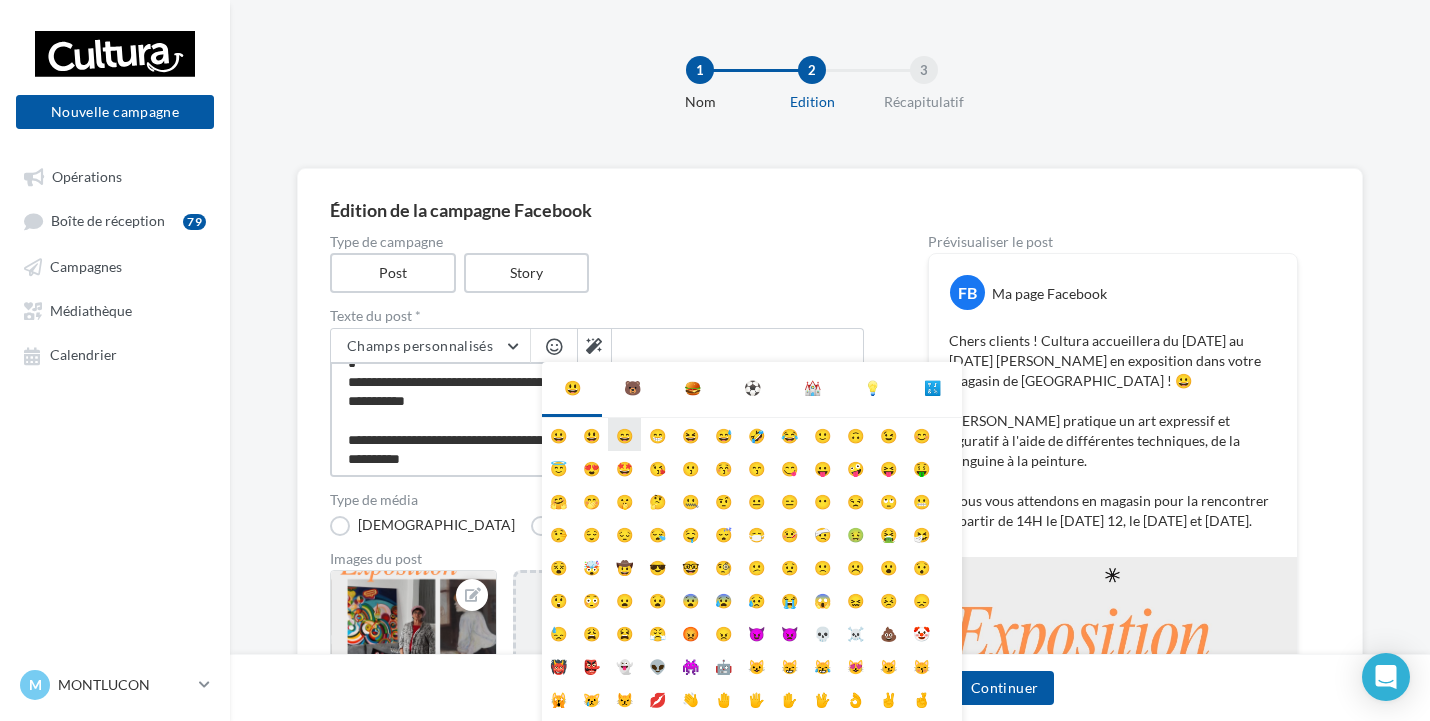 type on "**********" 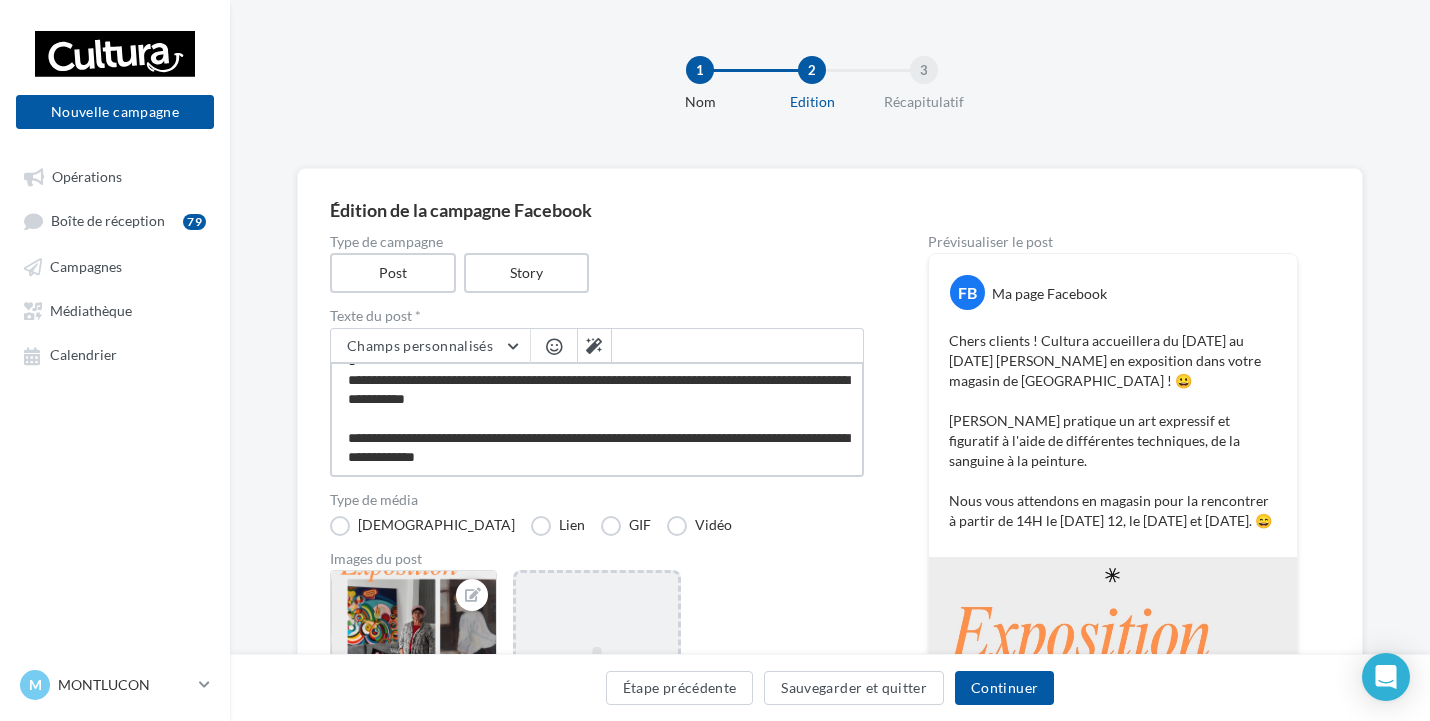 scroll, scrollTop: 0, scrollLeft: 0, axis: both 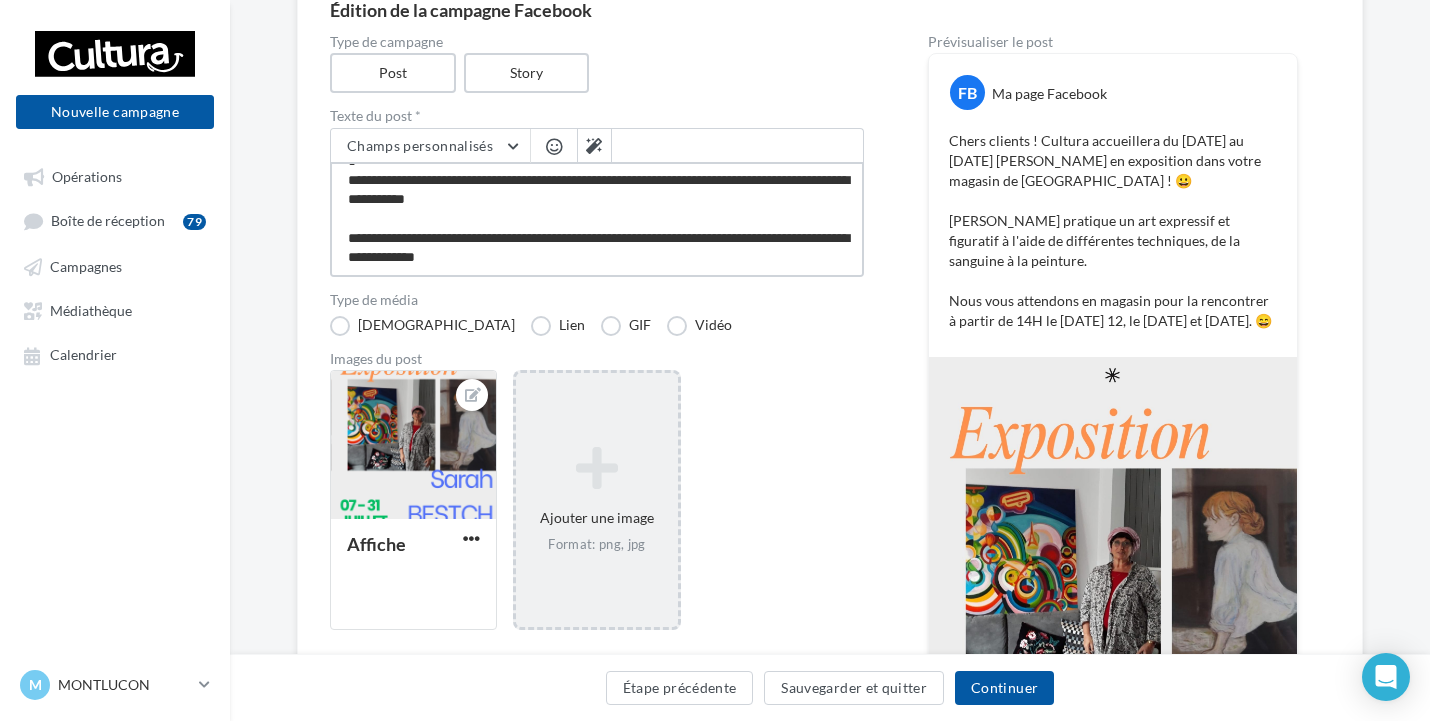 drag, startPoint x: 593, startPoint y: 238, endPoint x: 549, endPoint y: 236, distance: 44.04543 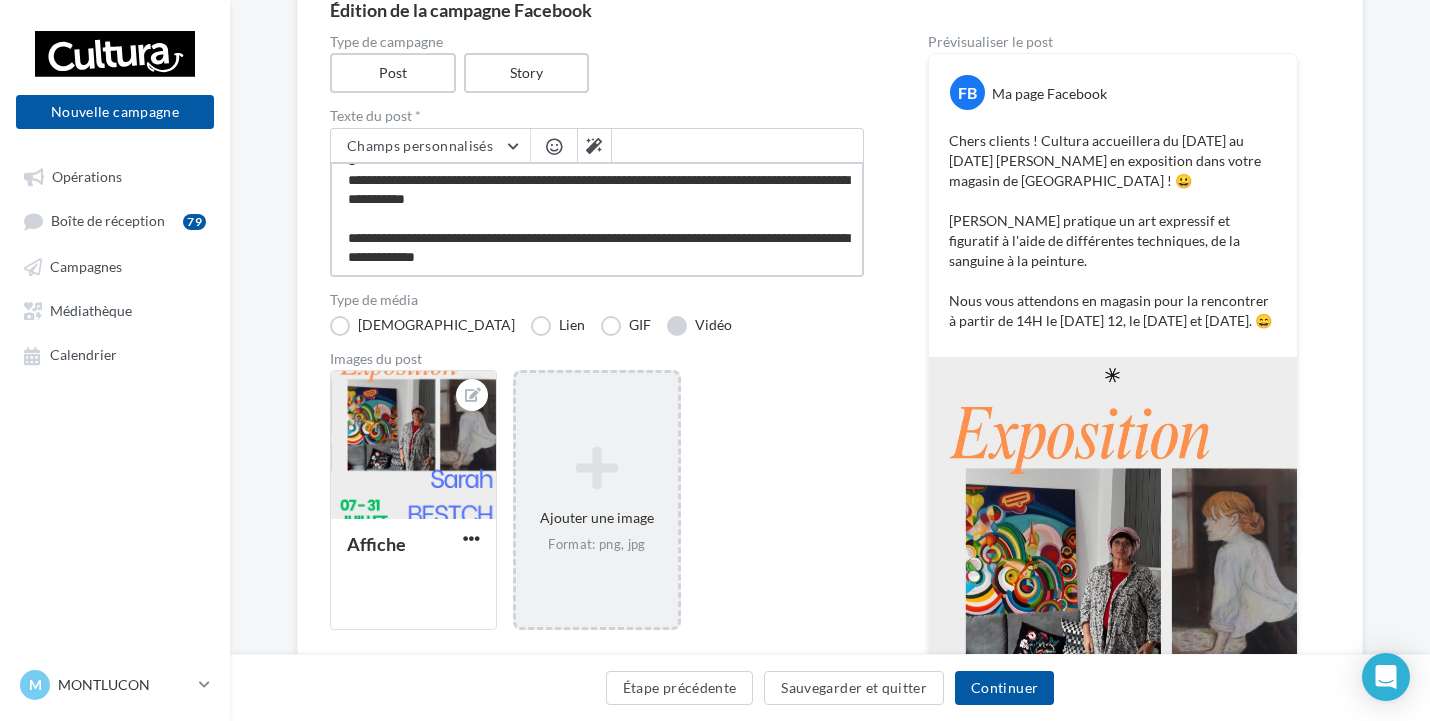 type on "**********" 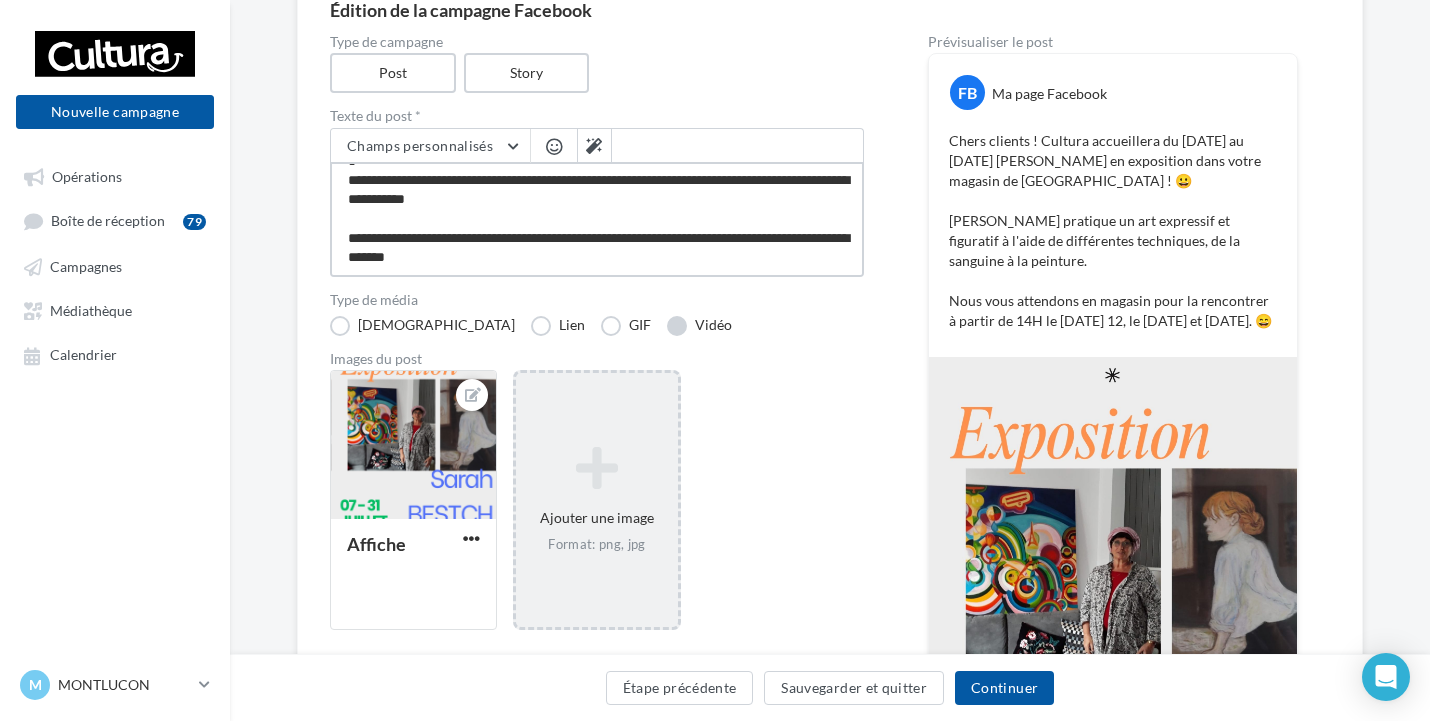 type on "**********" 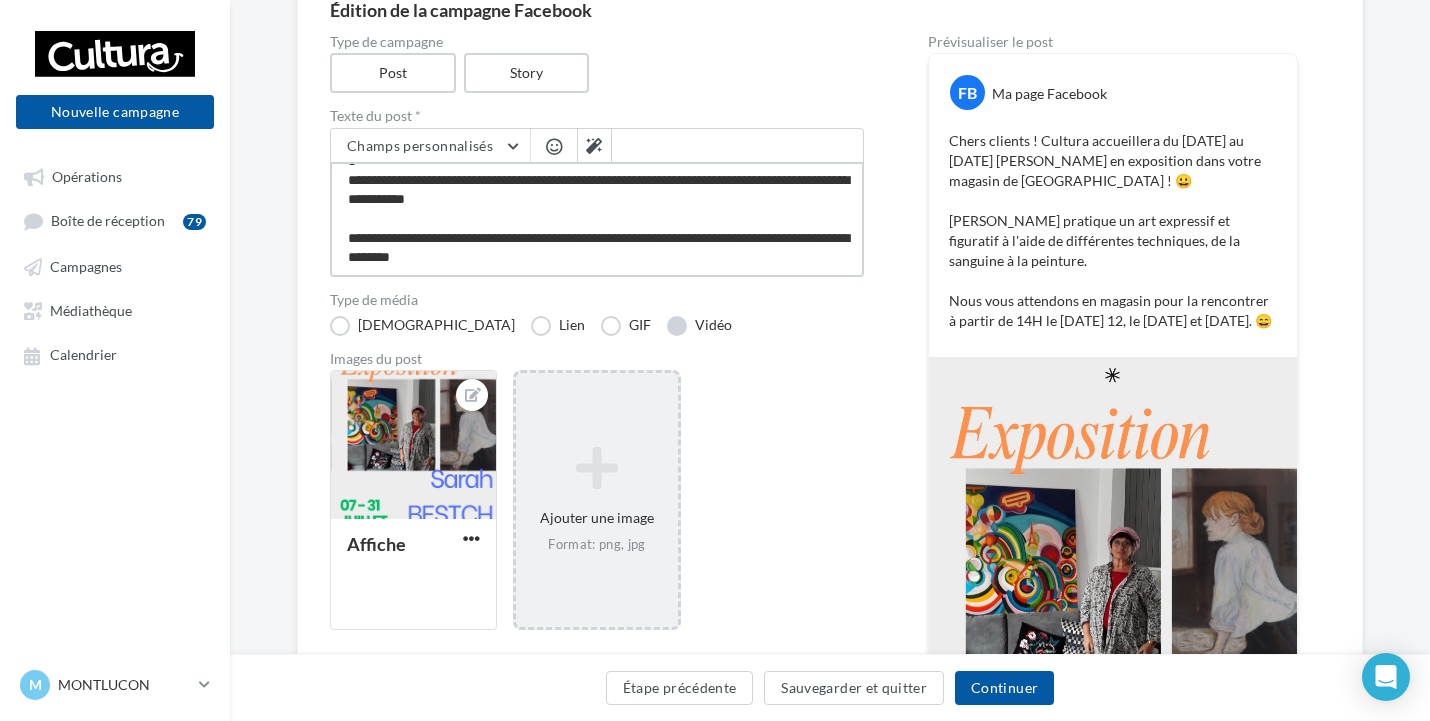 type on "**********" 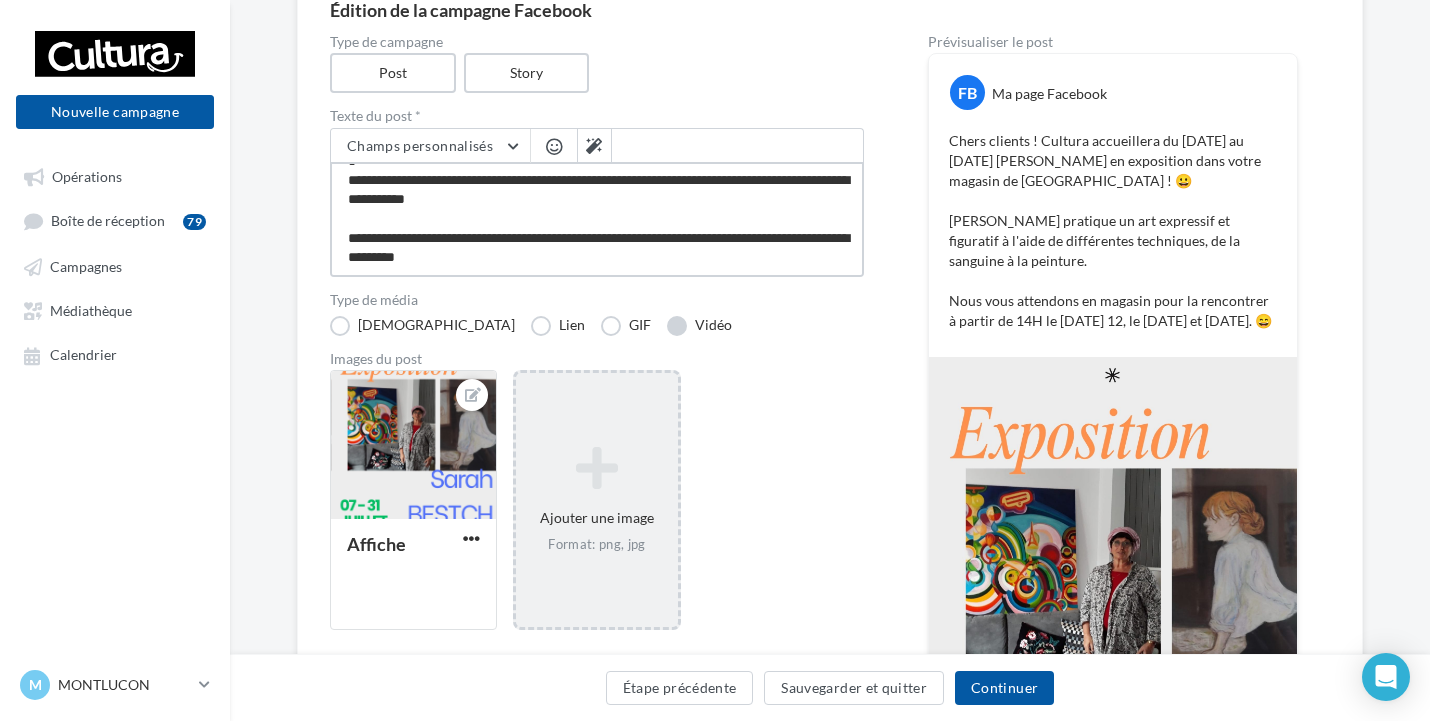 type on "**********" 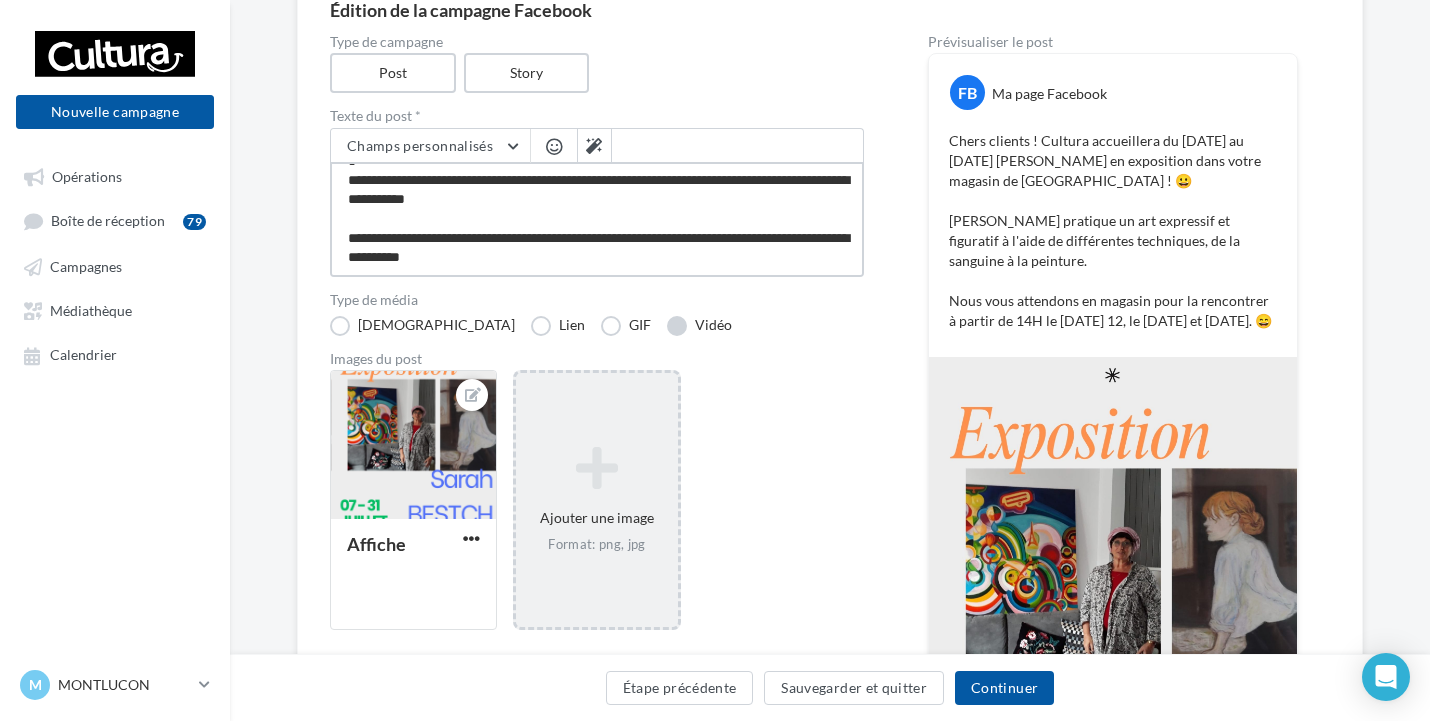 type on "**********" 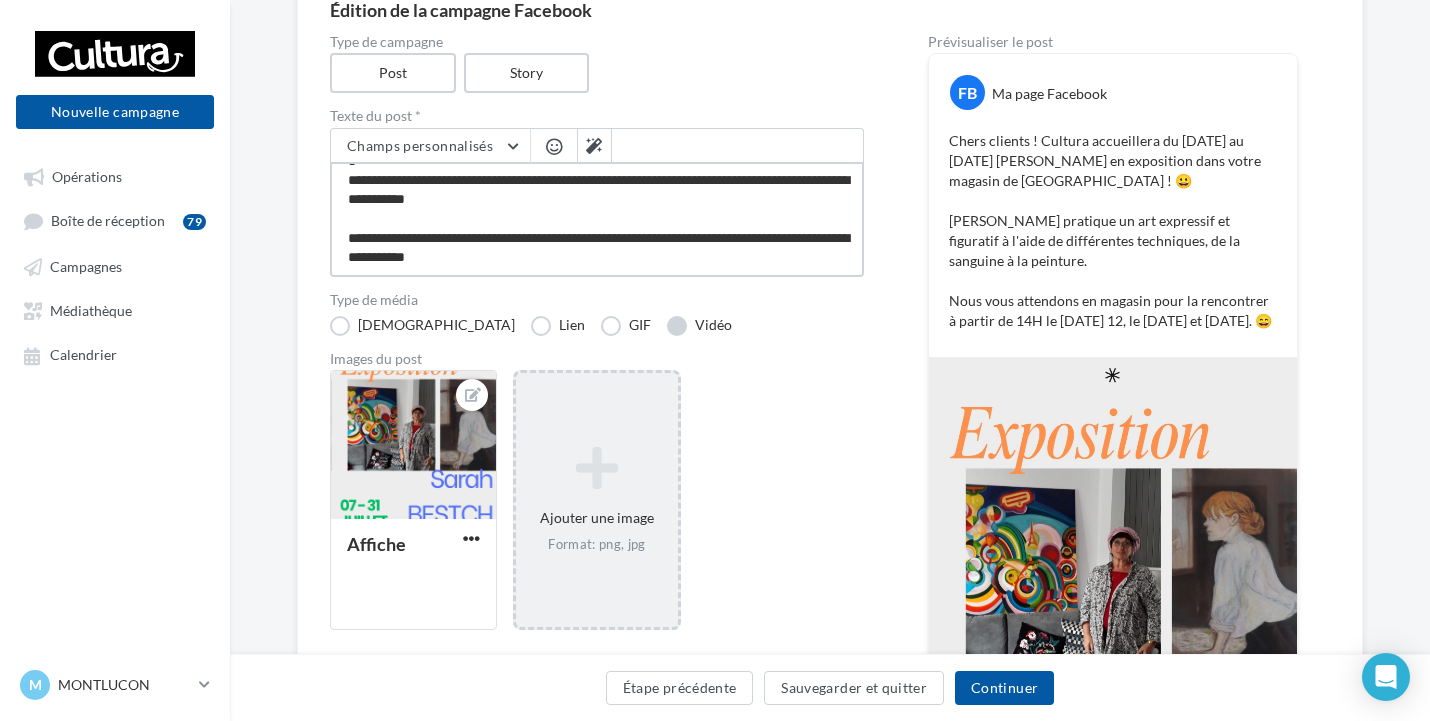 type on "**********" 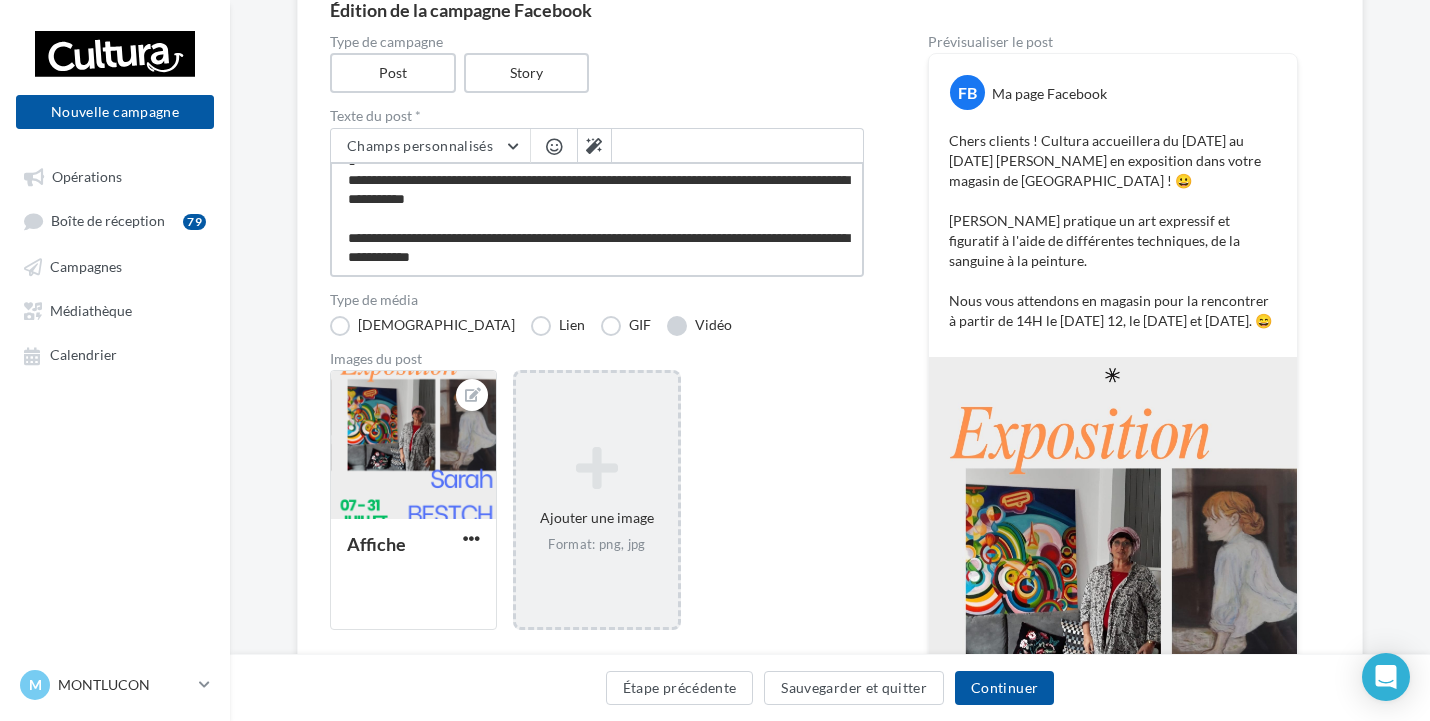 type on "**********" 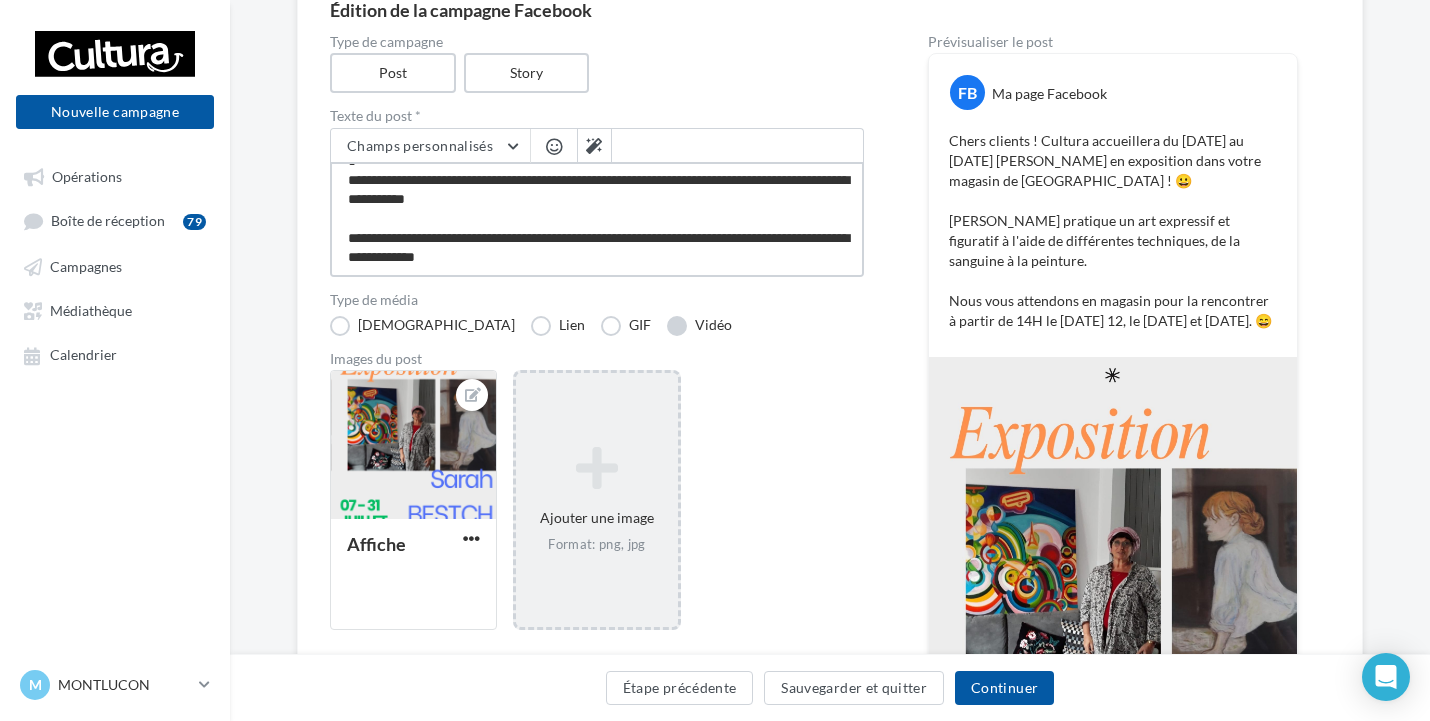 type on "**********" 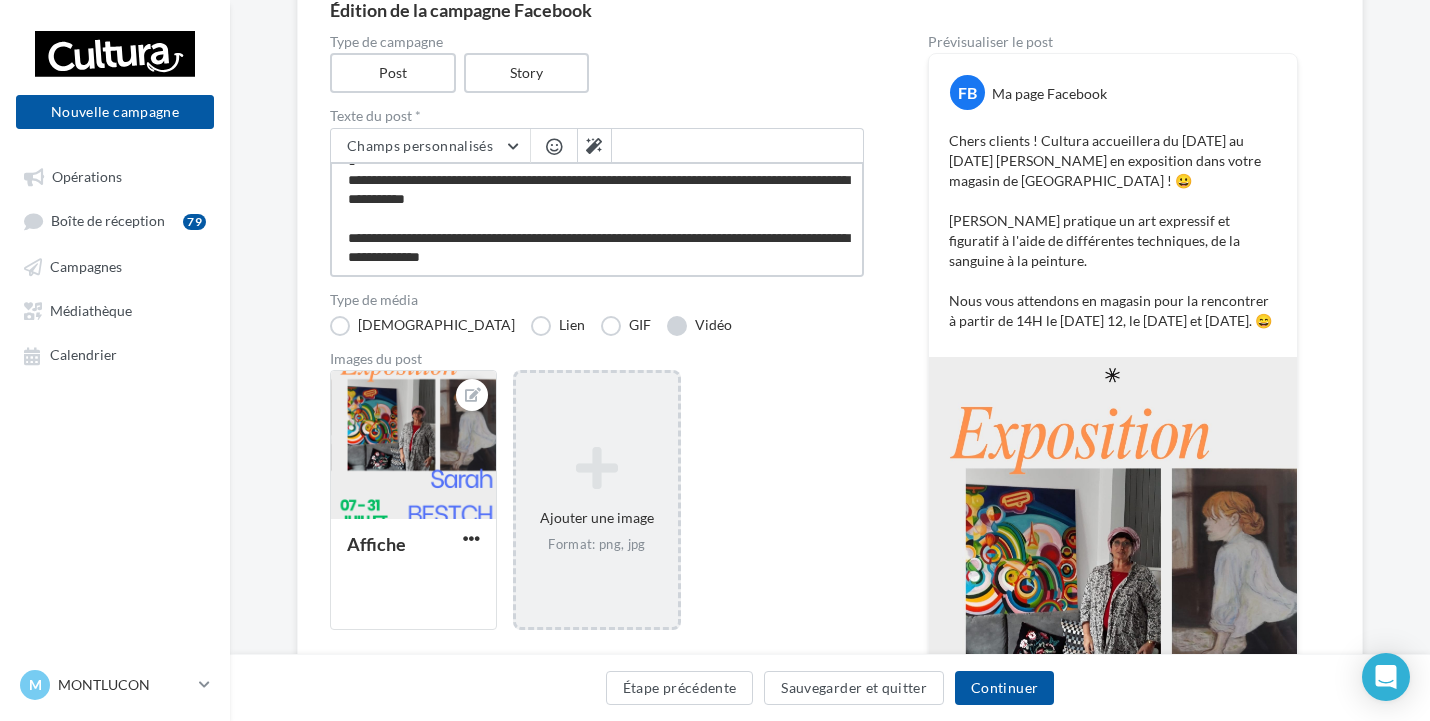 type on "**********" 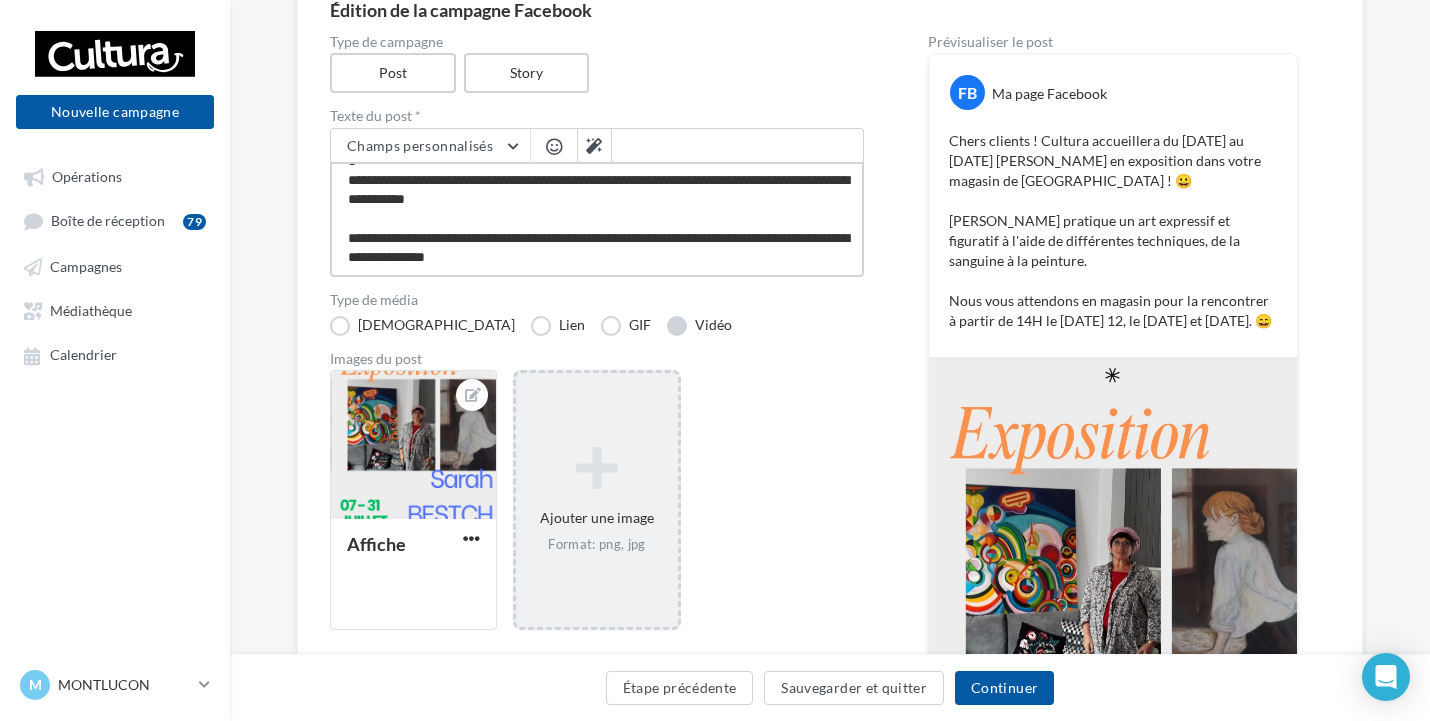 type on "**********" 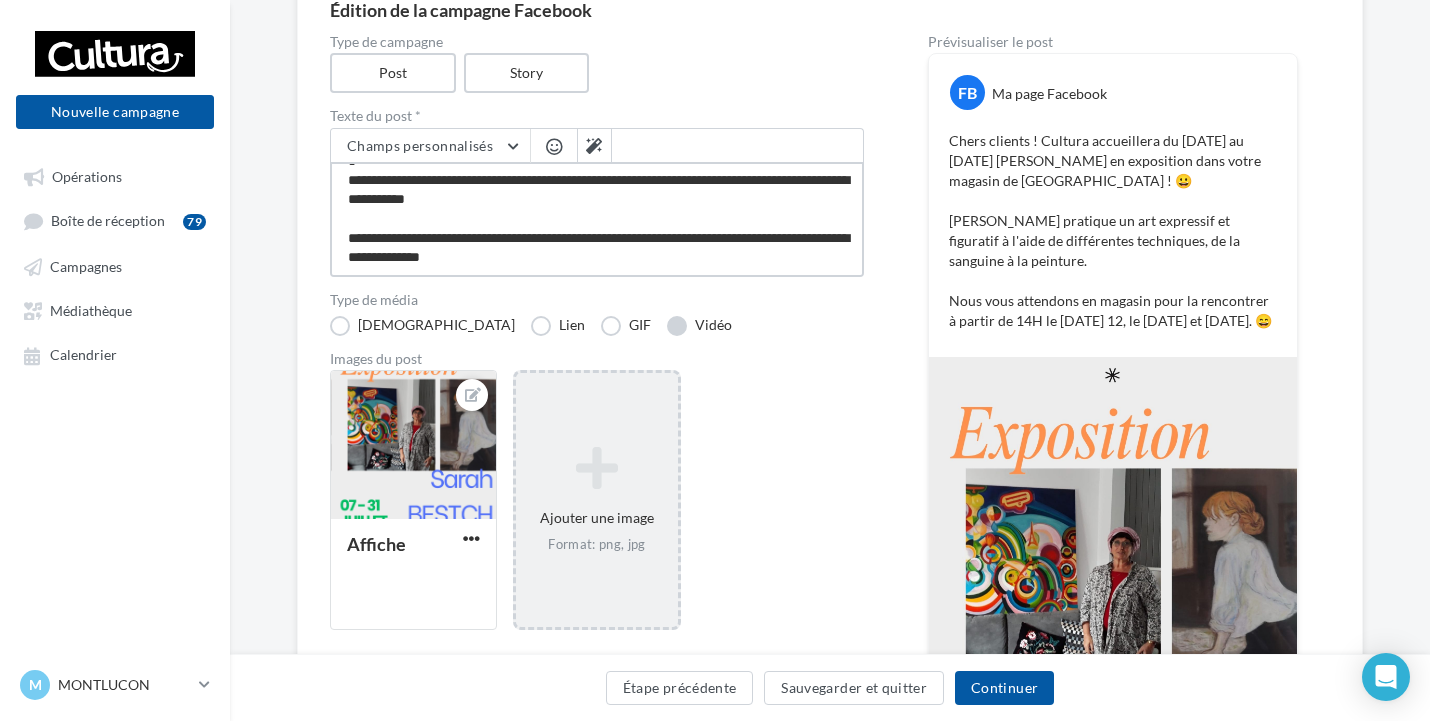 type on "**********" 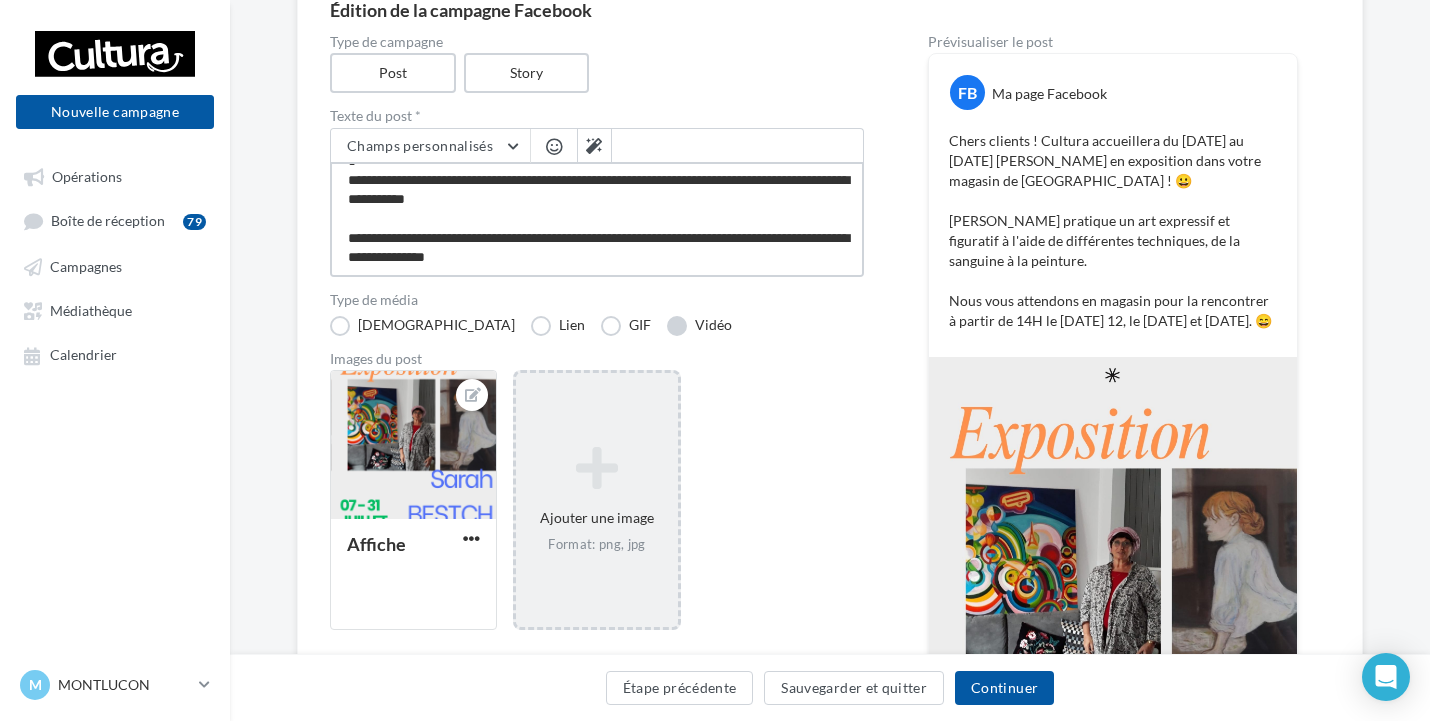 type on "**********" 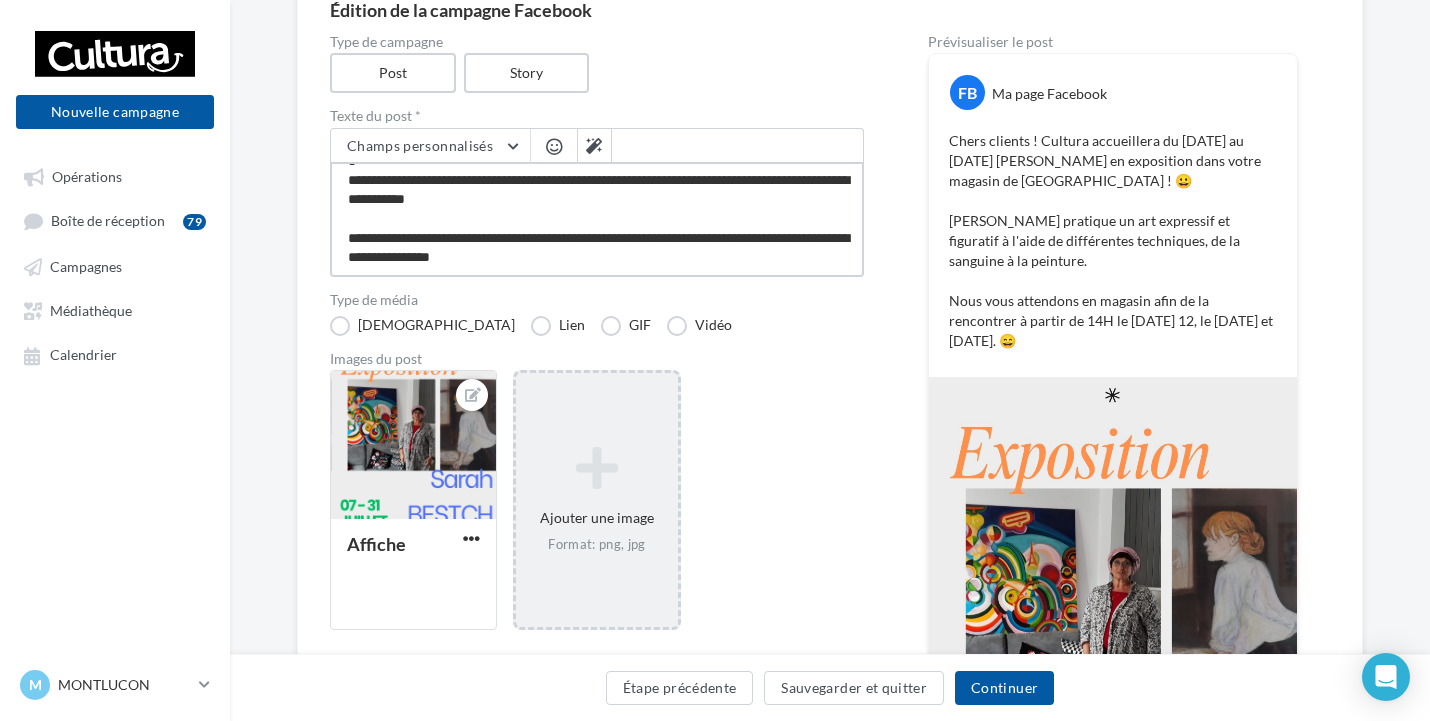 click on "**********" at bounding box center [597, 219] 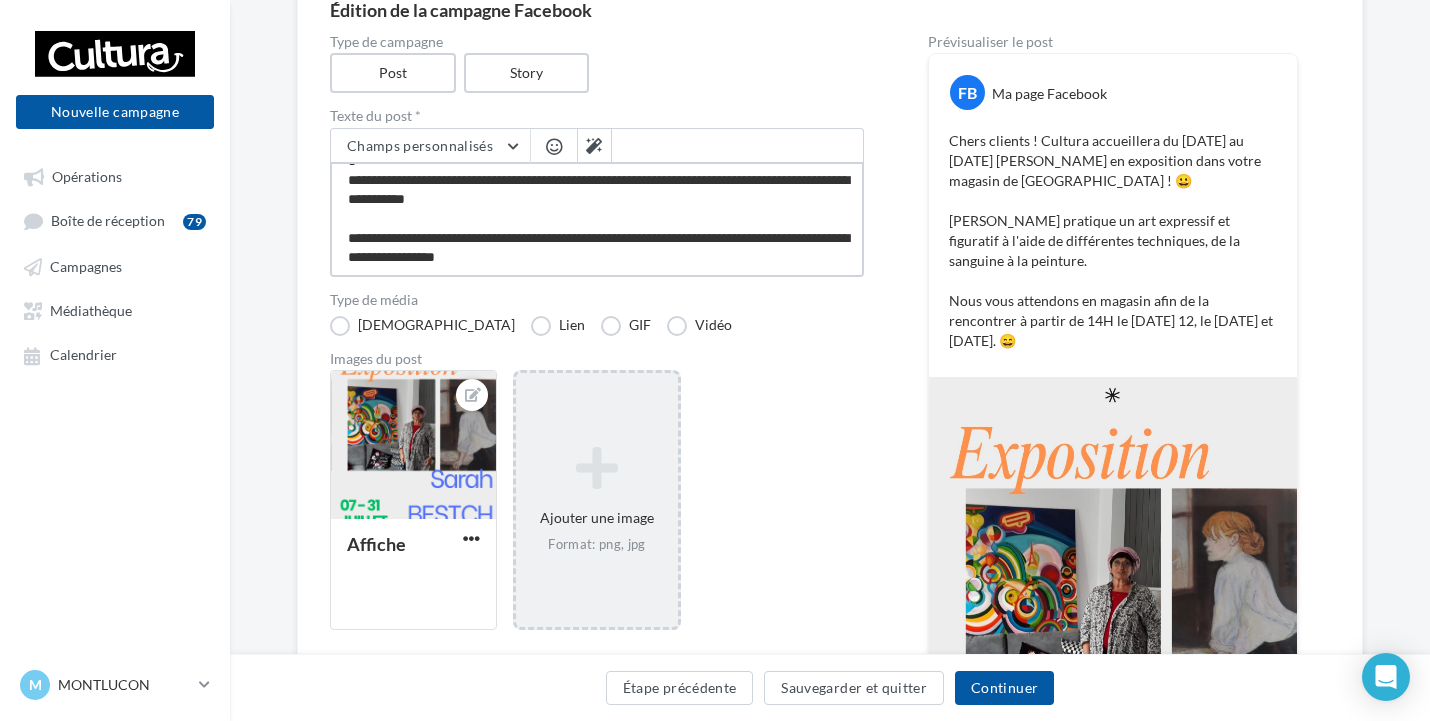 type on "**********" 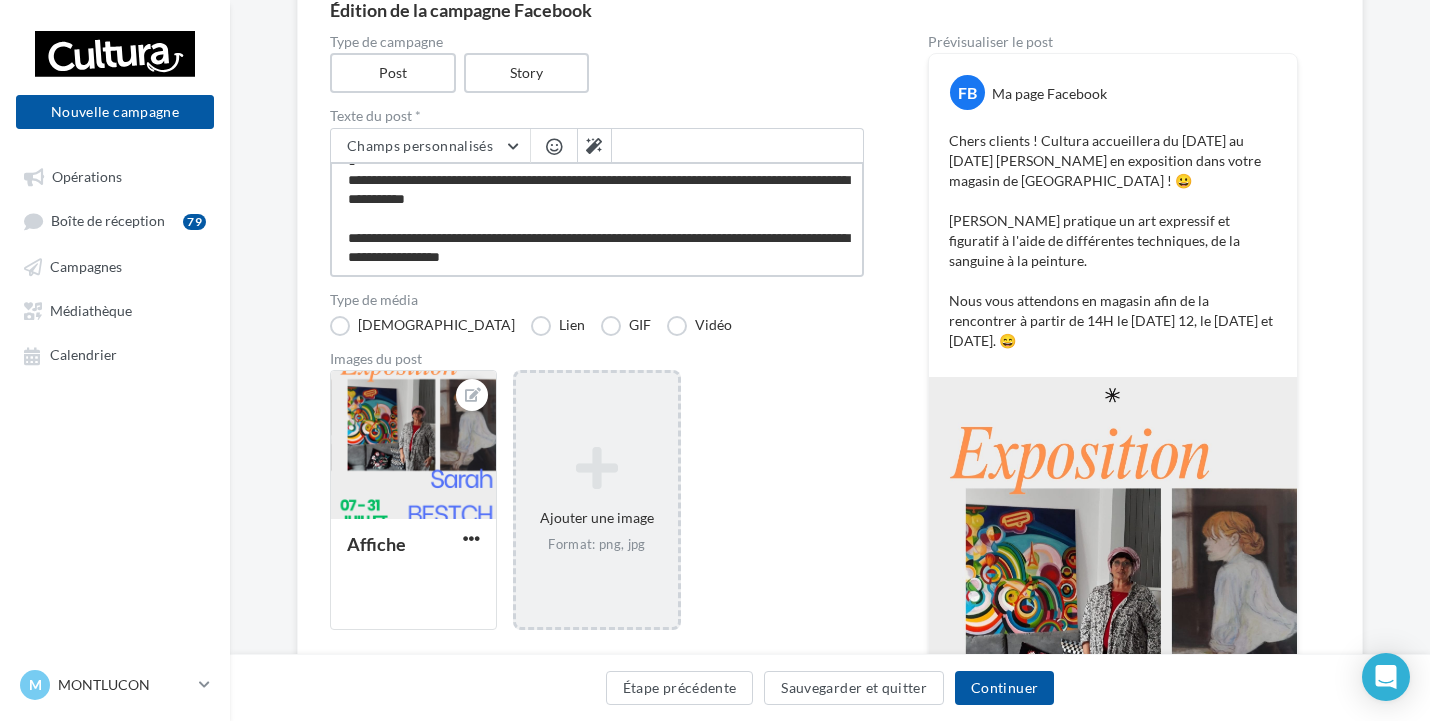 type on "**********" 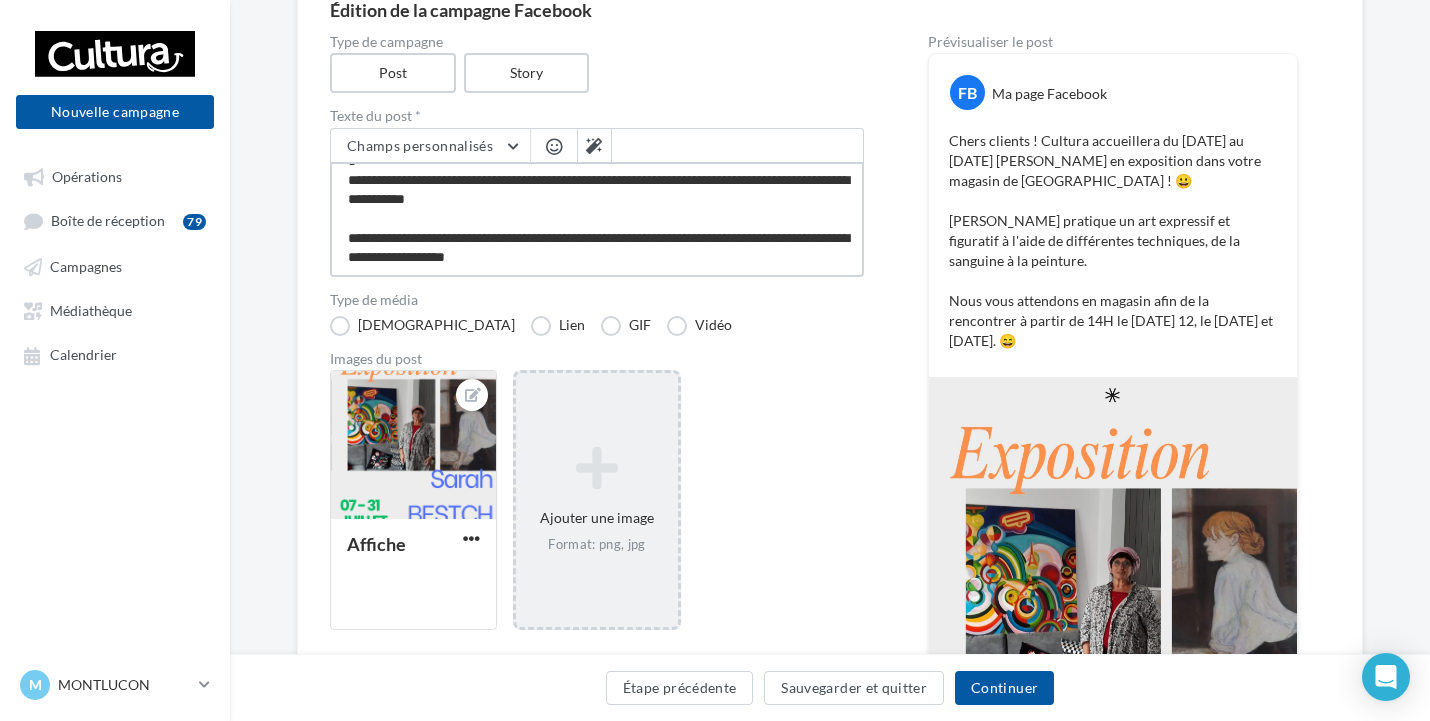 type on "**********" 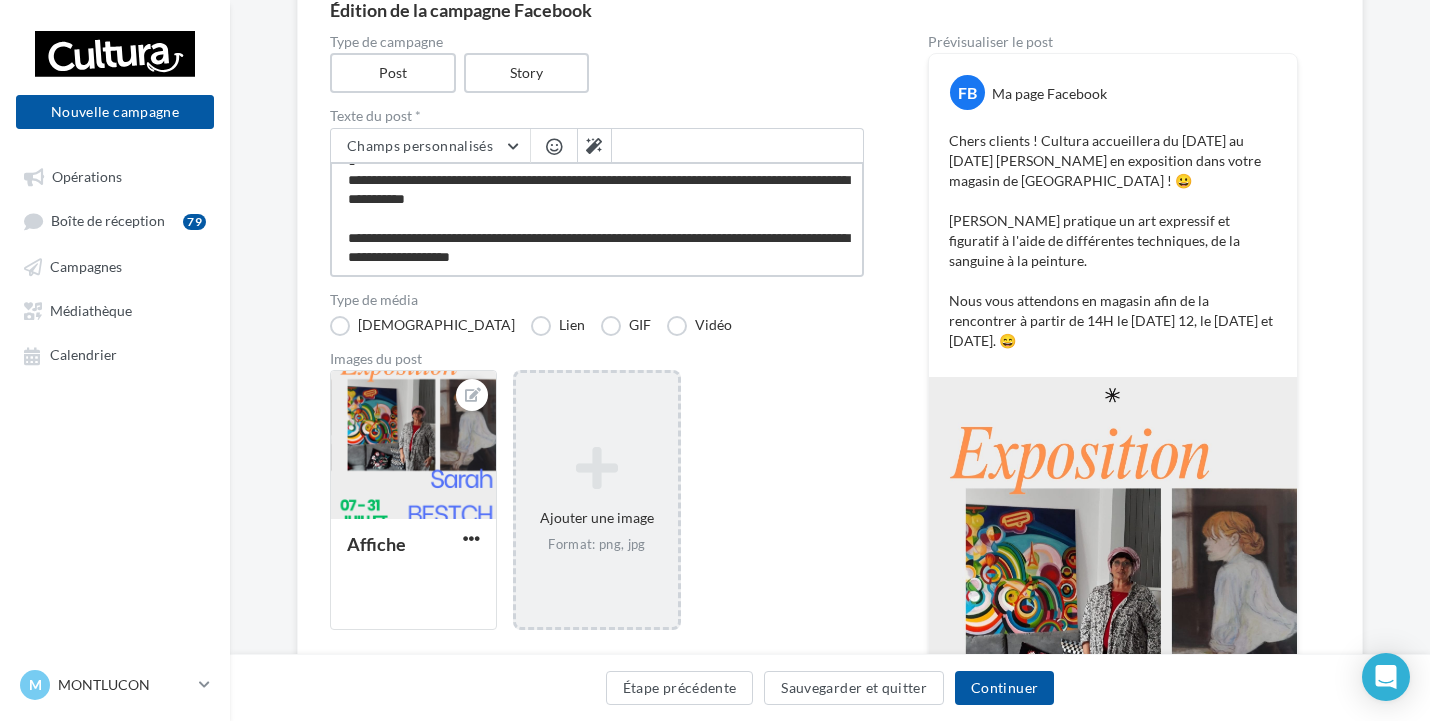 type on "**********" 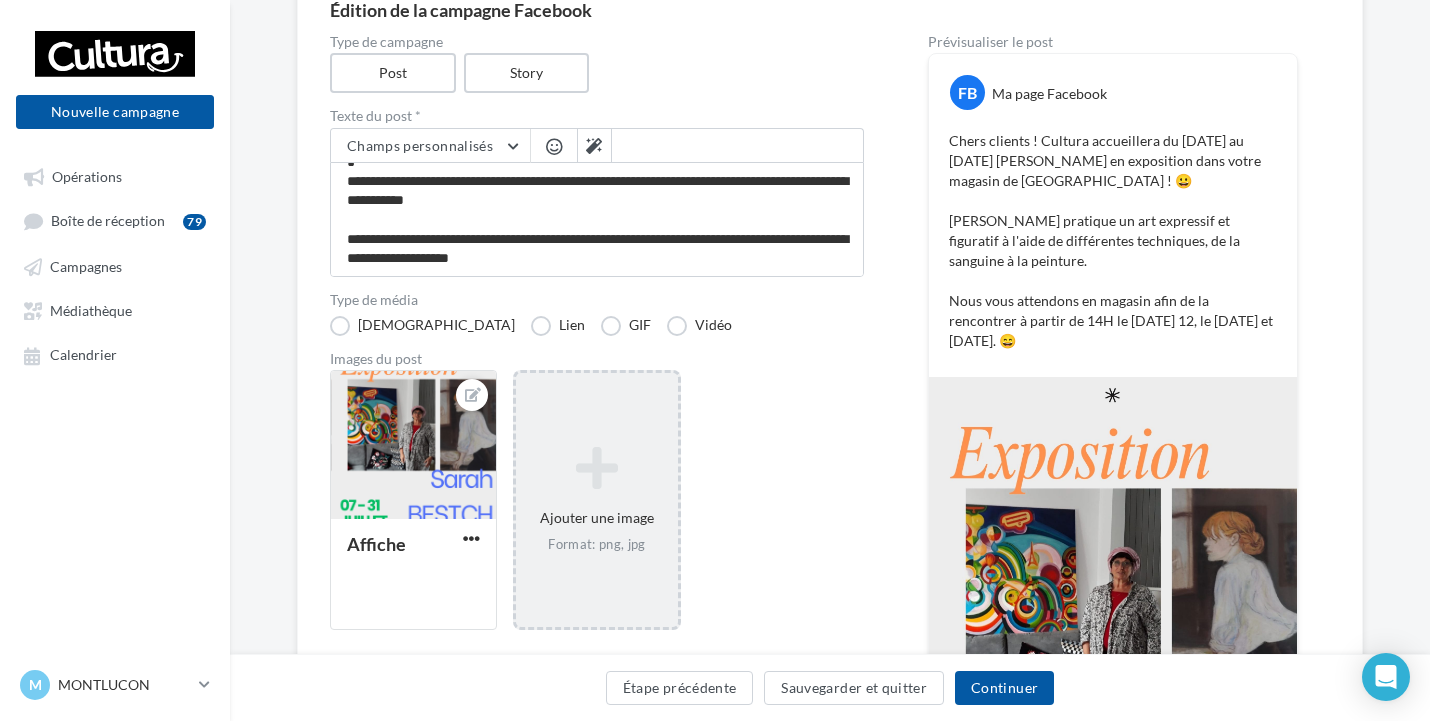 scroll, scrollTop: 57, scrollLeft: 0, axis: vertical 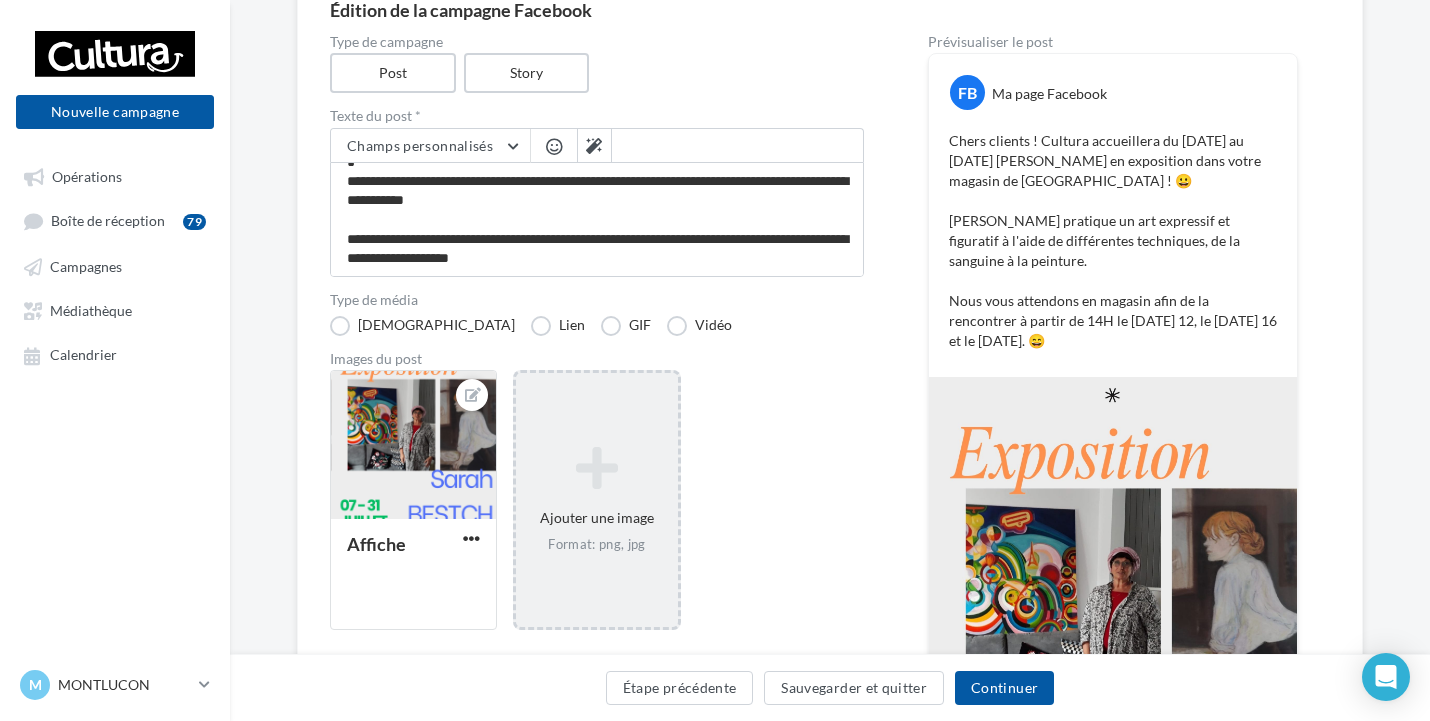 click on "Affiche
Ajouter une image     Format: png, jpg" at bounding box center [605, 510] 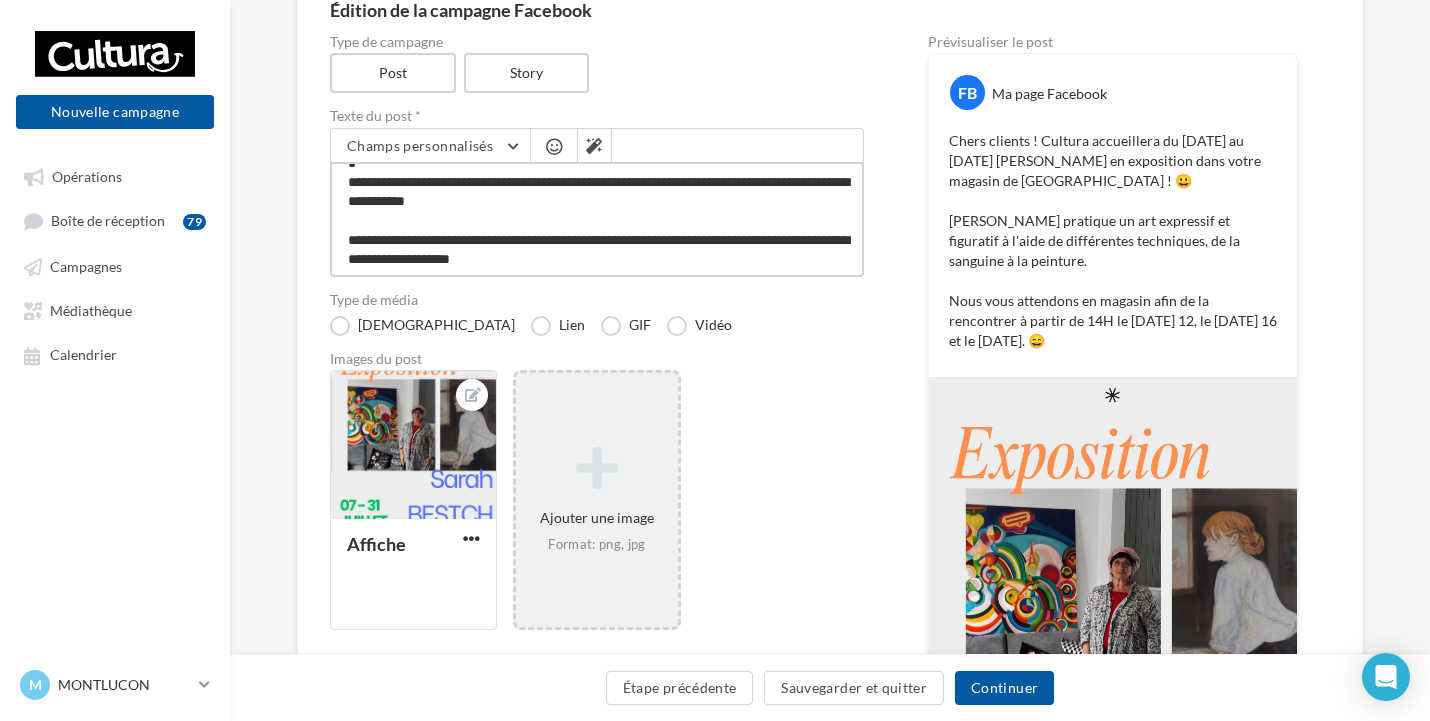 scroll, scrollTop: 59, scrollLeft: 0, axis: vertical 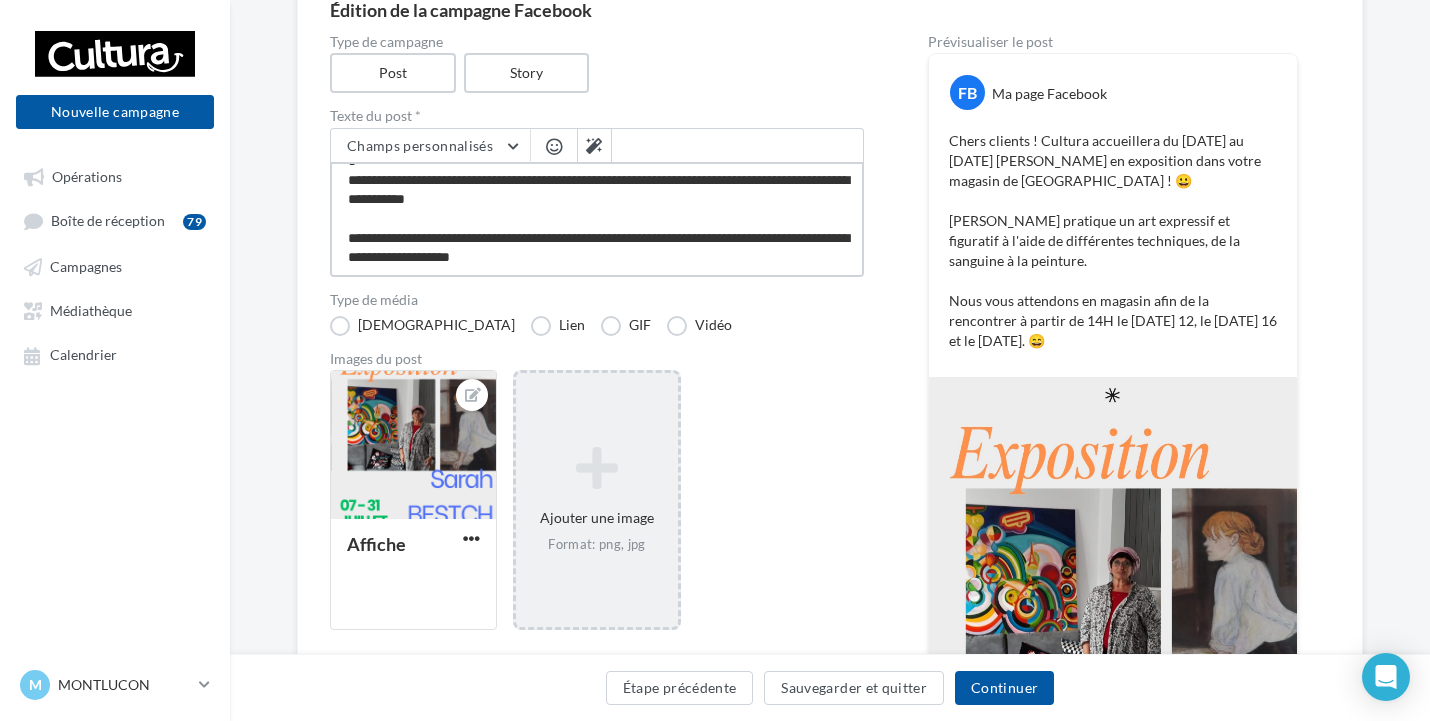 click on "**********" at bounding box center [597, 219] 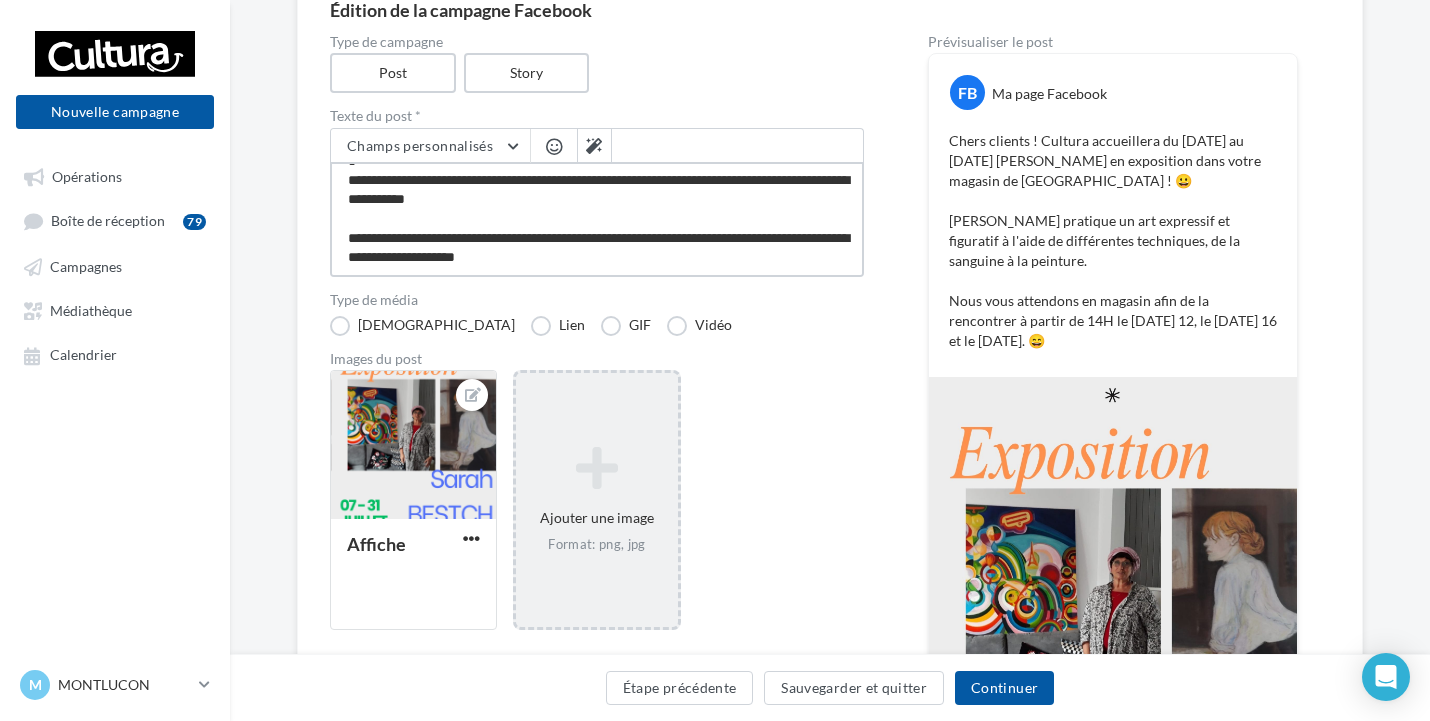 type on "**********" 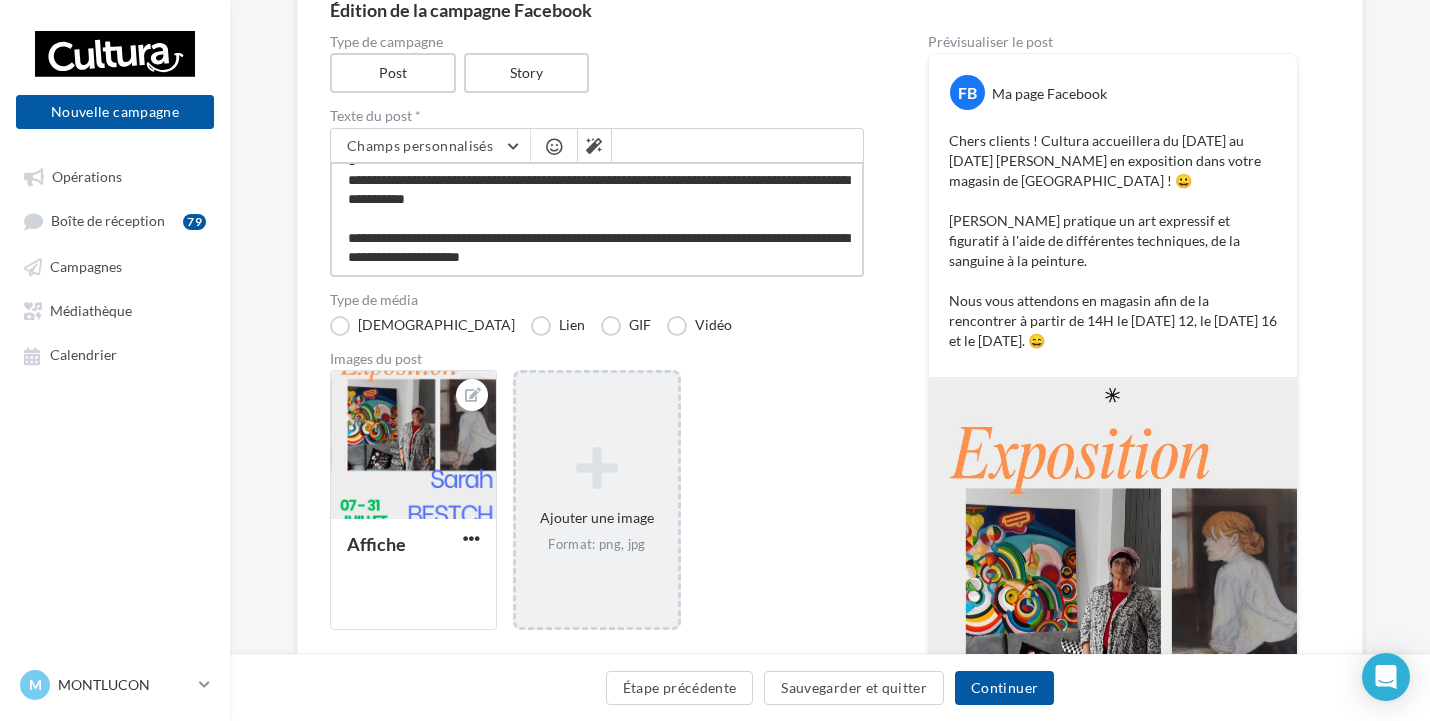 type on "**********" 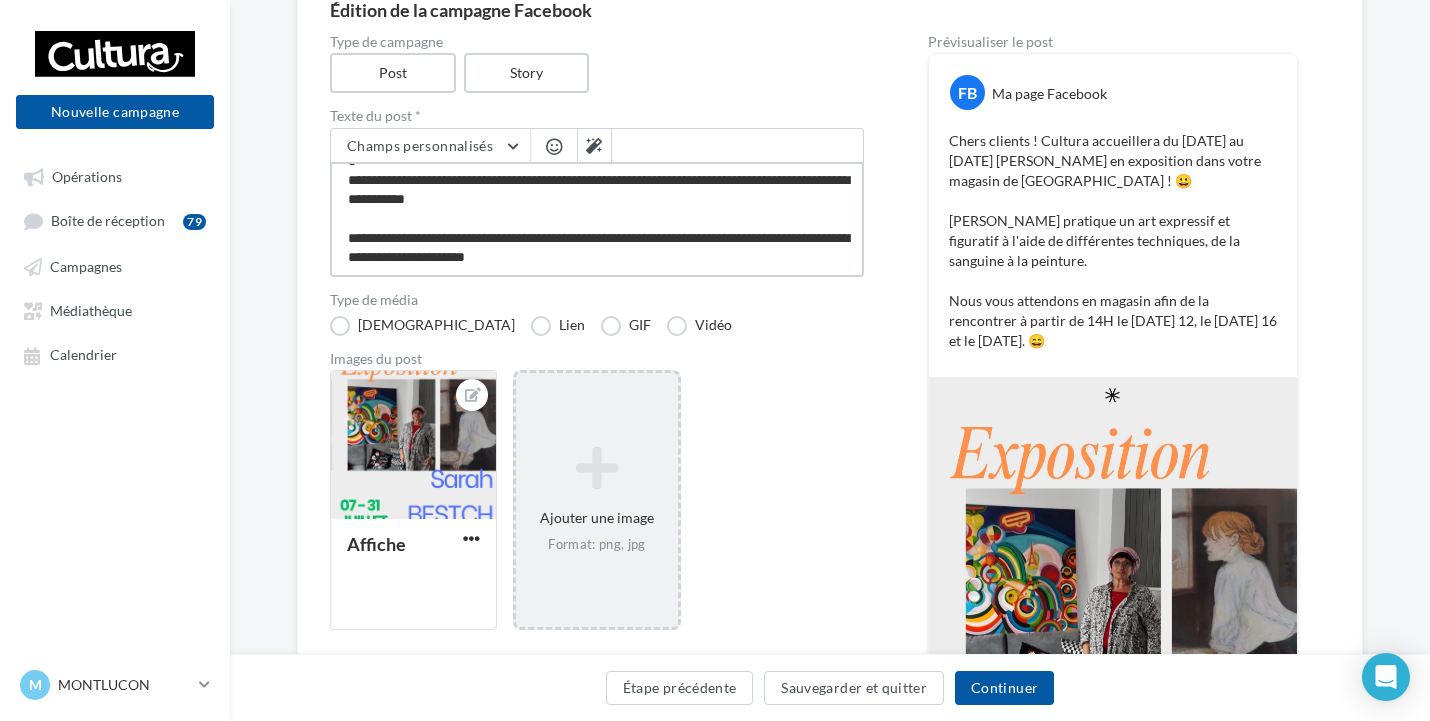 type on "**********" 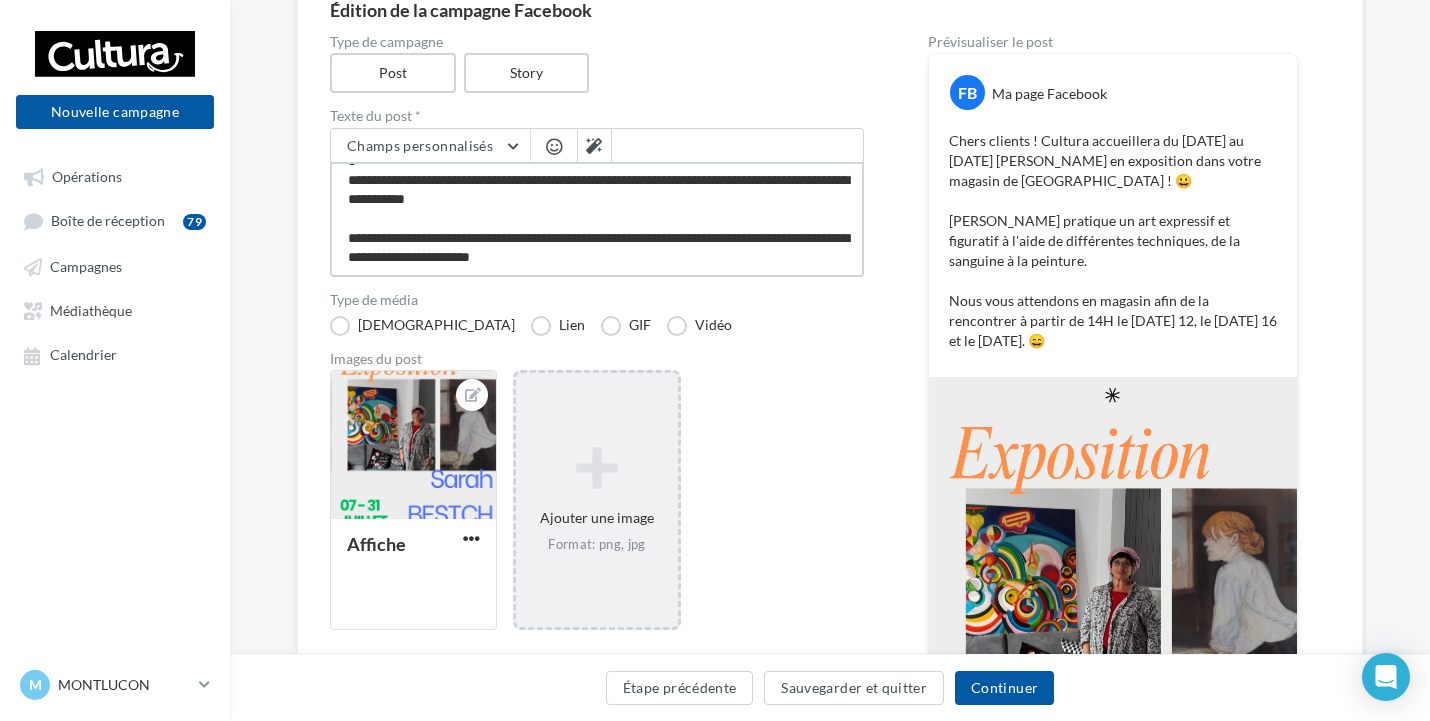 type on "**********" 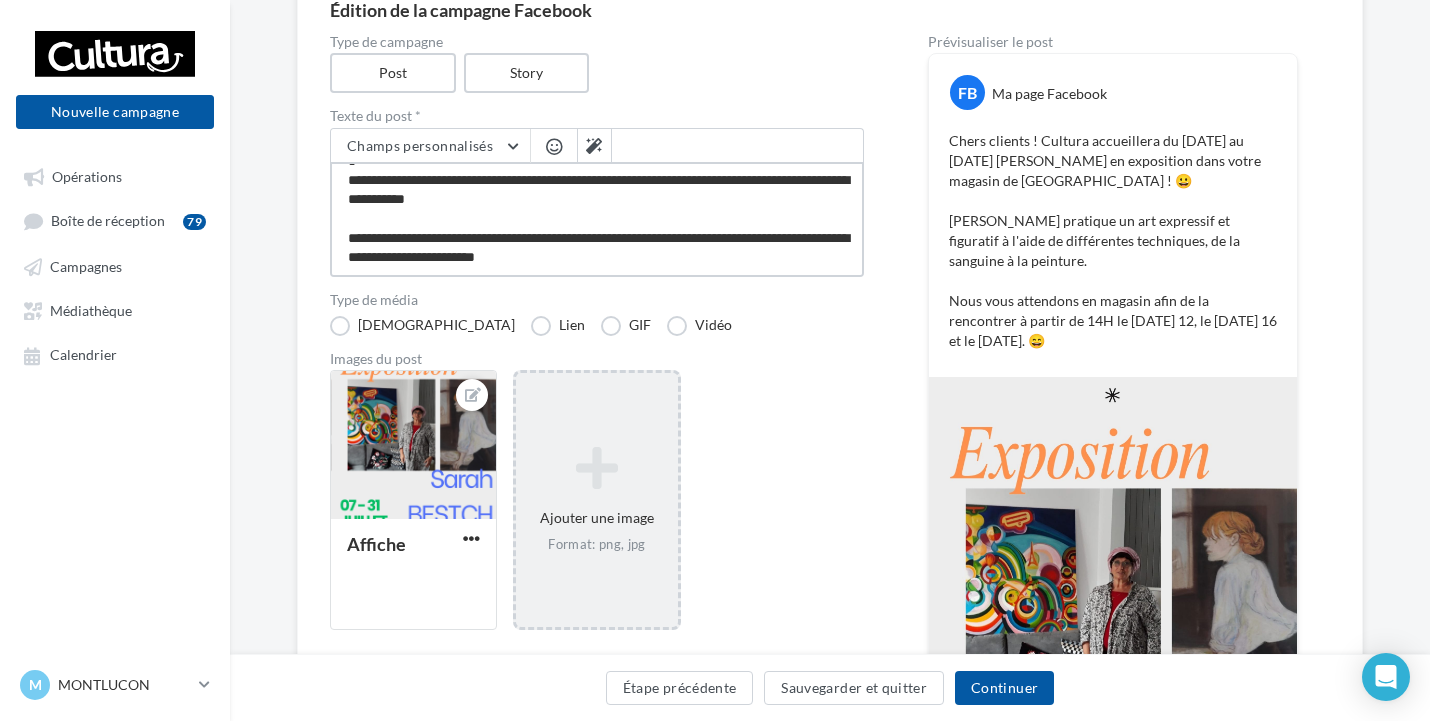 type on "**********" 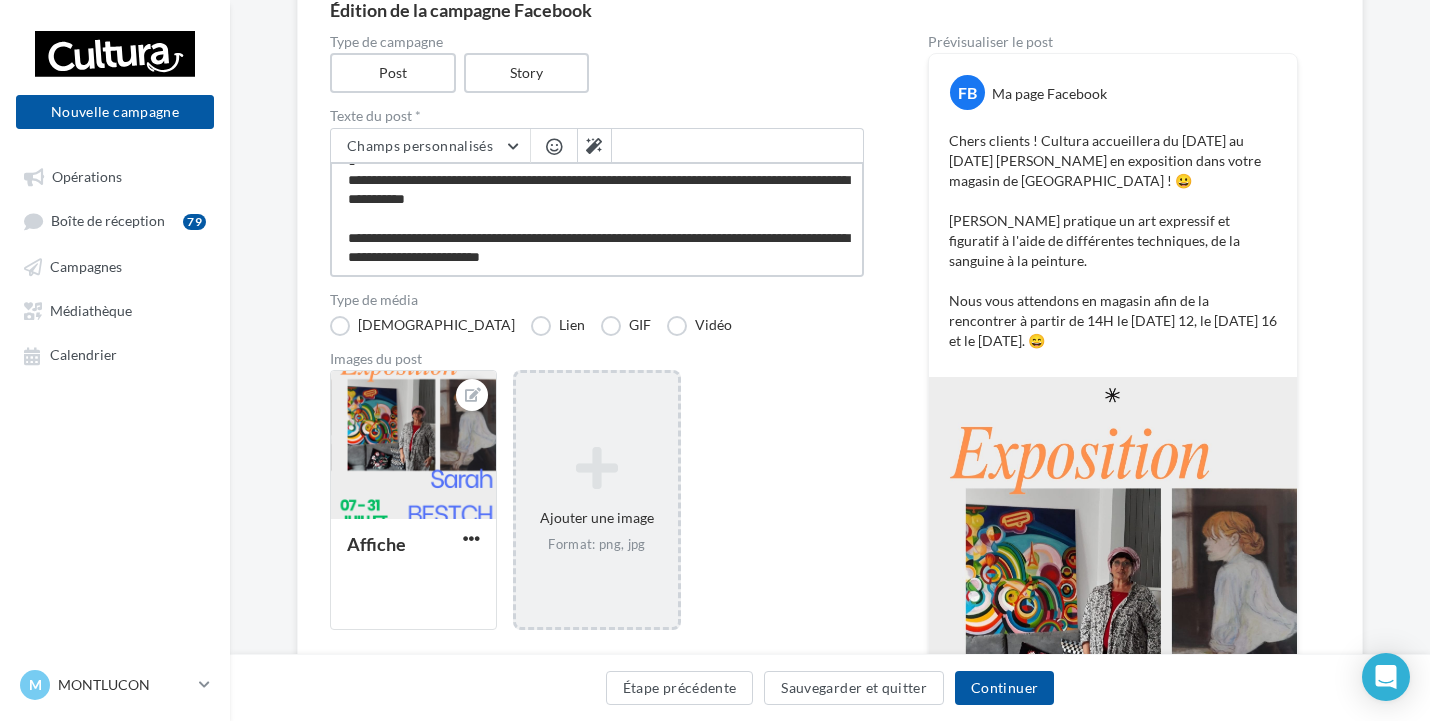 type on "**********" 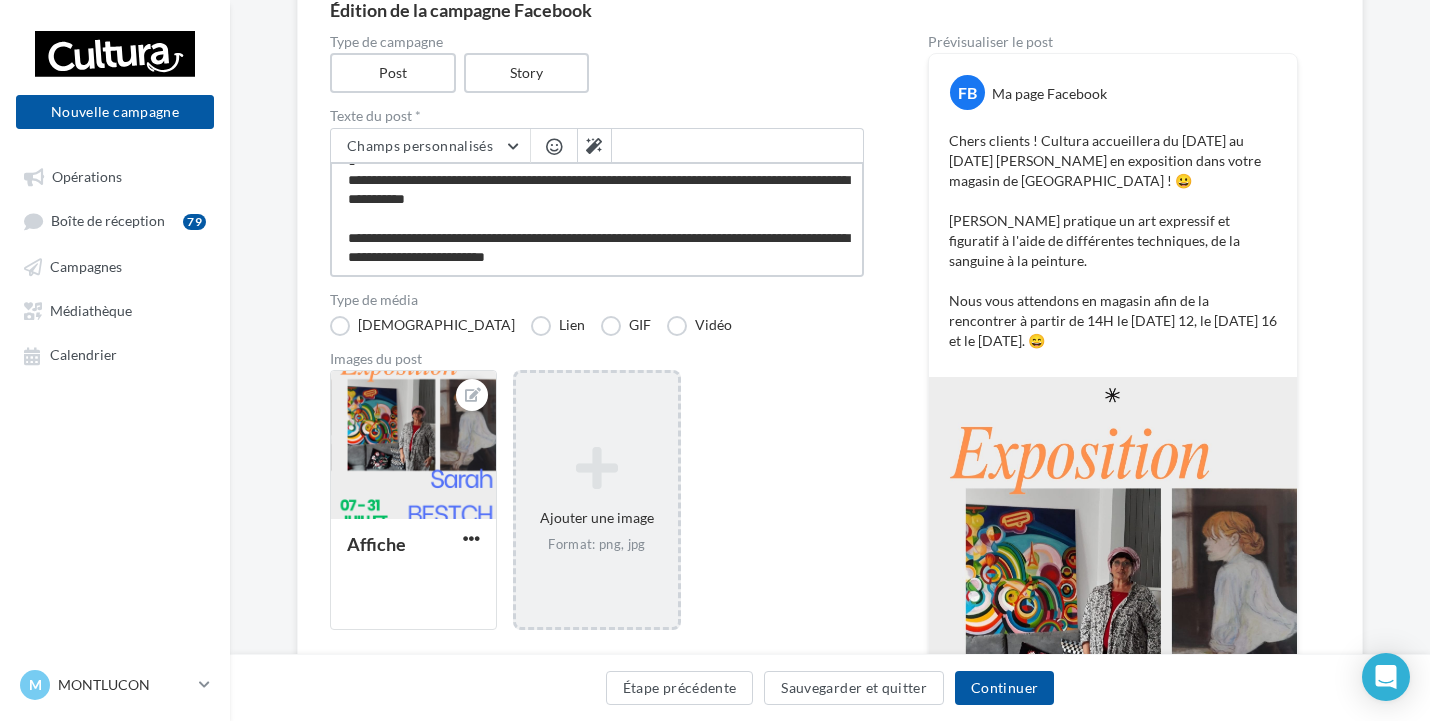 type on "**********" 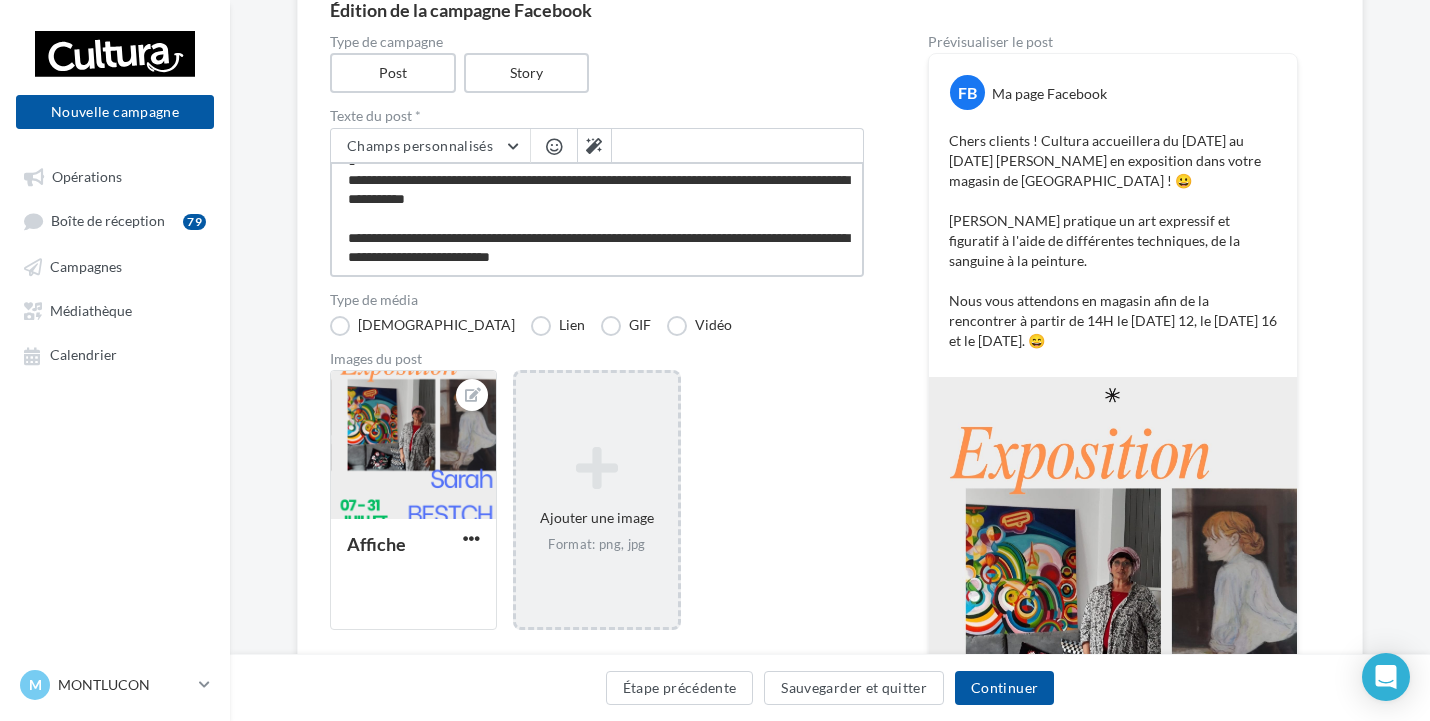 type on "**********" 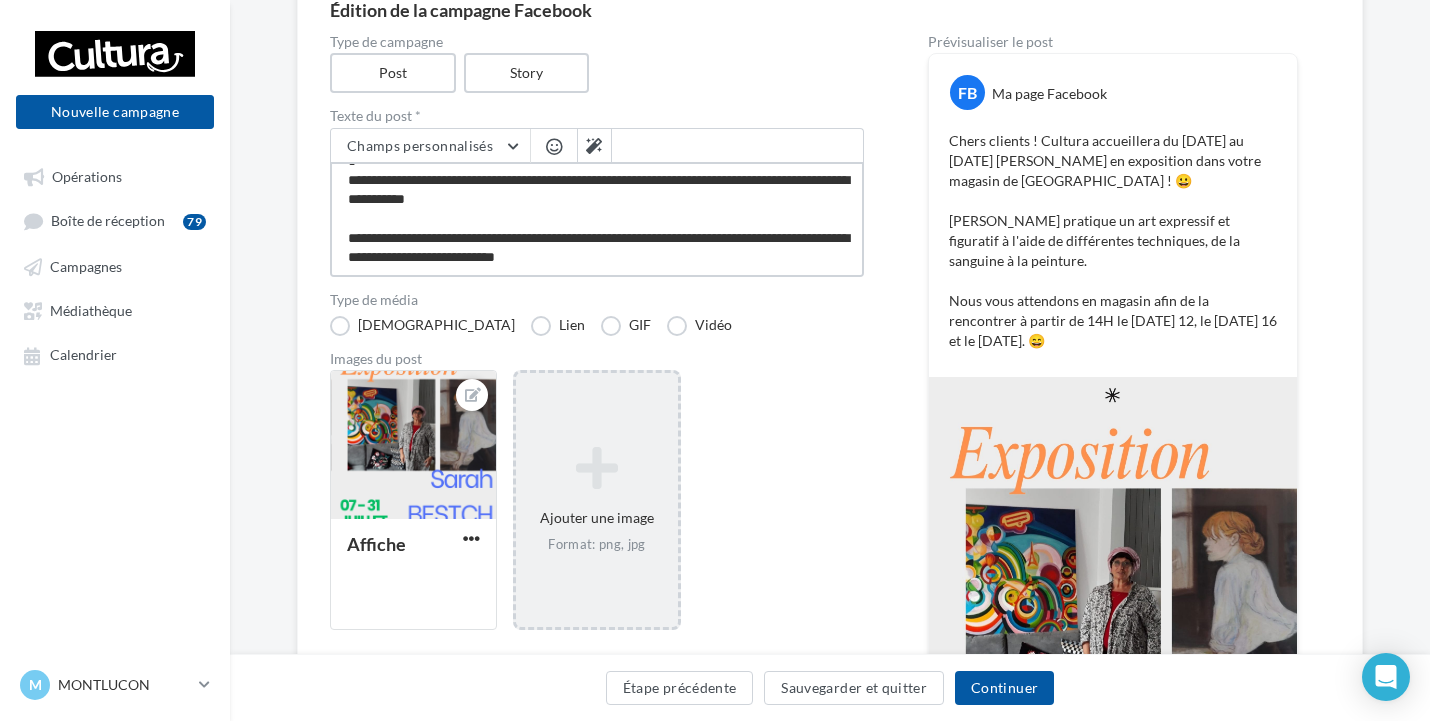 click on "**********" at bounding box center [597, 219] 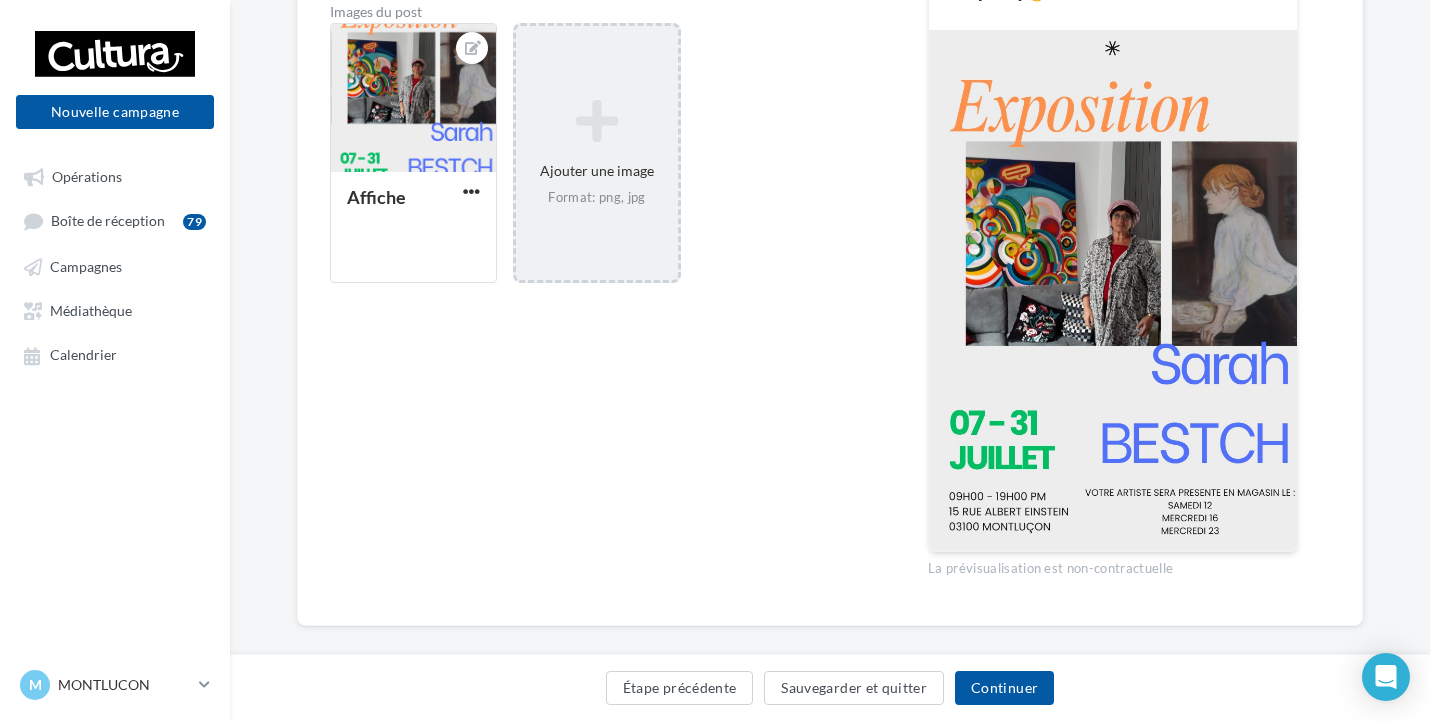 scroll, scrollTop: 550, scrollLeft: 0, axis: vertical 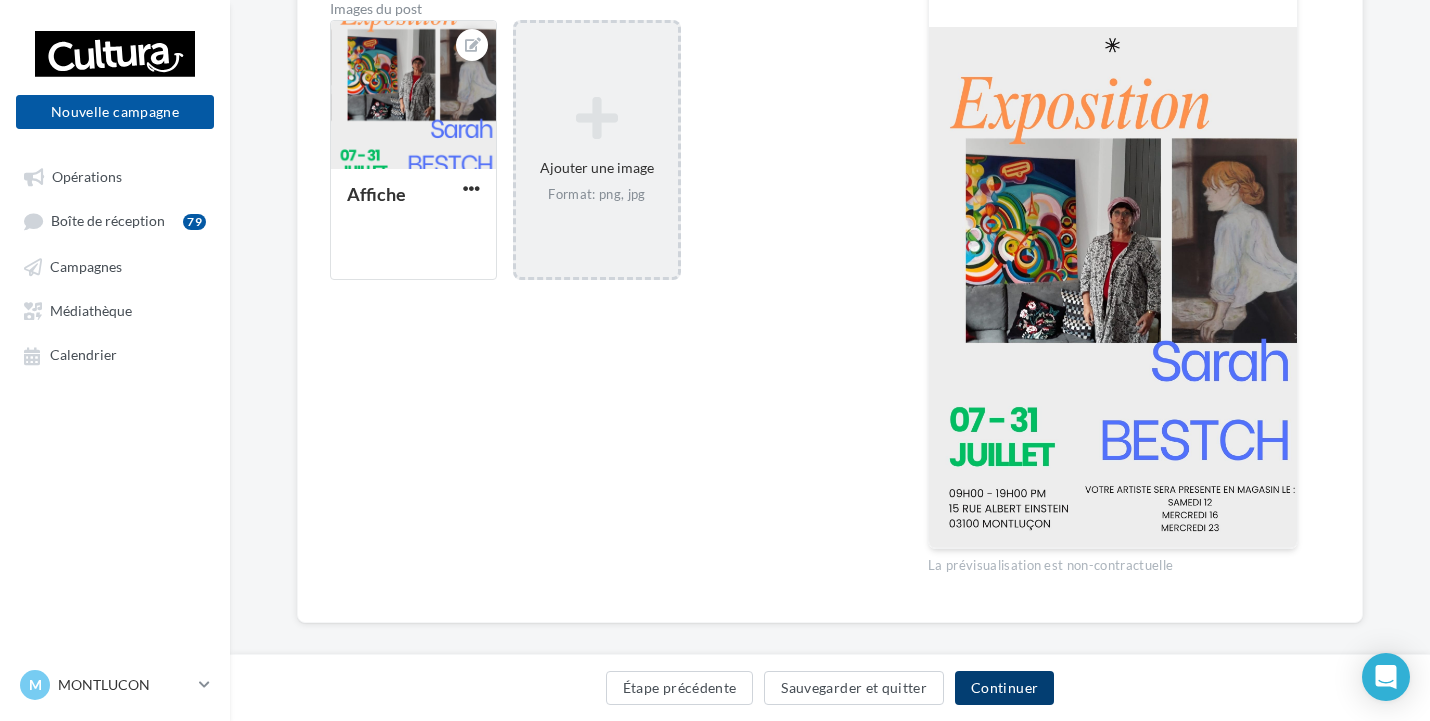 type on "**********" 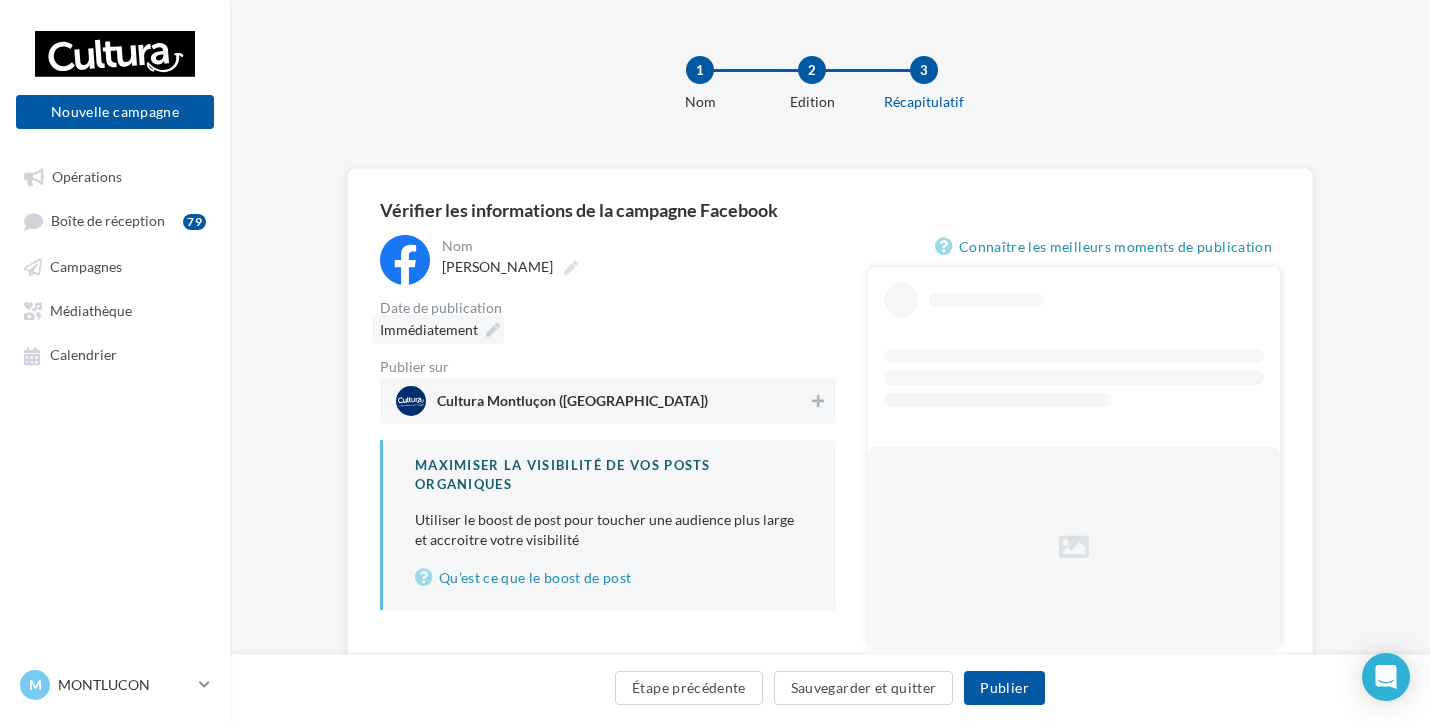 click on "Immédiatement" at bounding box center (429, 329) 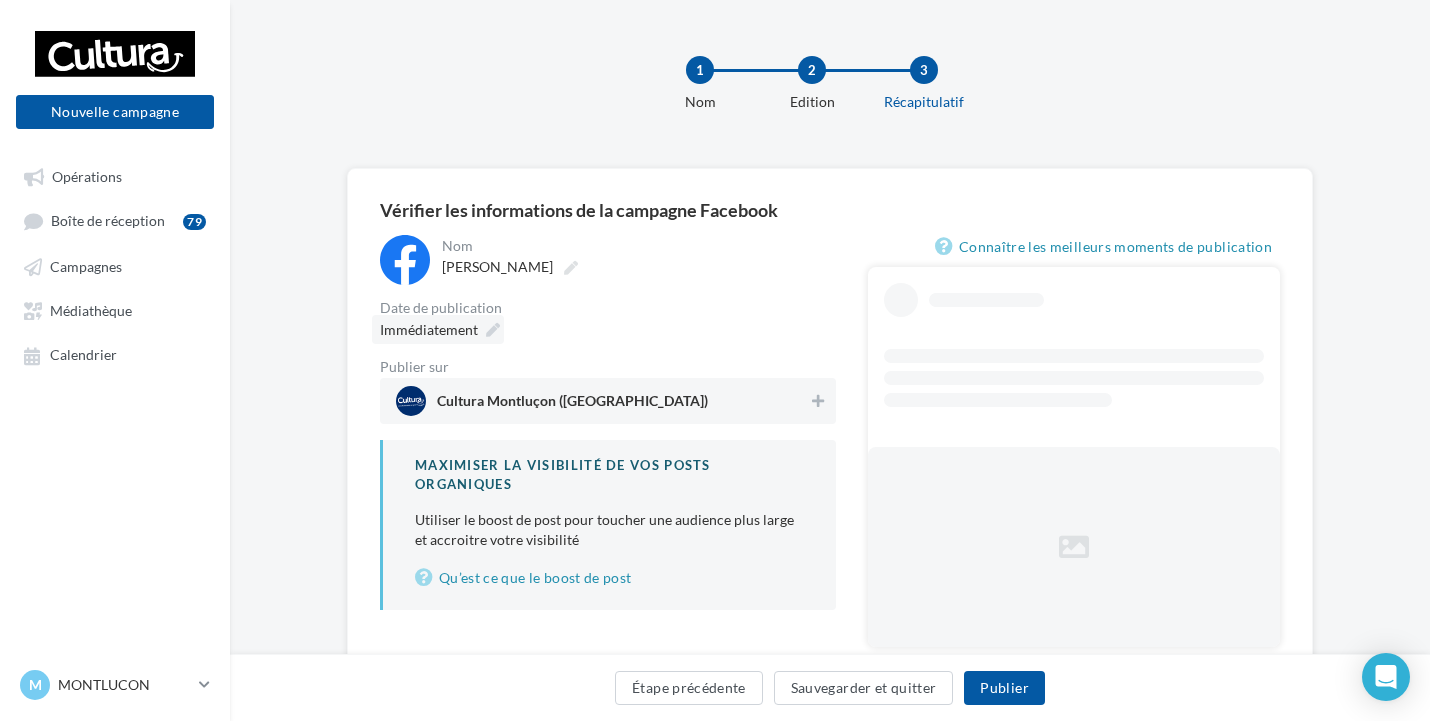 type on "**********" 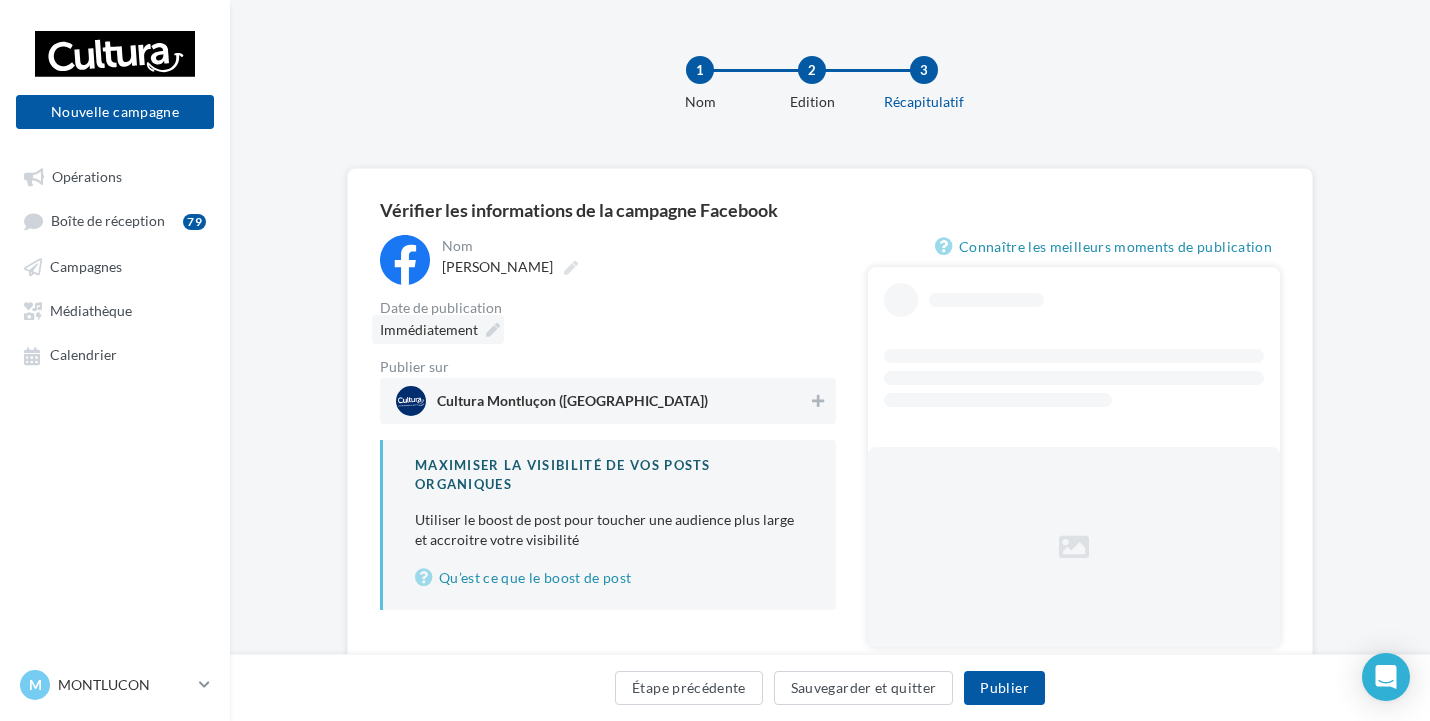 click on "Immédiatement" at bounding box center [429, 329] 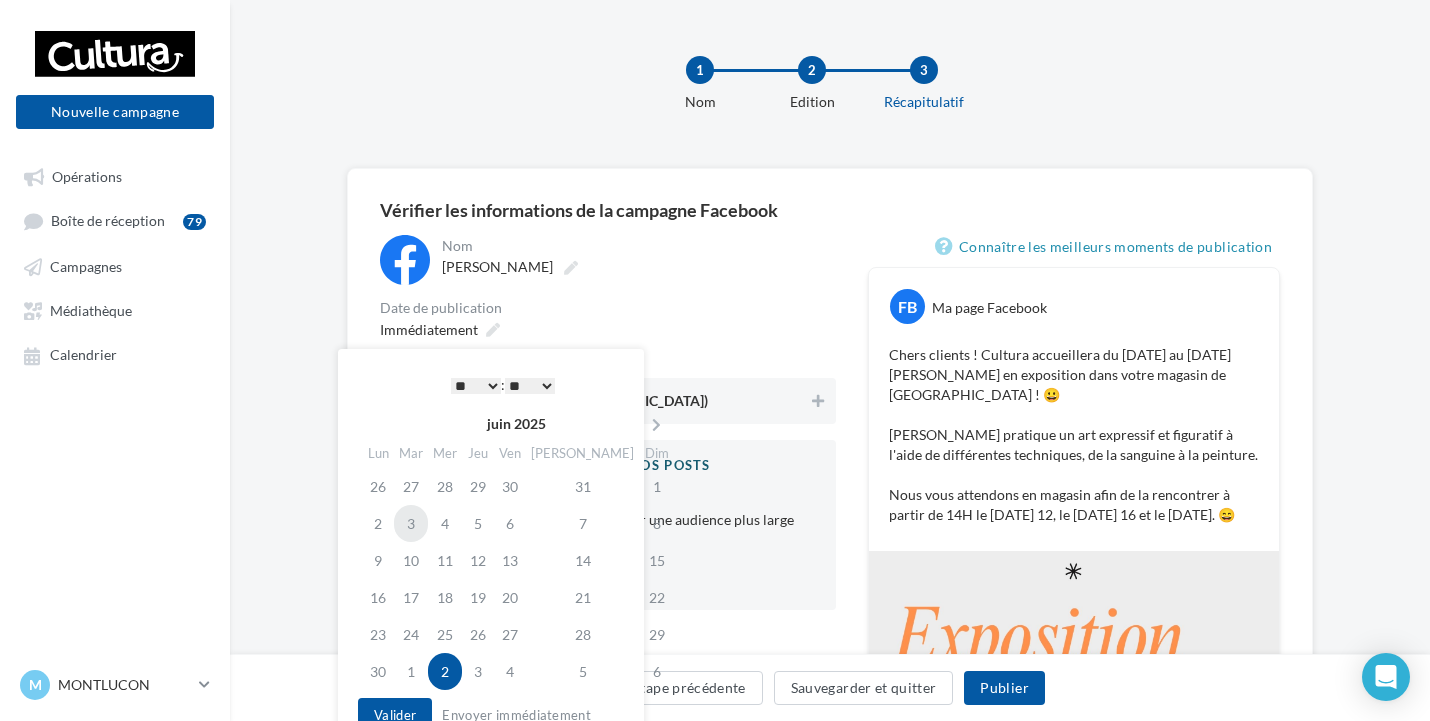 click on "3" at bounding box center (411, 523) 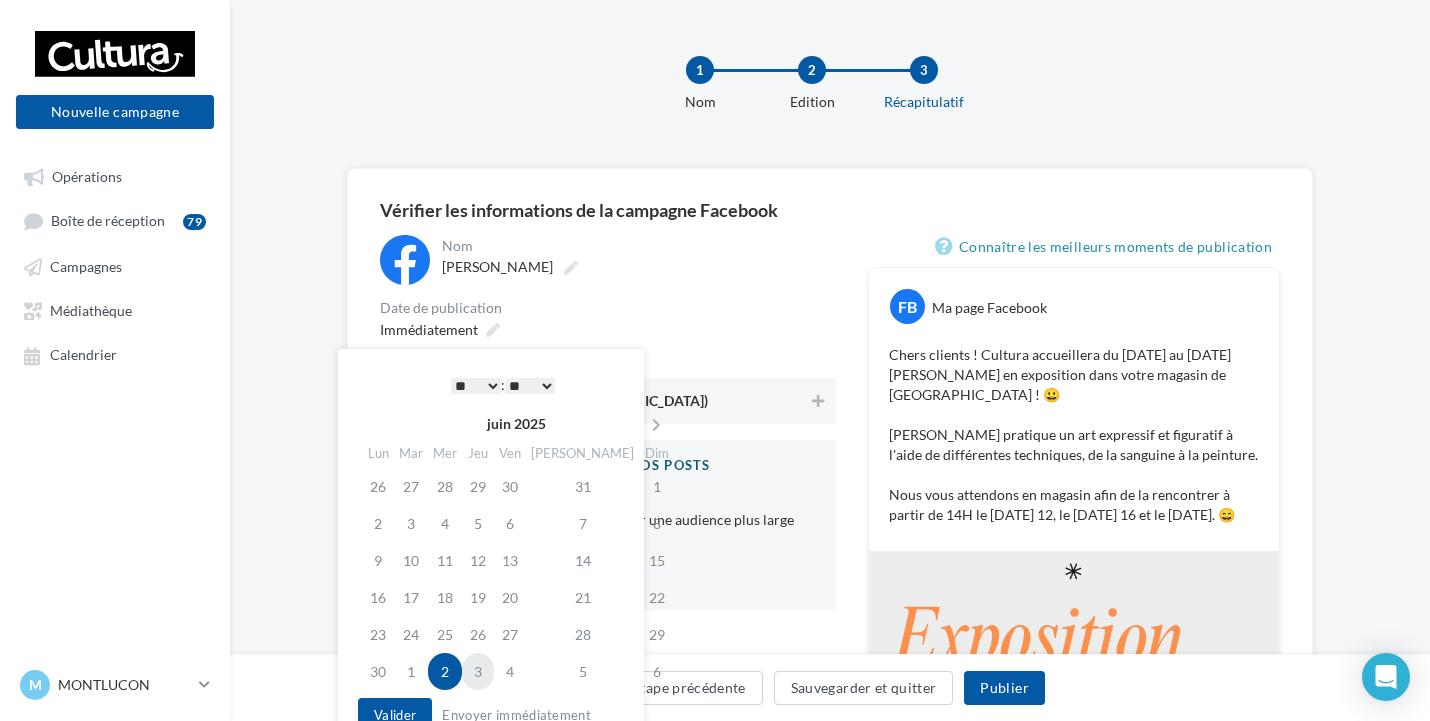 click on "3" at bounding box center (478, 671) 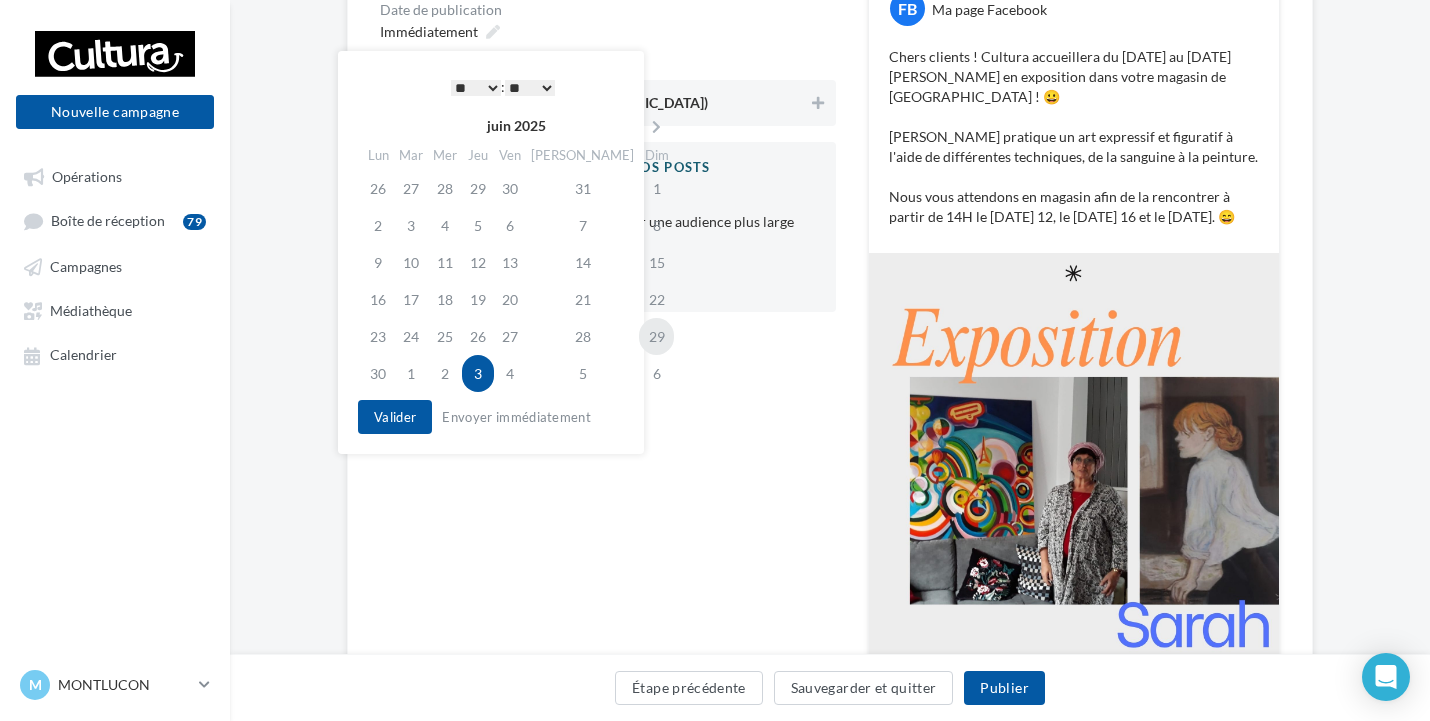 scroll, scrollTop: 300, scrollLeft: 0, axis: vertical 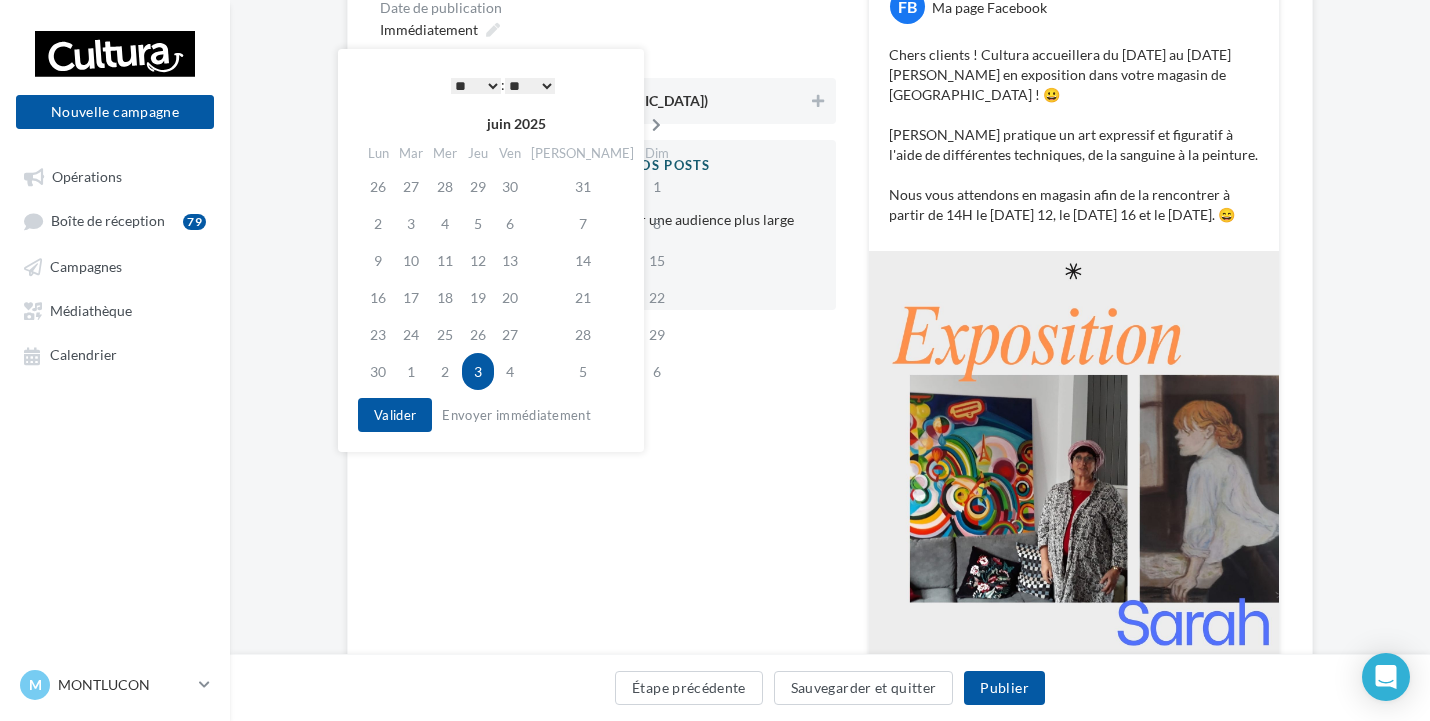 click at bounding box center [656, 125] 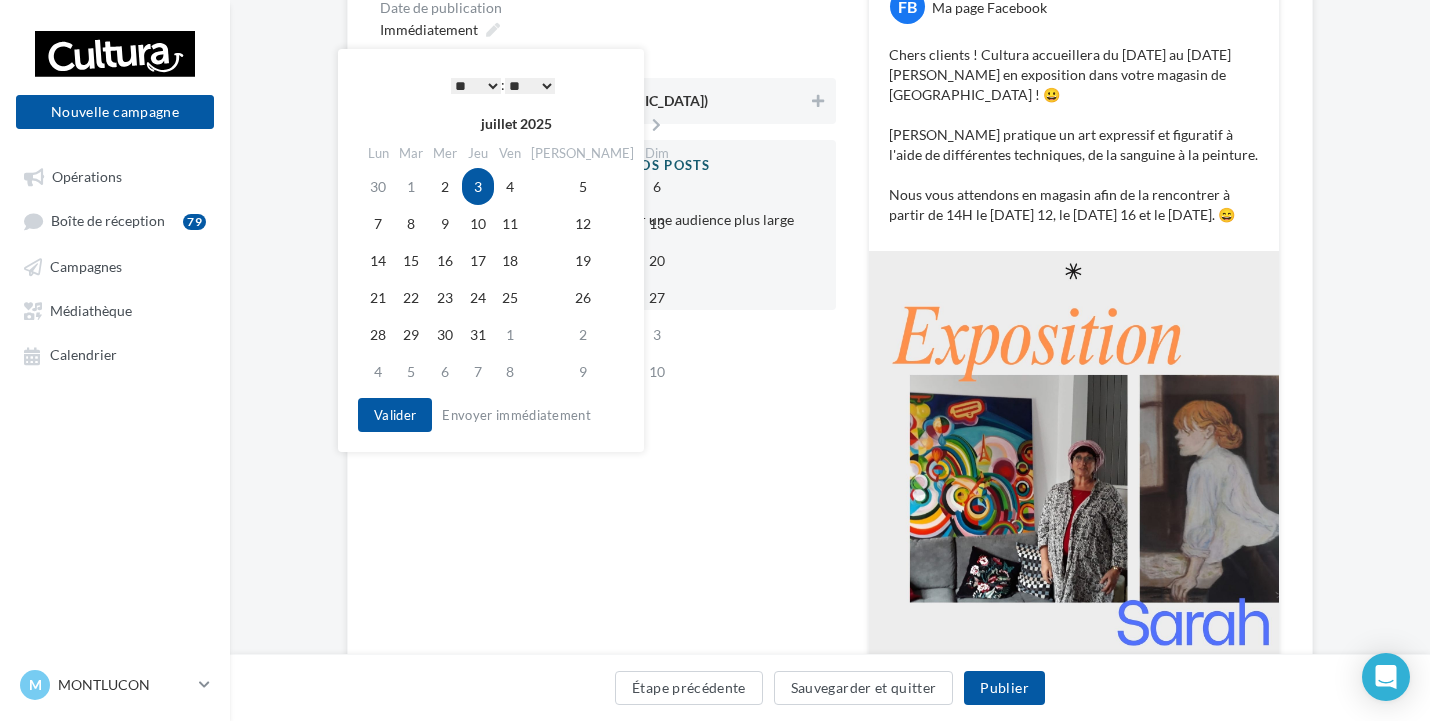 click on "3" at bounding box center (478, 186) 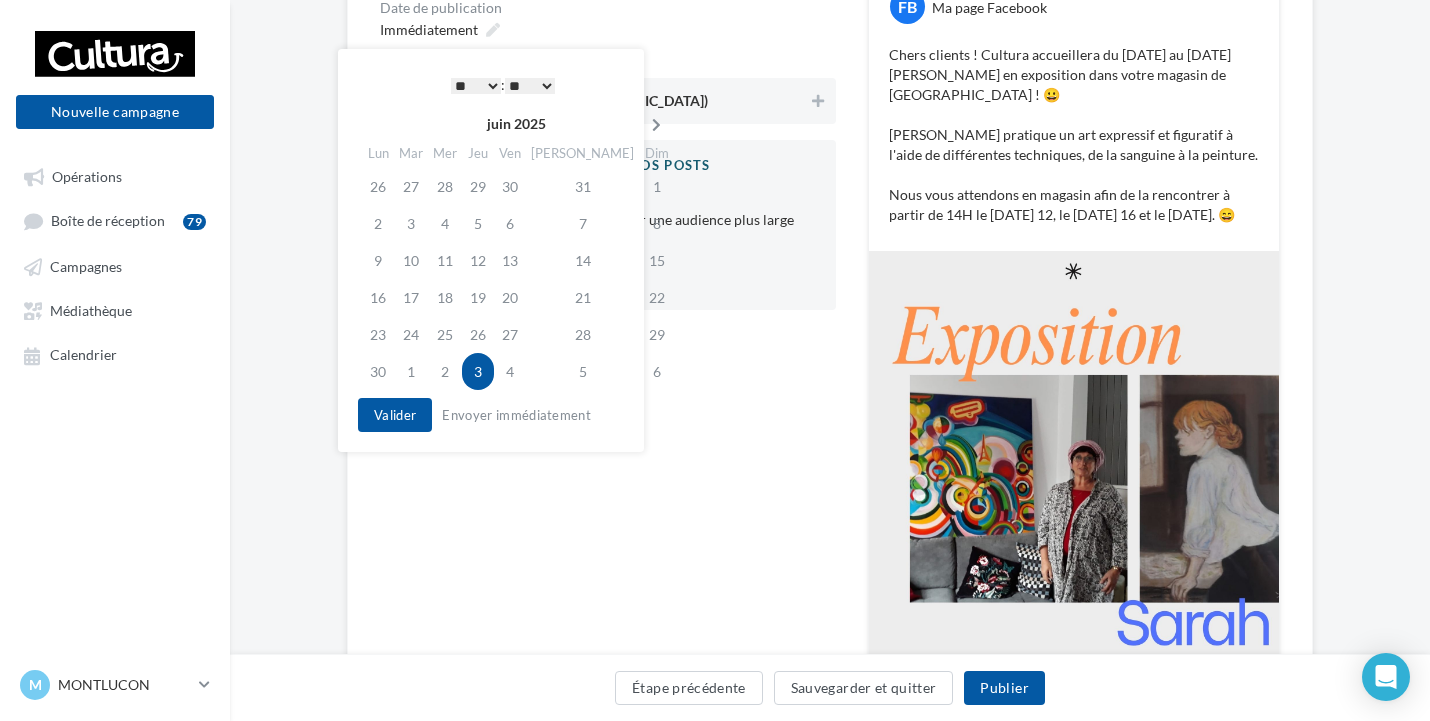click at bounding box center (656, 125) 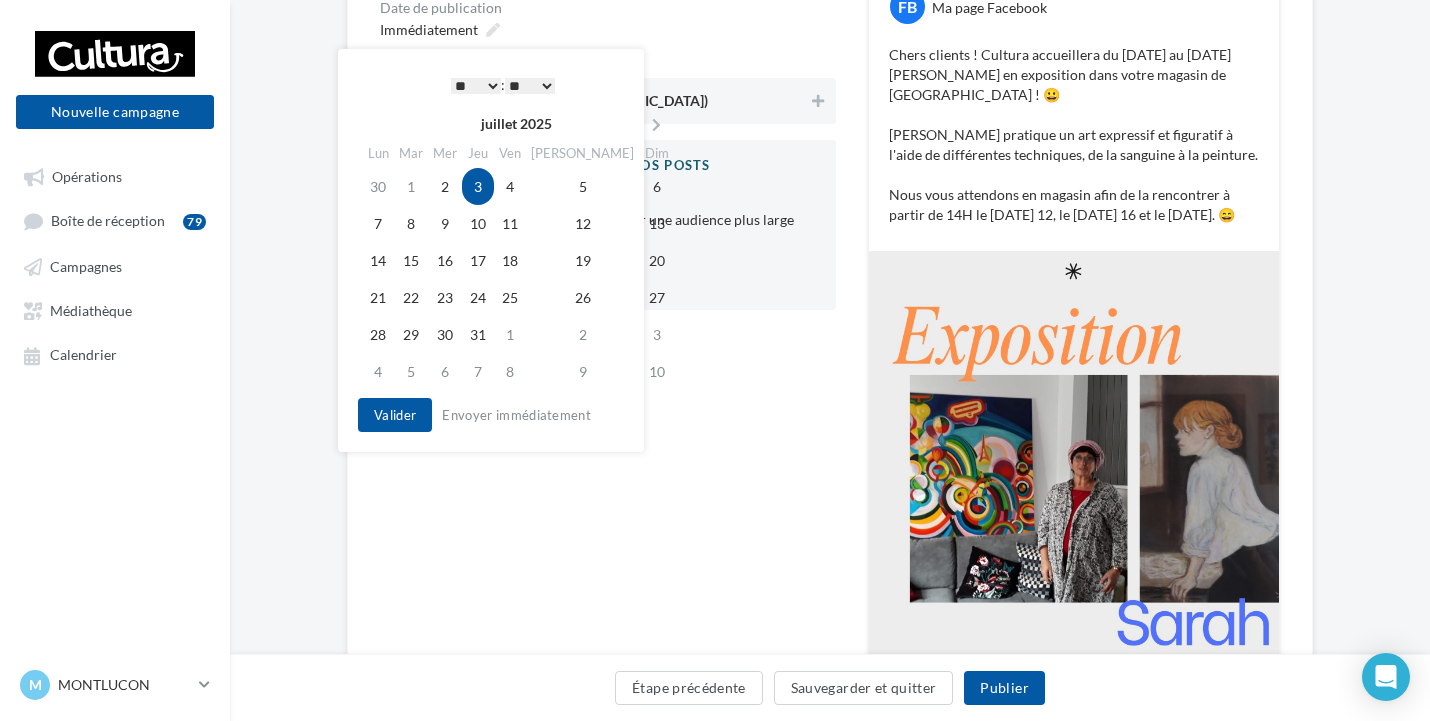 click on "* * * * * * * * * * ** ** ** ** ** ** ** ** ** ** ** ** ** **" at bounding box center (476, 86) 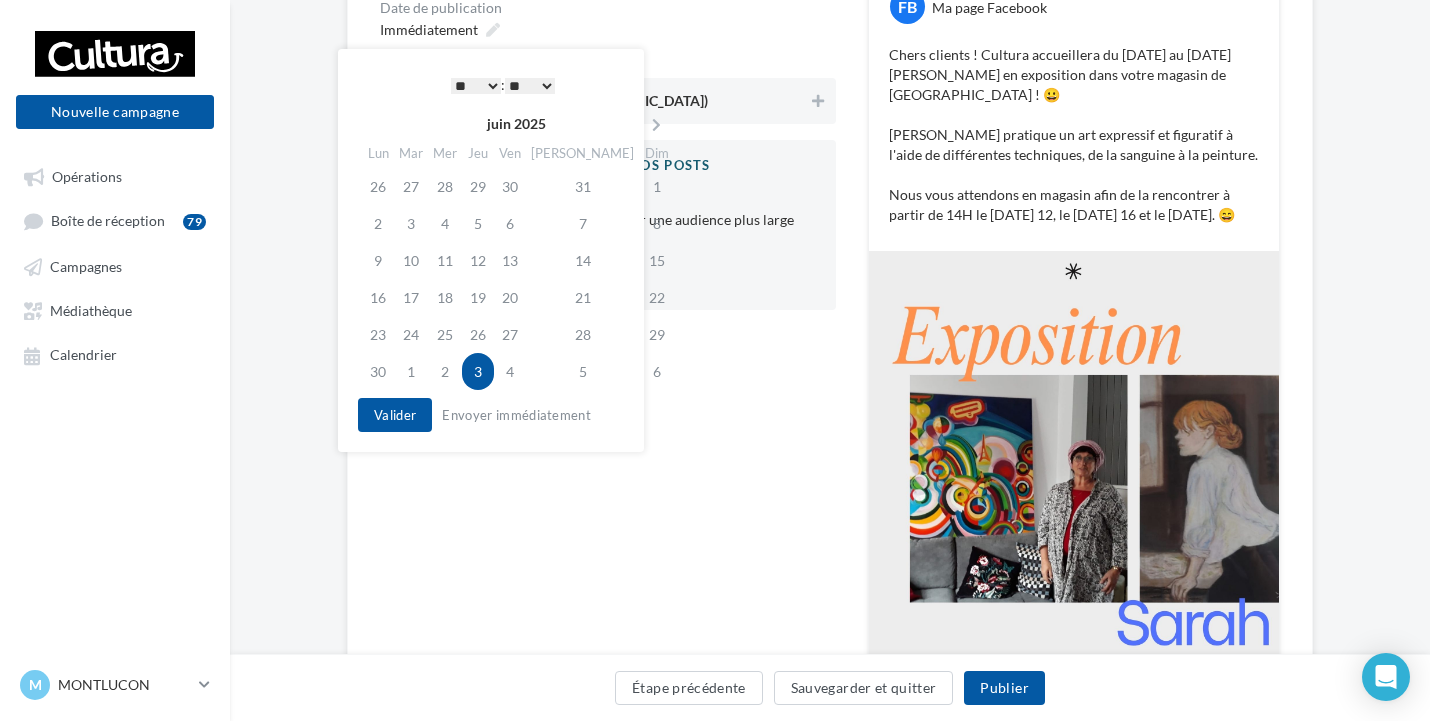 click on "** ** ** ** ** **" at bounding box center (530, 86) 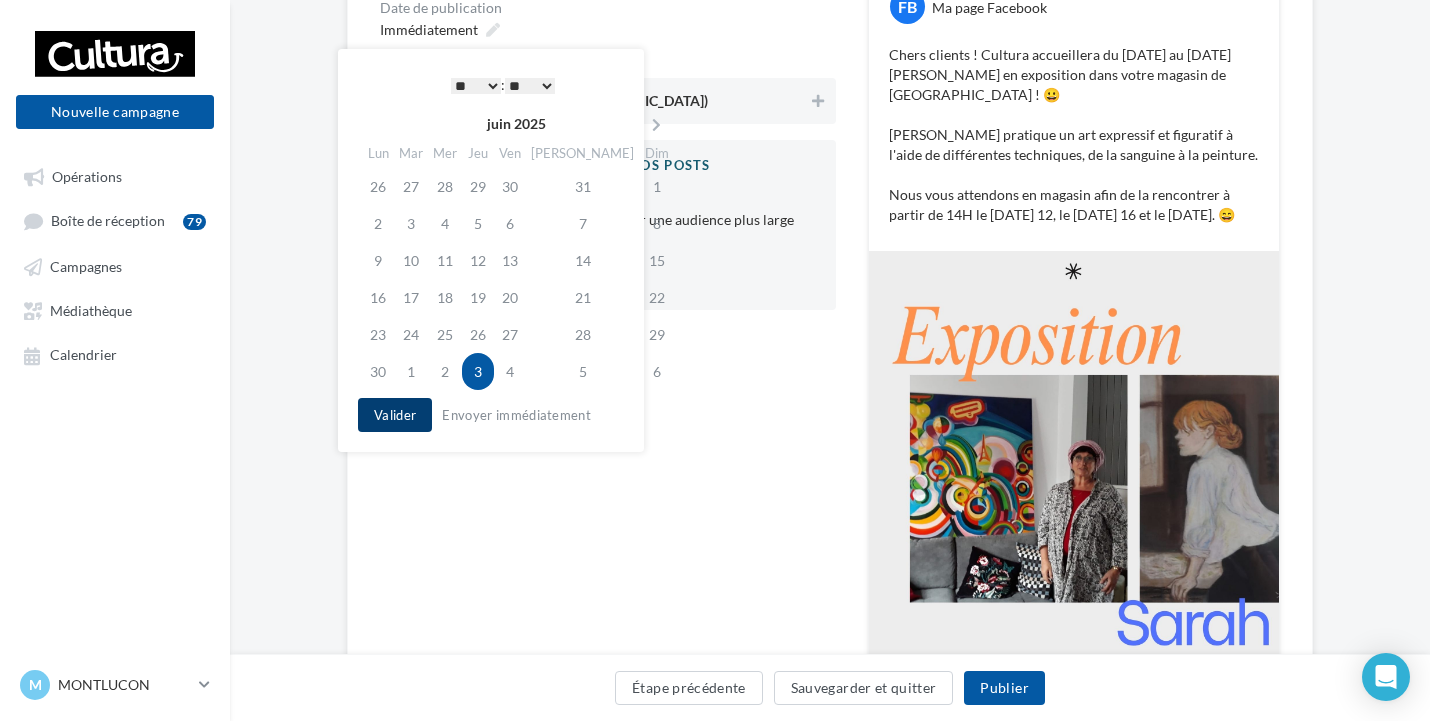 click on "Valider" at bounding box center [395, 415] 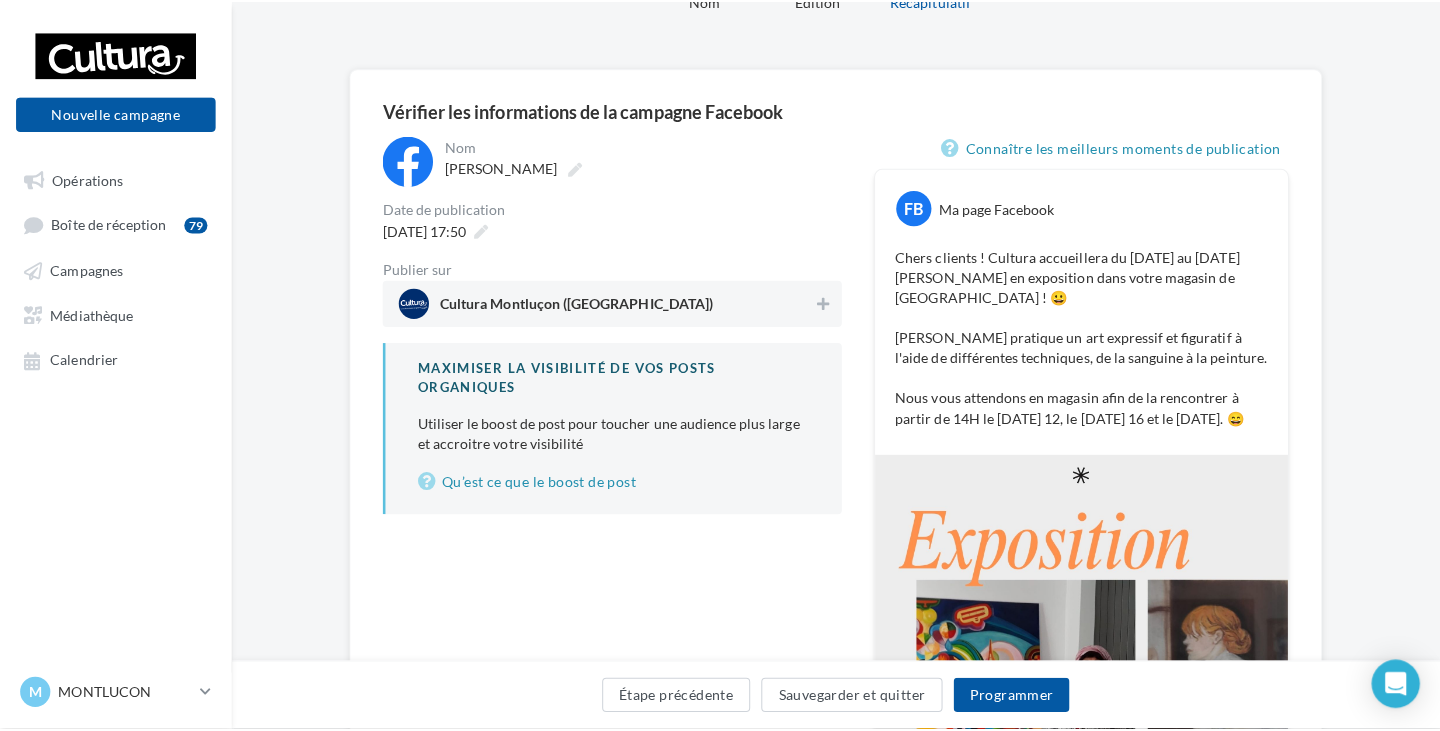 scroll, scrollTop: 100, scrollLeft: 0, axis: vertical 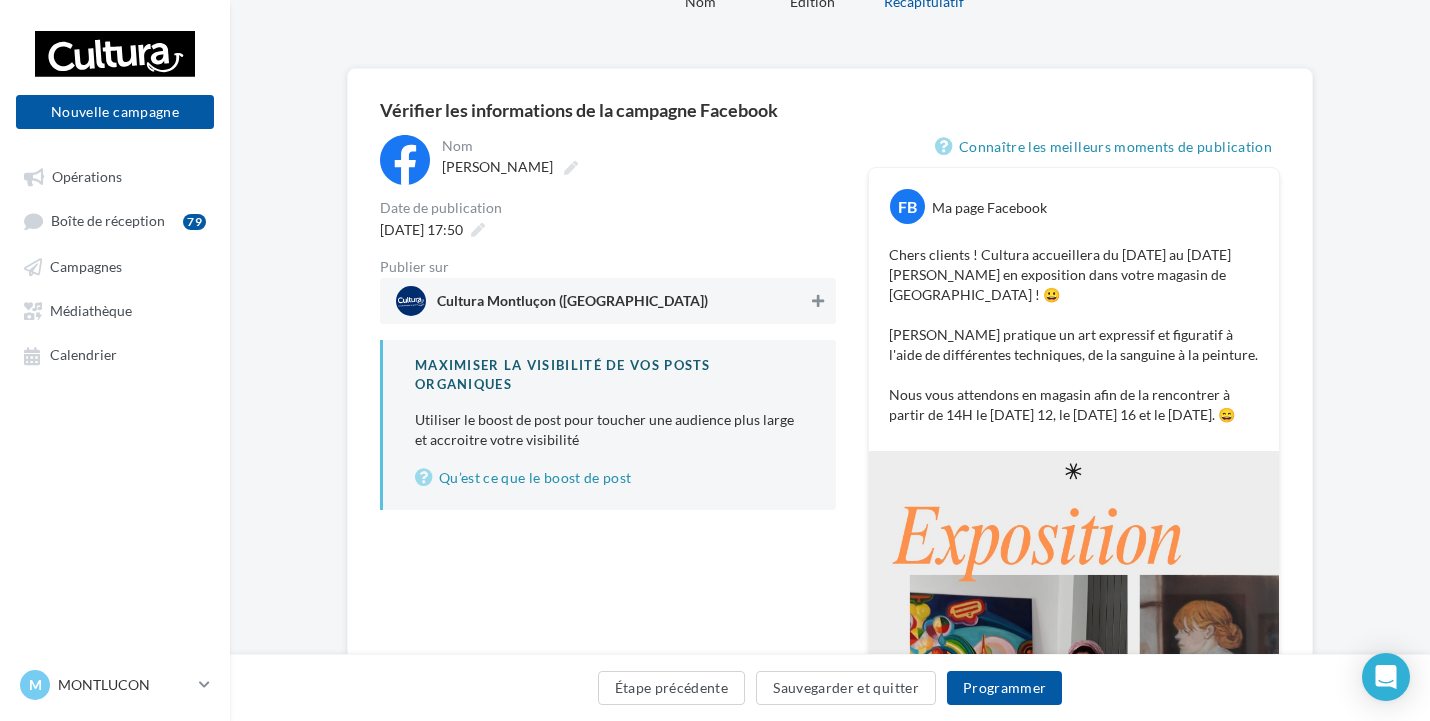 click at bounding box center (818, 301) 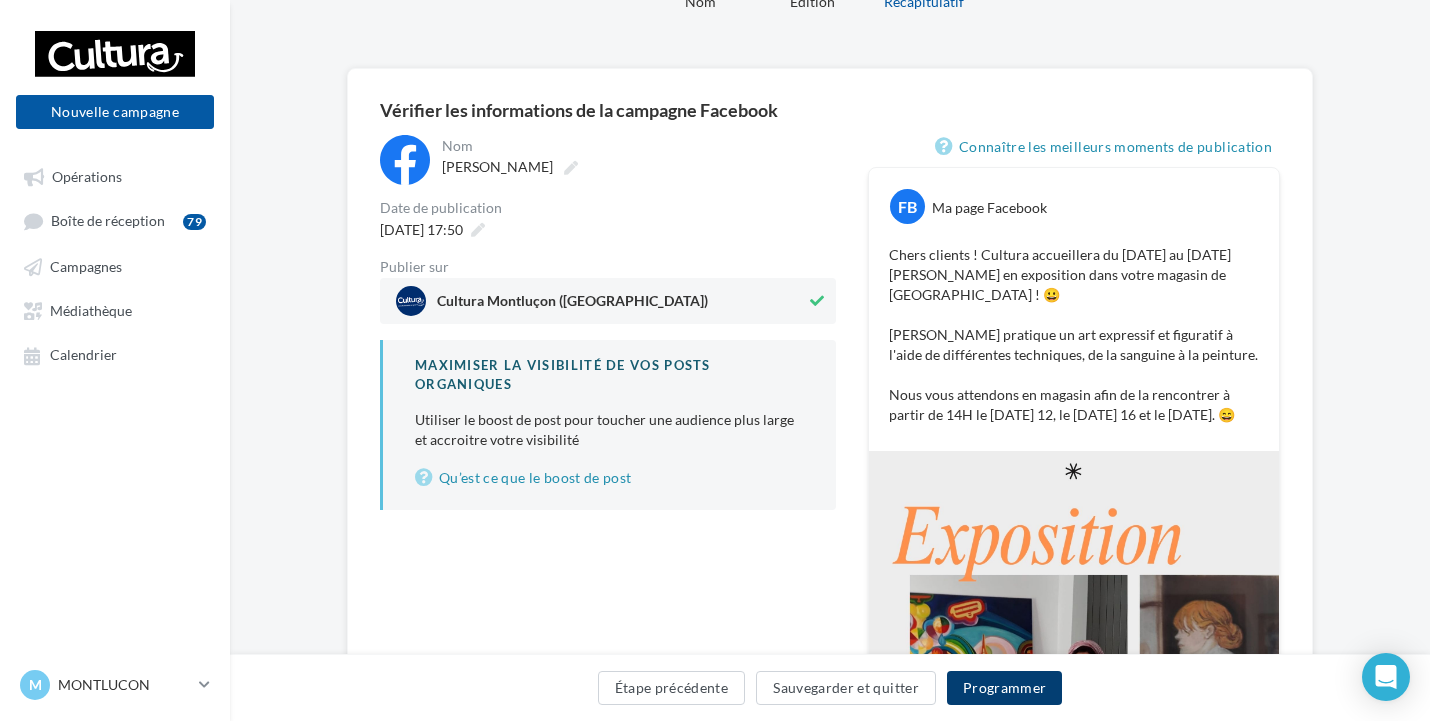 click on "Programmer" at bounding box center (1005, 688) 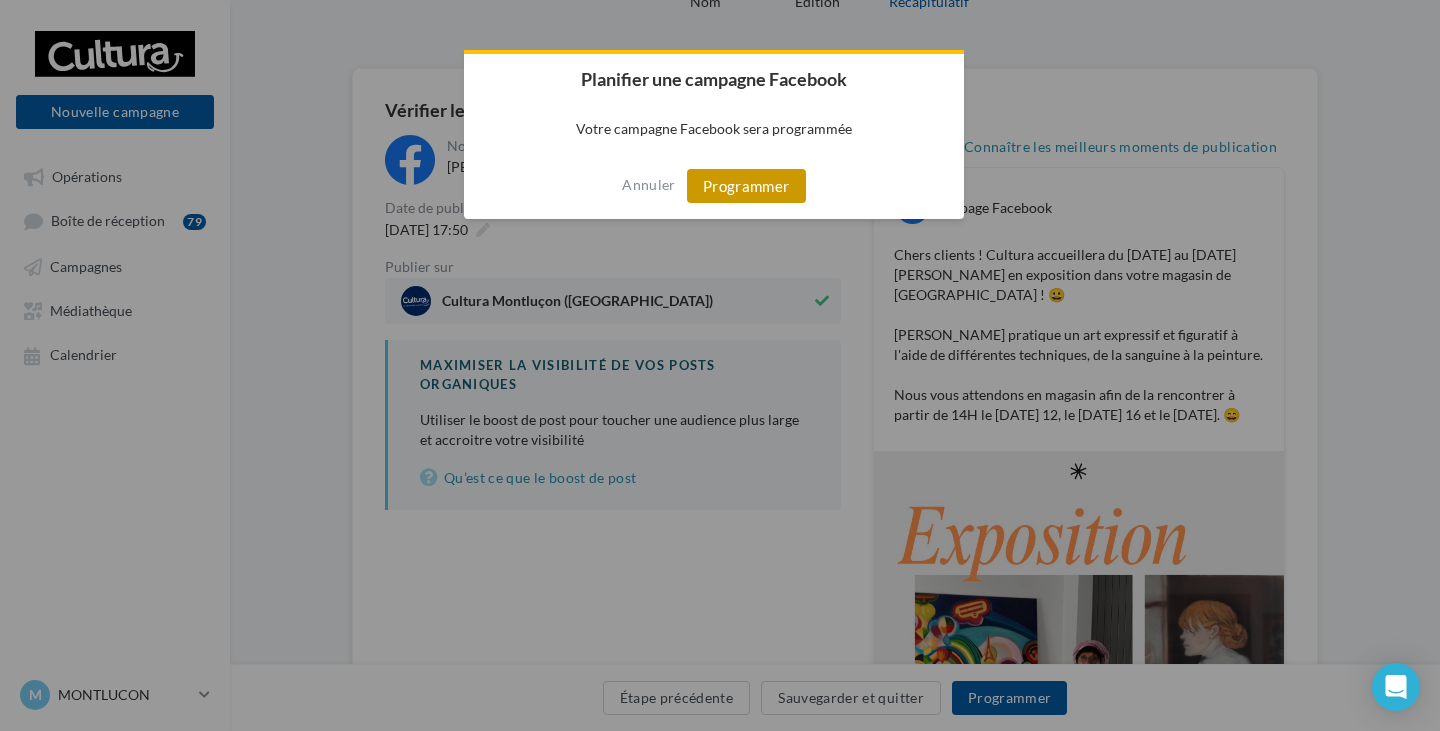 click on "Programmer" at bounding box center (746, 186) 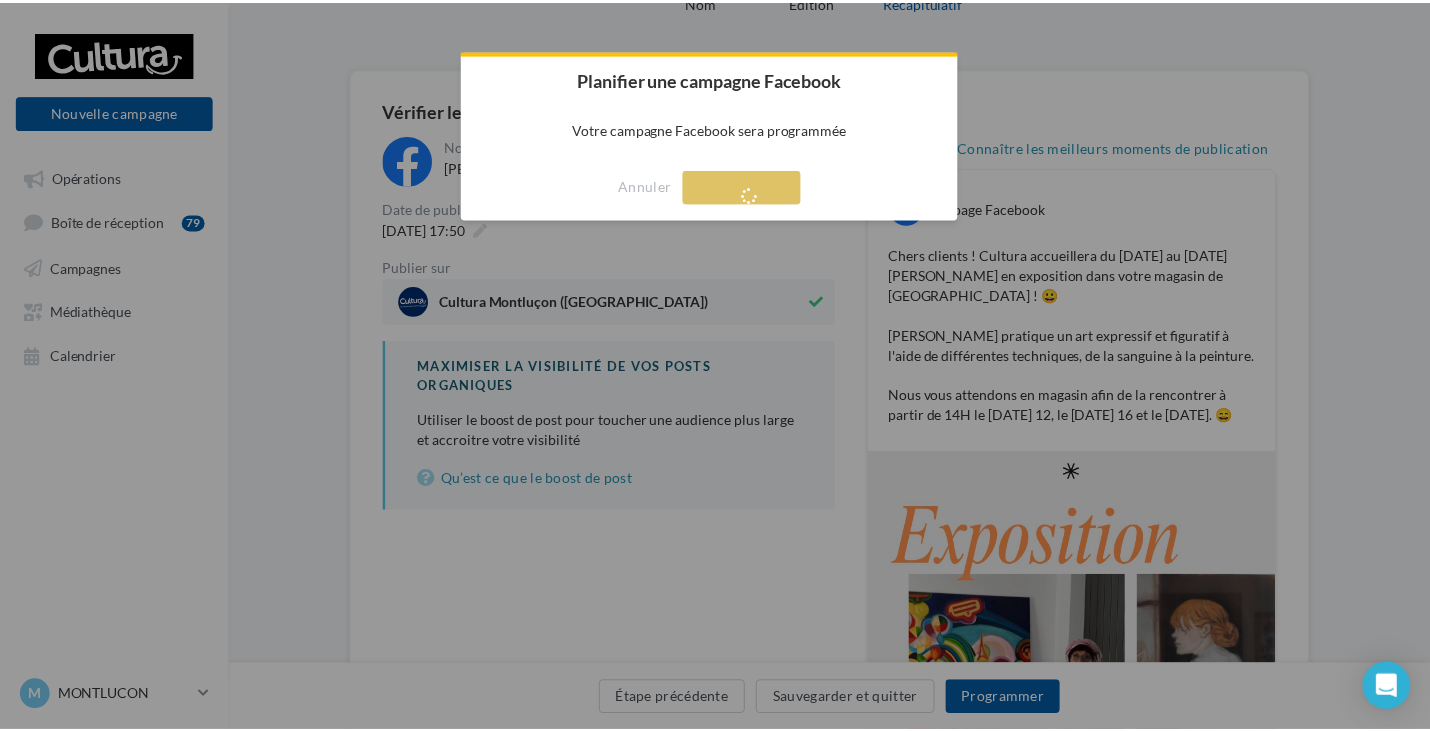 scroll, scrollTop: 32, scrollLeft: 0, axis: vertical 